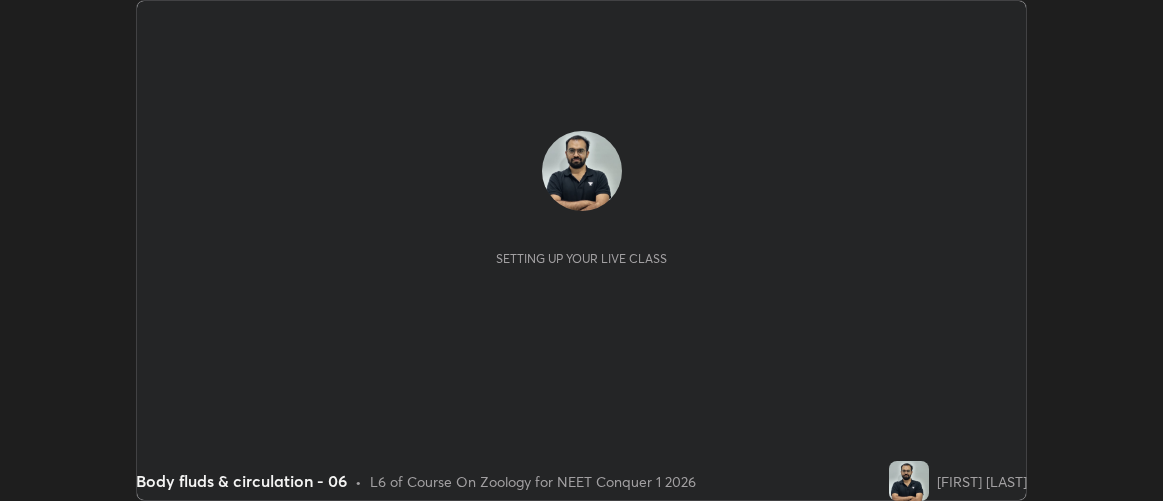 scroll, scrollTop: 0, scrollLeft: 0, axis: both 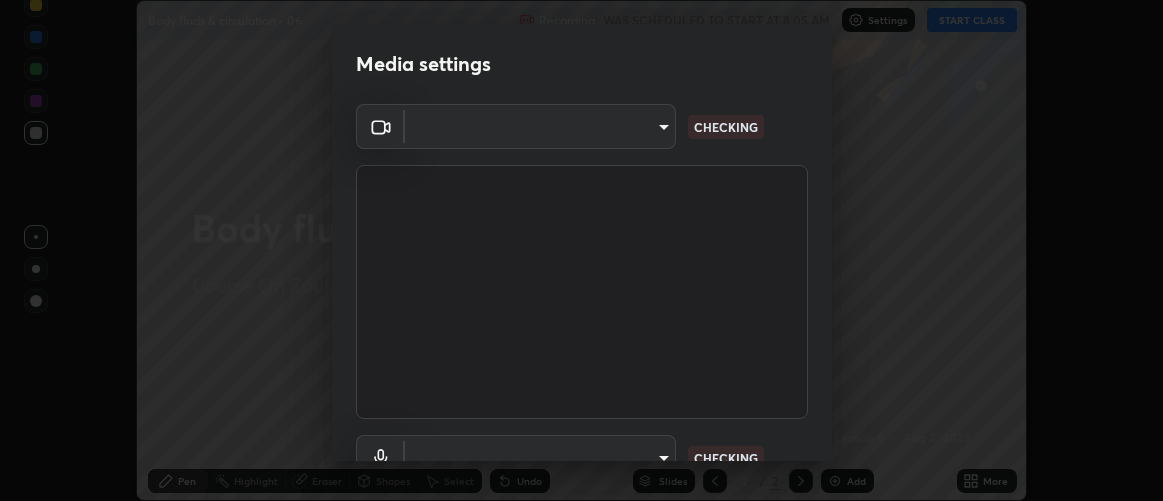 type on "d9b519daceb8a772394af6ea8e45353be5bbf62d8cb1cf3345c472de64055974" 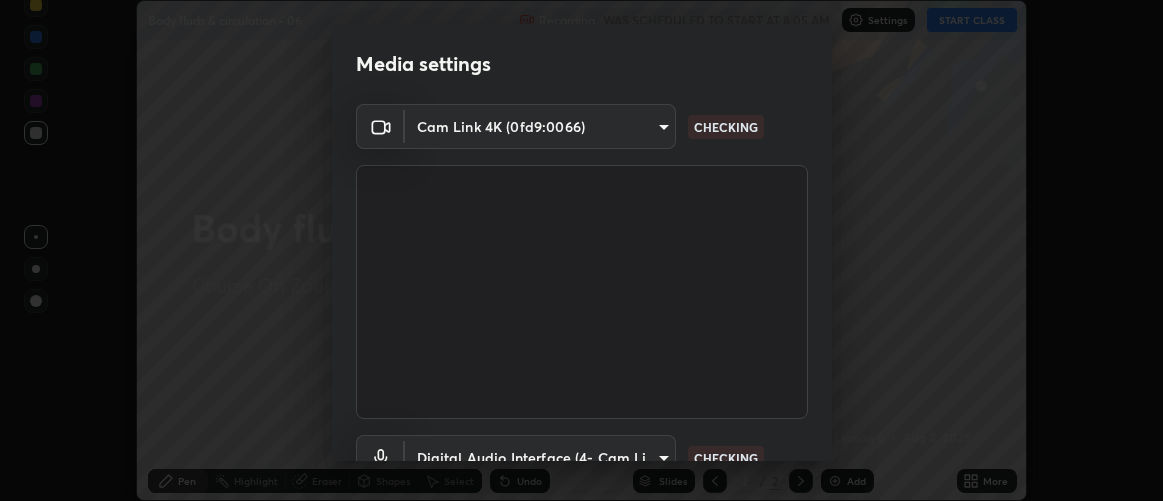 scroll, scrollTop: 154, scrollLeft: 0, axis: vertical 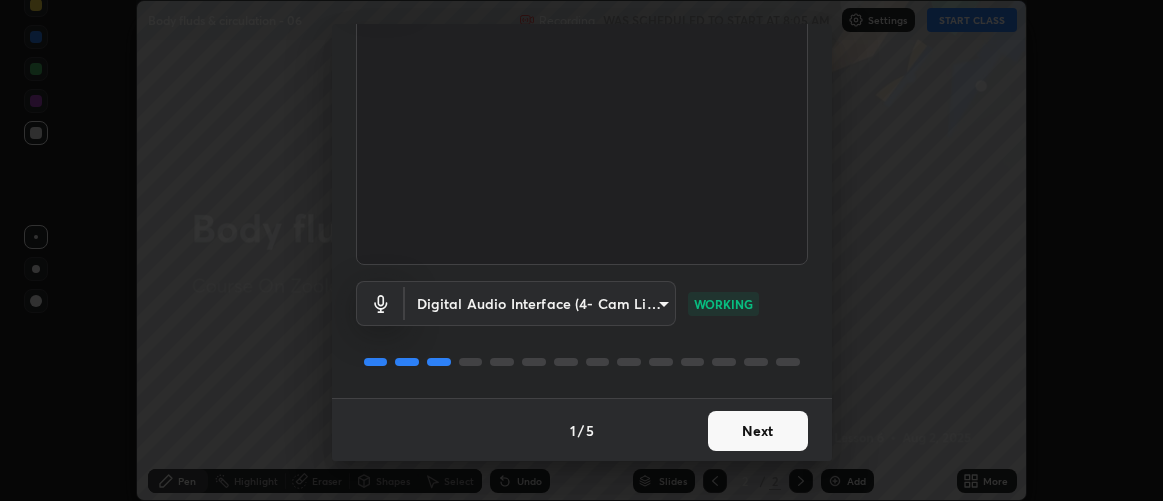 click on "Next" at bounding box center (758, 431) 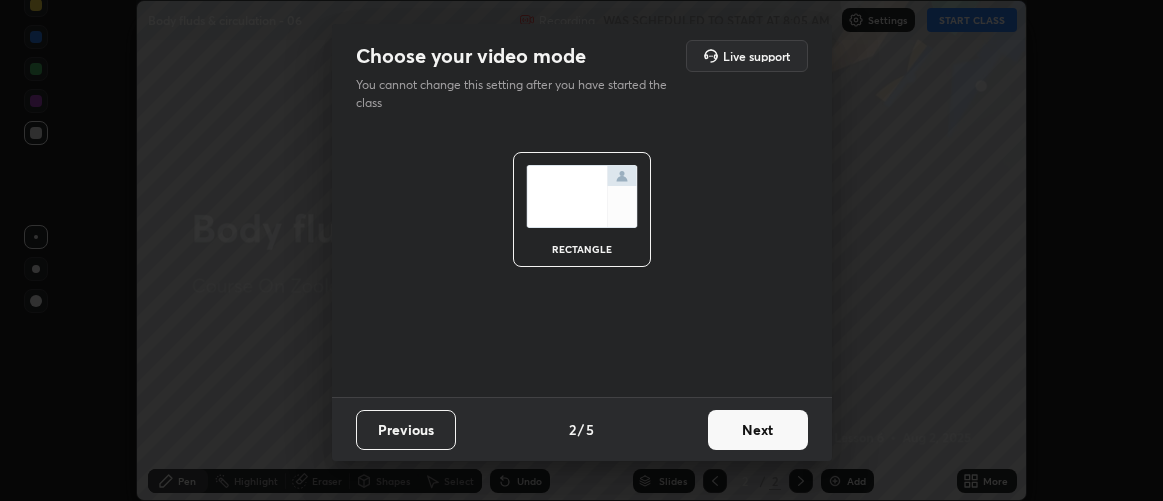 scroll, scrollTop: 0, scrollLeft: 0, axis: both 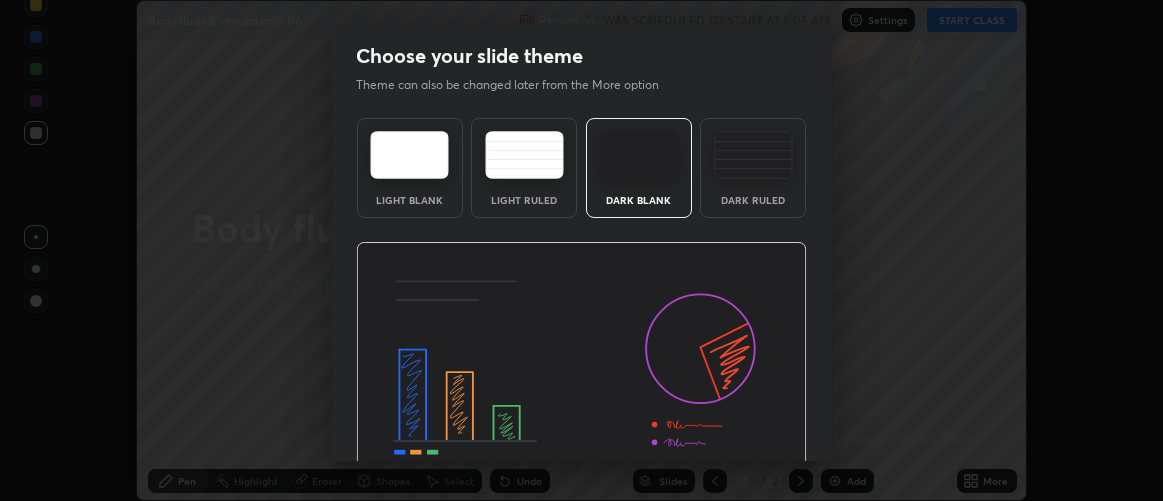 click at bounding box center [581, 369] 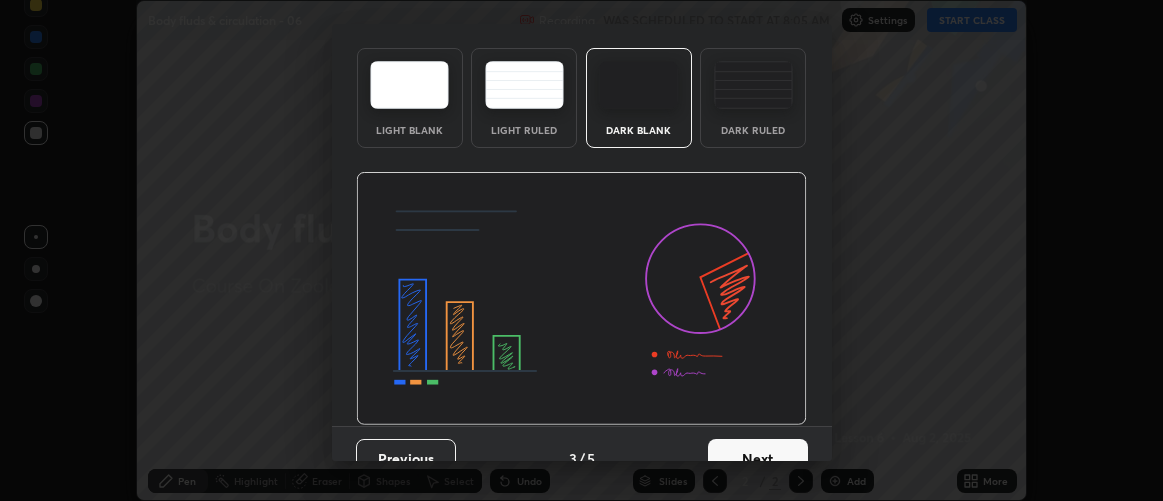 scroll, scrollTop: 98, scrollLeft: 0, axis: vertical 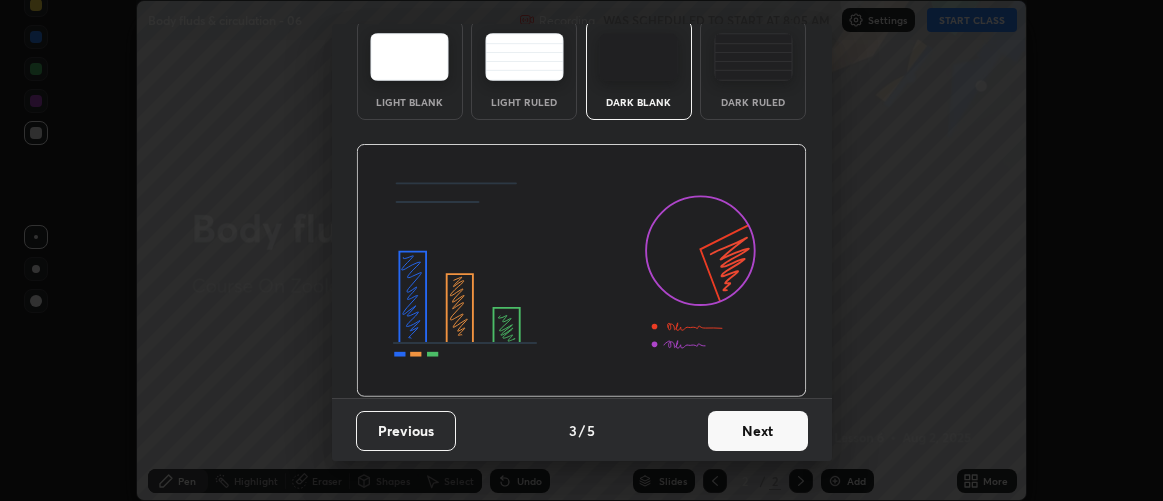 click on "Next" at bounding box center (758, 431) 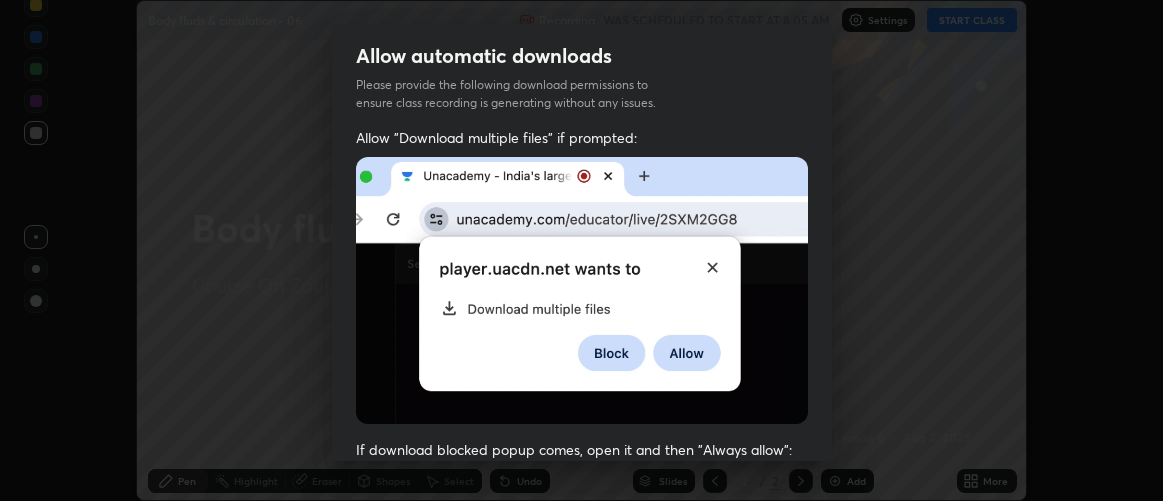 click on "Allow "Download multiple files" if prompted: If download blocked popup comes, open it and then "Always allow": I agree that if I don't provide required permissions, class recording will not be generated" at bounding box center [582, 549] 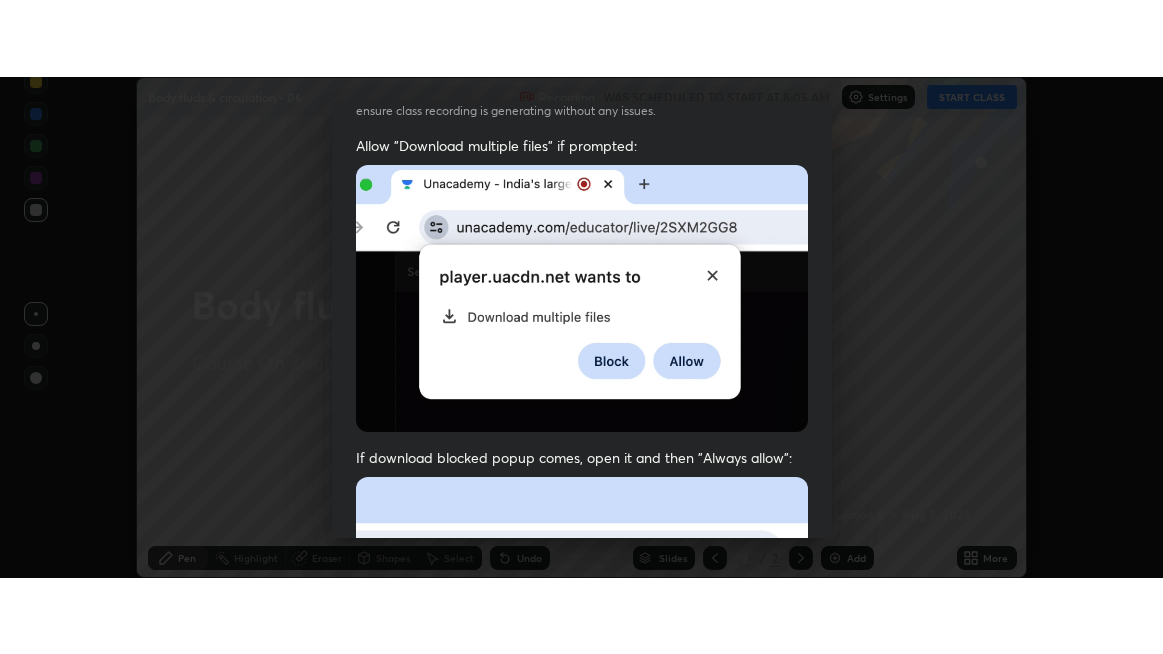scroll, scrollTop: 563, scrollLeft: 0, axis: vertical 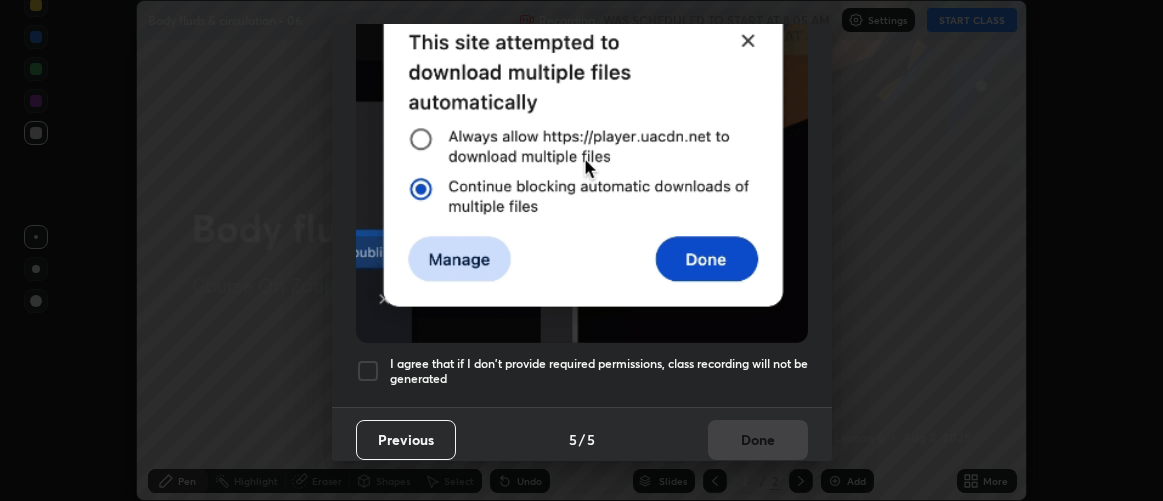 click on "I agree that if I don't provide required permissions, class recording will not be generated" at bounding box center (599, 371) 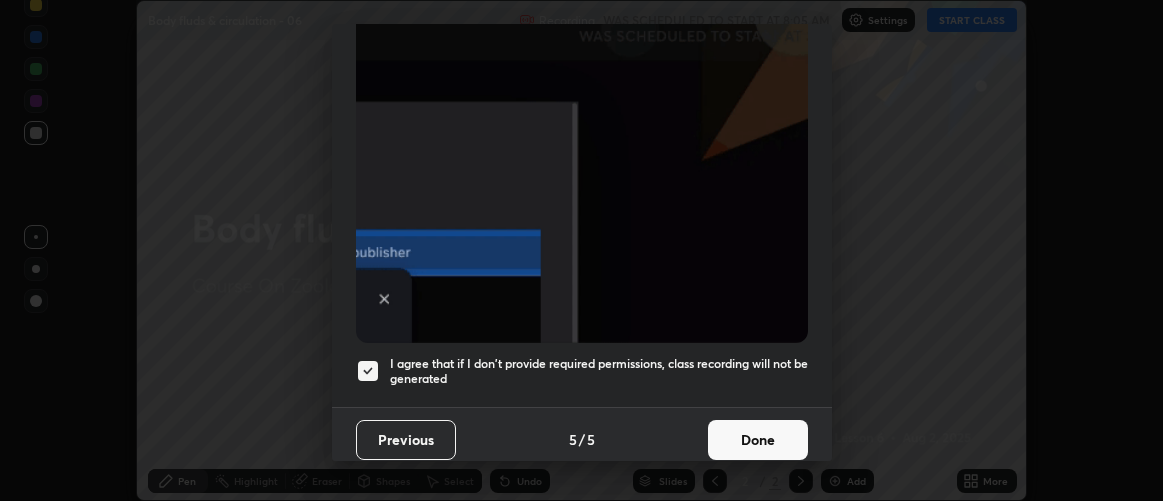 click on "I agree that if I don't provide required permissions, class recording will not be generated" at bounding box center (599, 371) 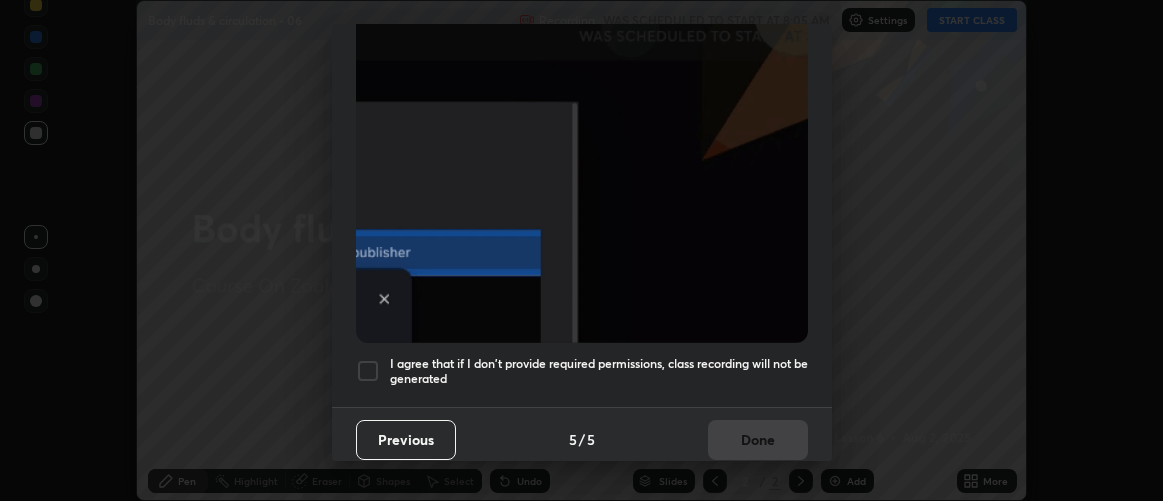click on "I agree that if I don't provide required permissions, class recording will not be generated" at bounding box center (599, 371) 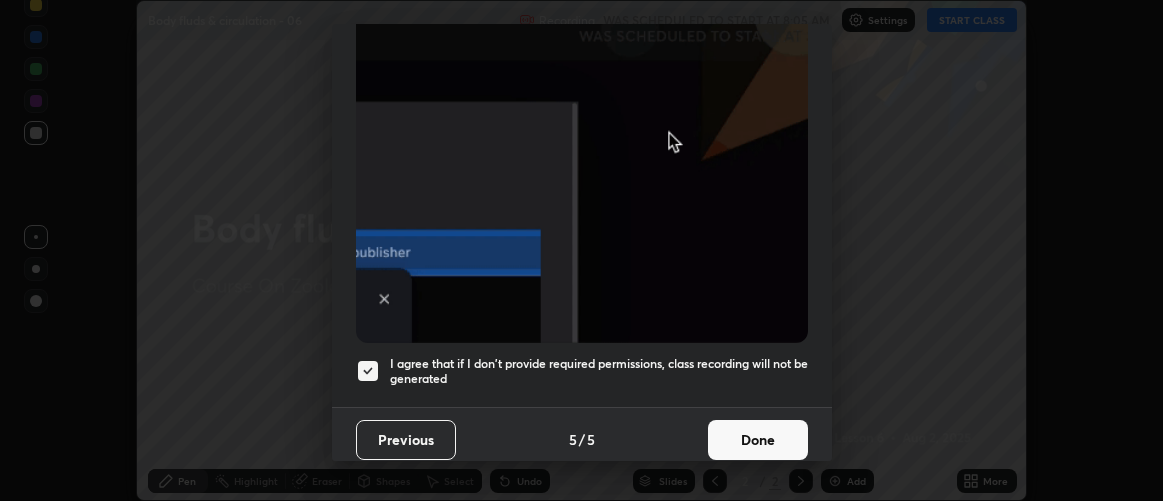click on "Done" at bounding box center (758, 440) 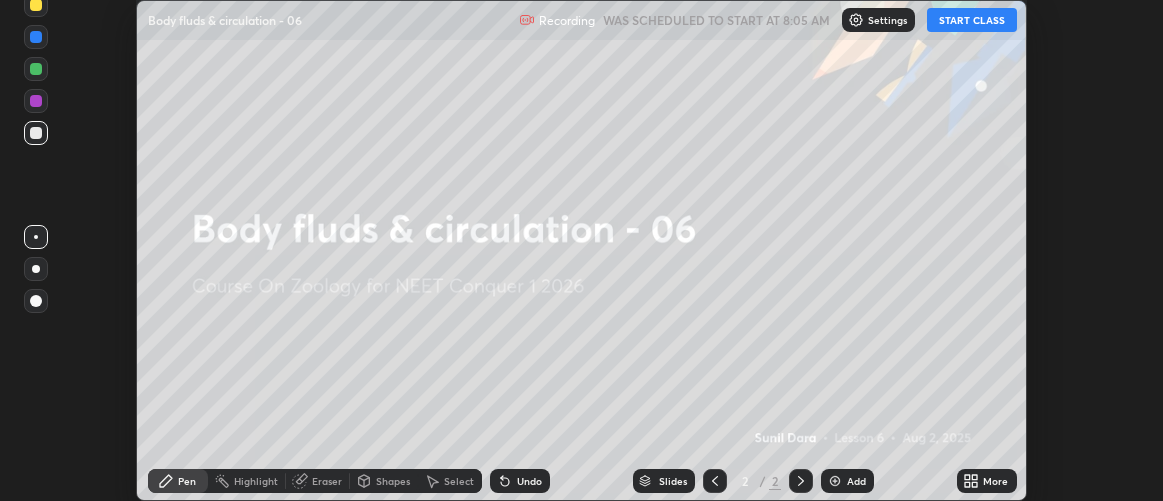 click on "More" at bounding box center (987, 481) 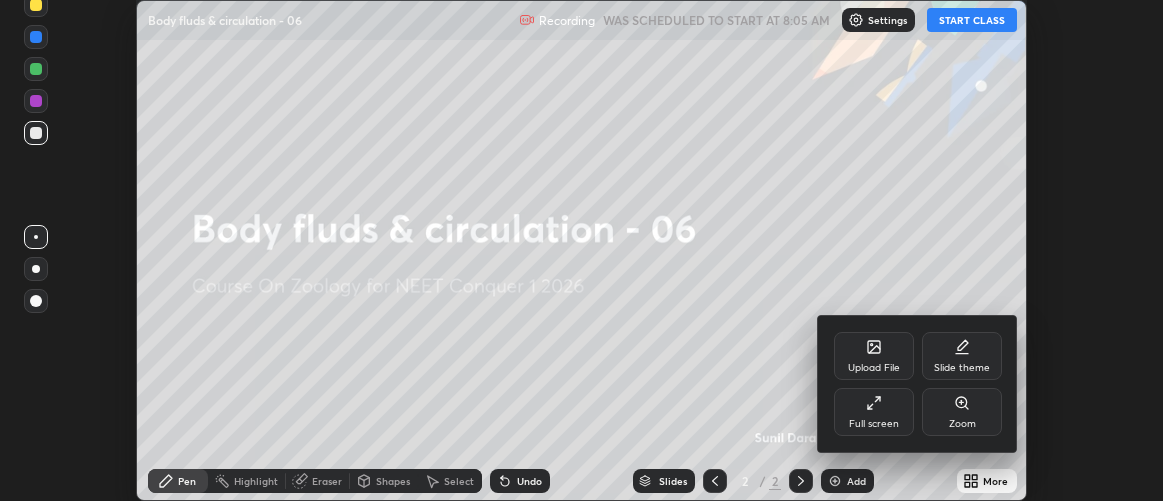 click on "Full screen" at bounding box center (874, 412) 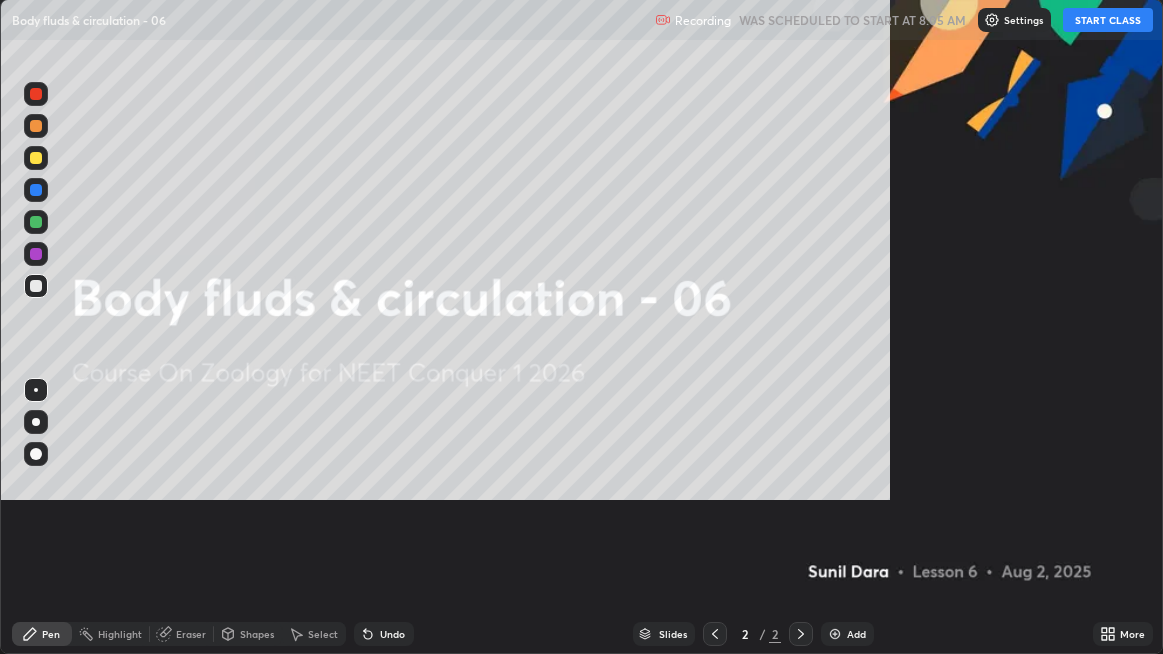 scroll, scrollTop: 99345, scrollLeft: 98836, axis: both 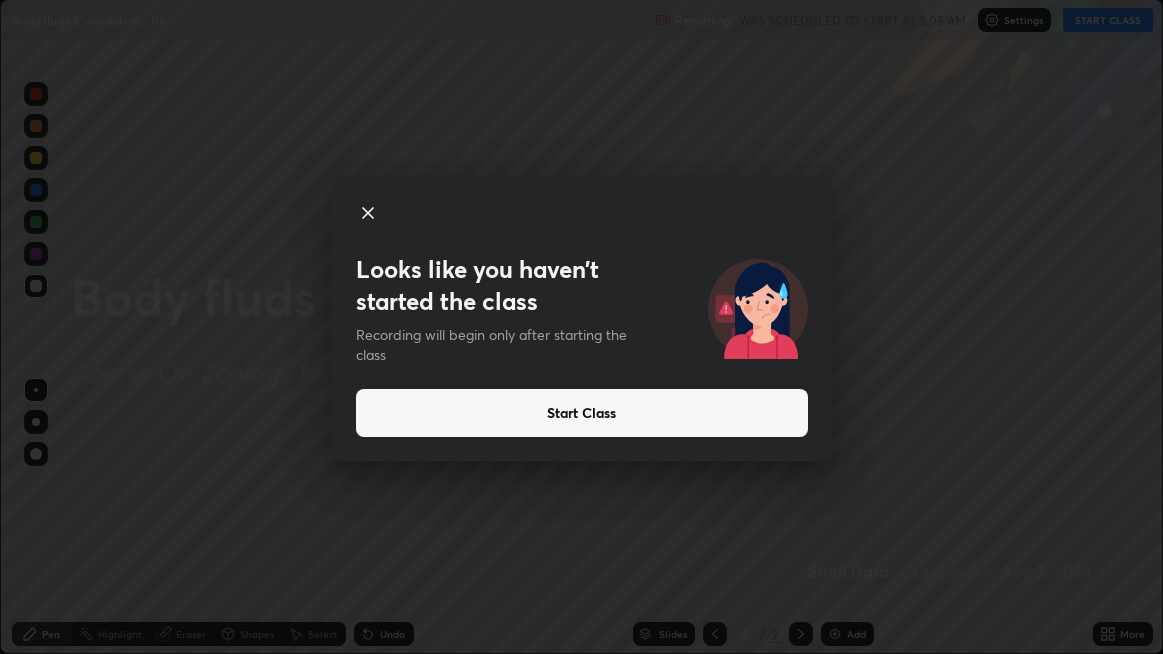 click 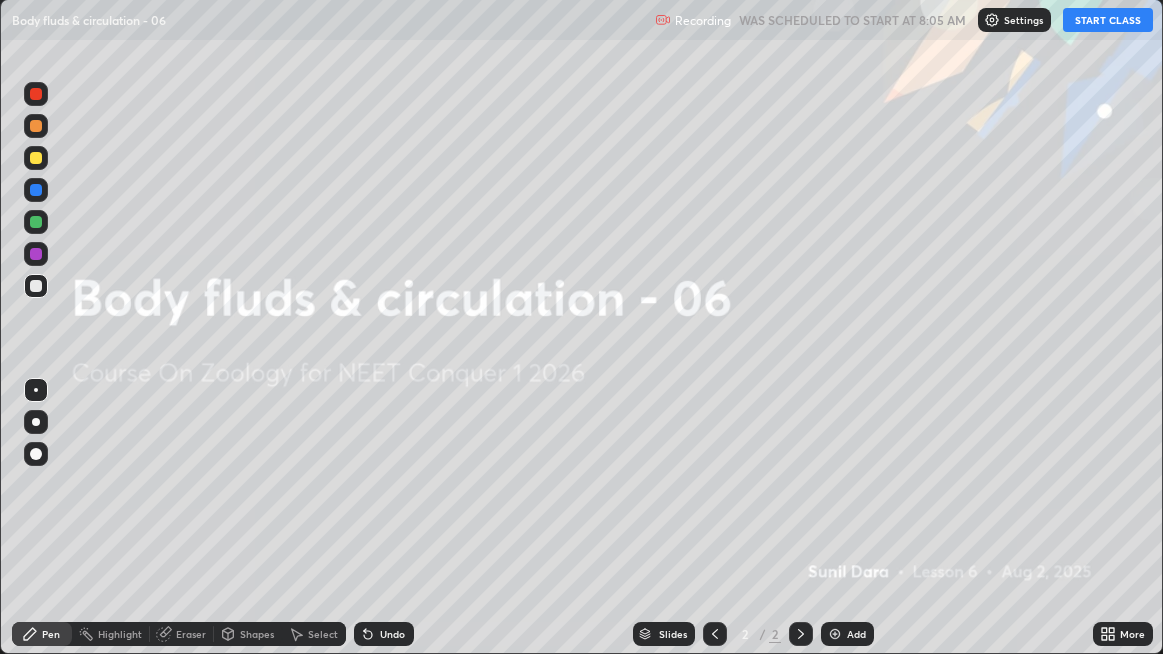 click on "START CLASS" at bounding box center (1108, 20) 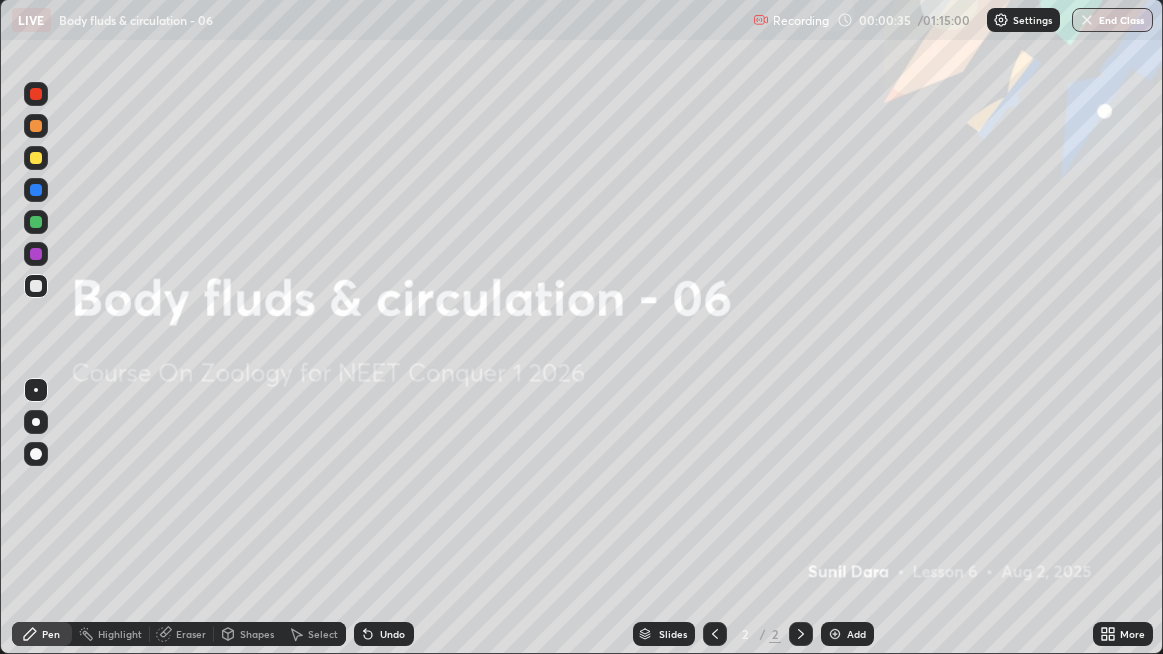 click on "Add" at bounding box center (847, 634) 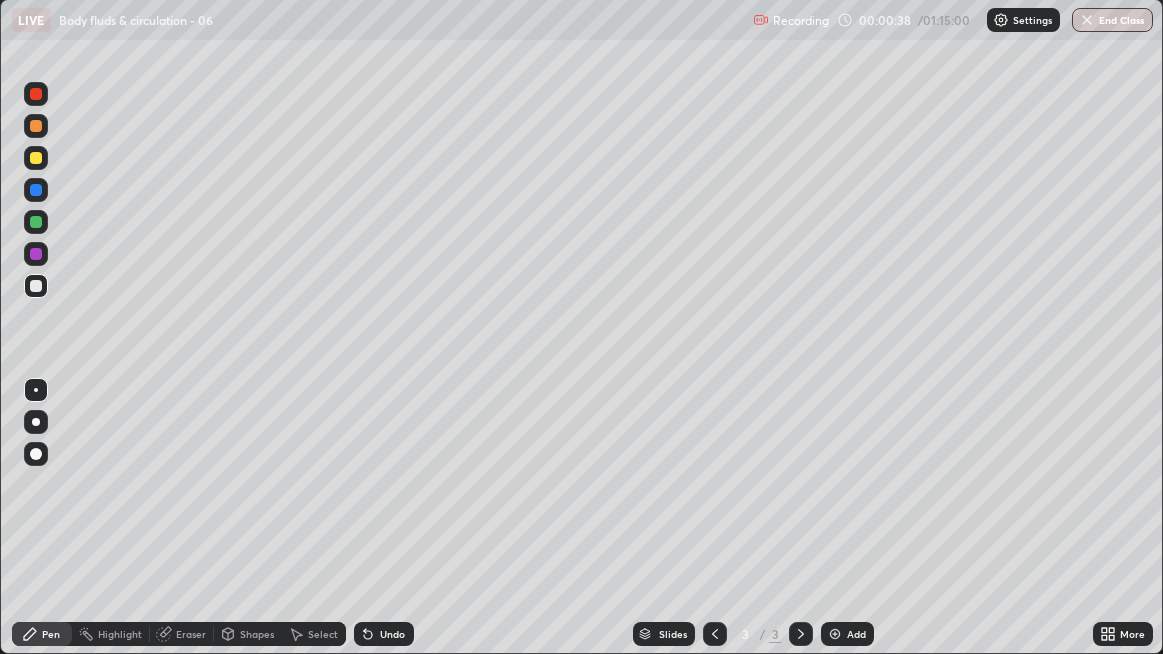 click at bounding box center [36, 422] 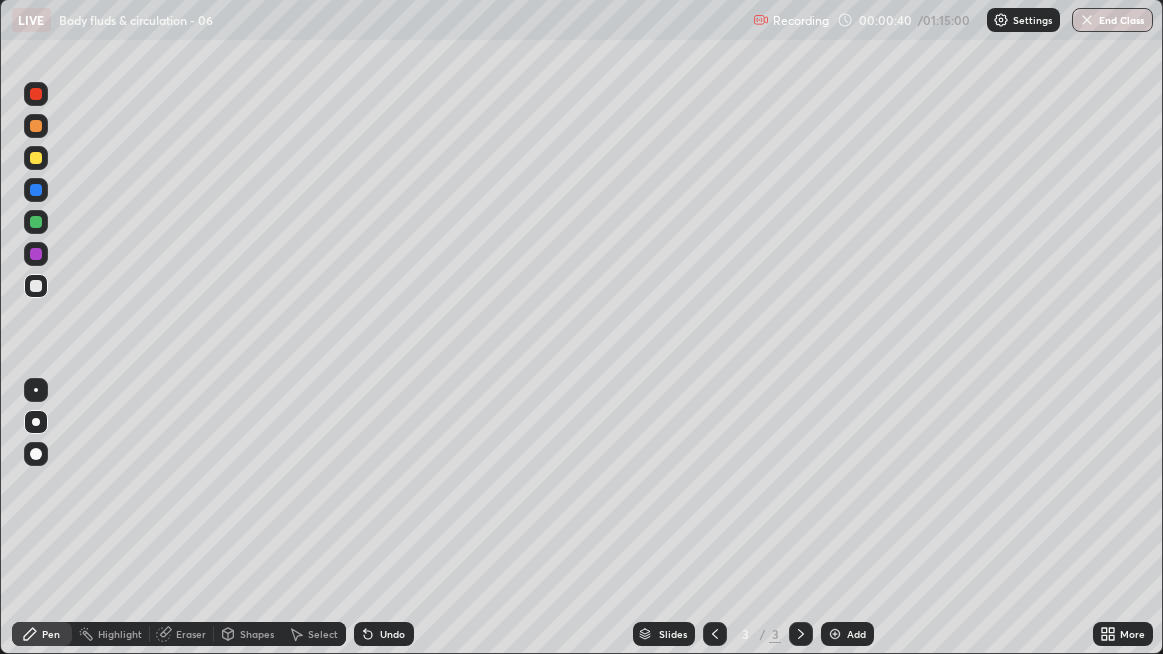 click at bounding box center (36, 158) 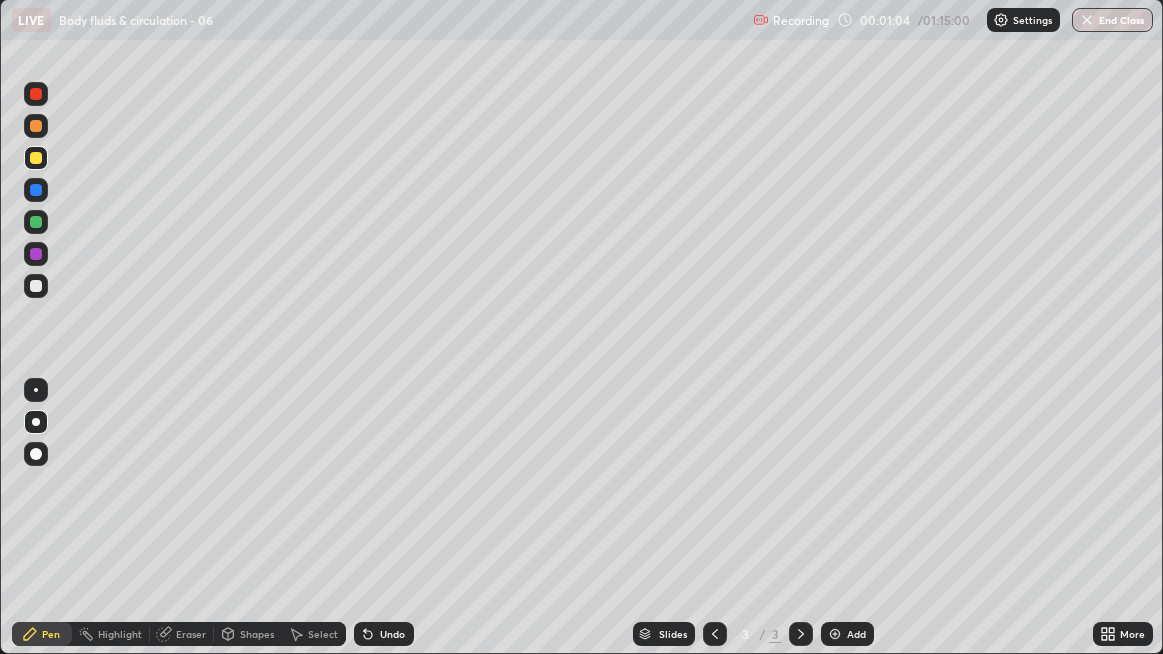 click at bounding box center (36, 286) 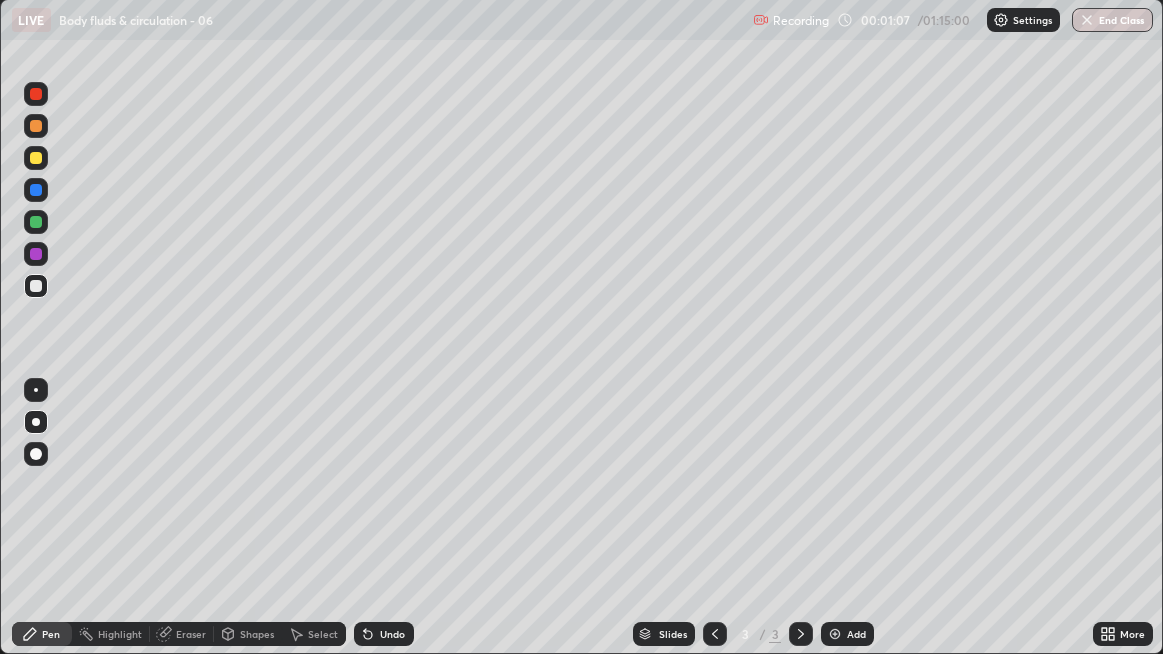 click at bounding box center [36, 286] 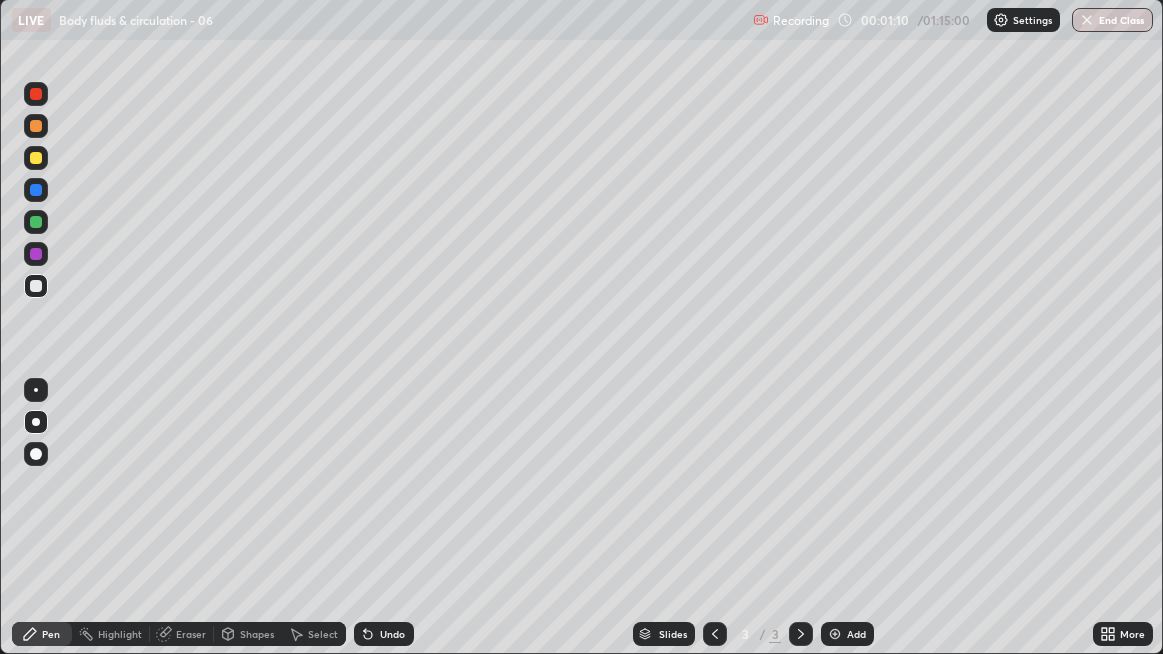 click at bounding box center [36, 286] 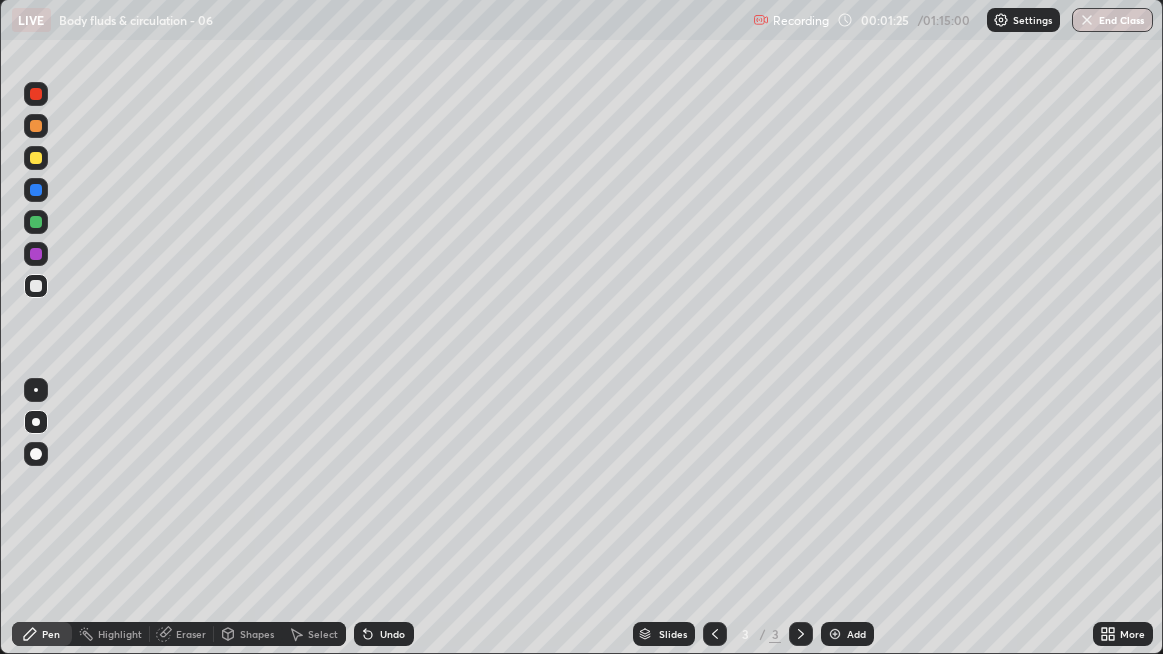 click at bounding box center [36, 286] 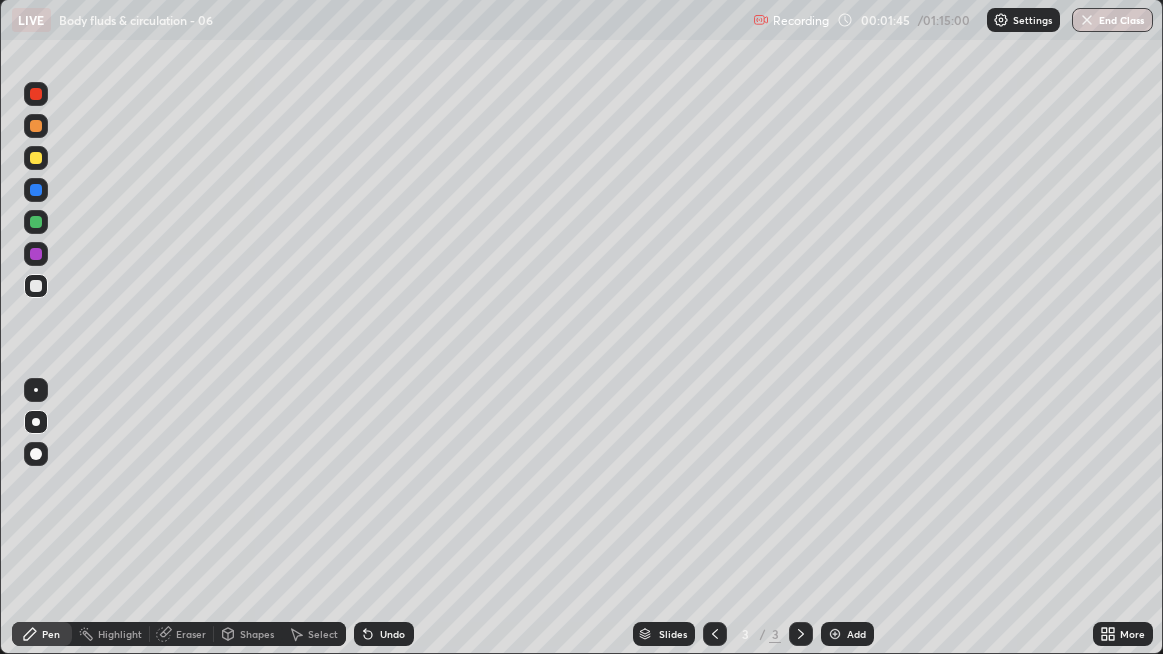 click at bounding box center (36, 190) 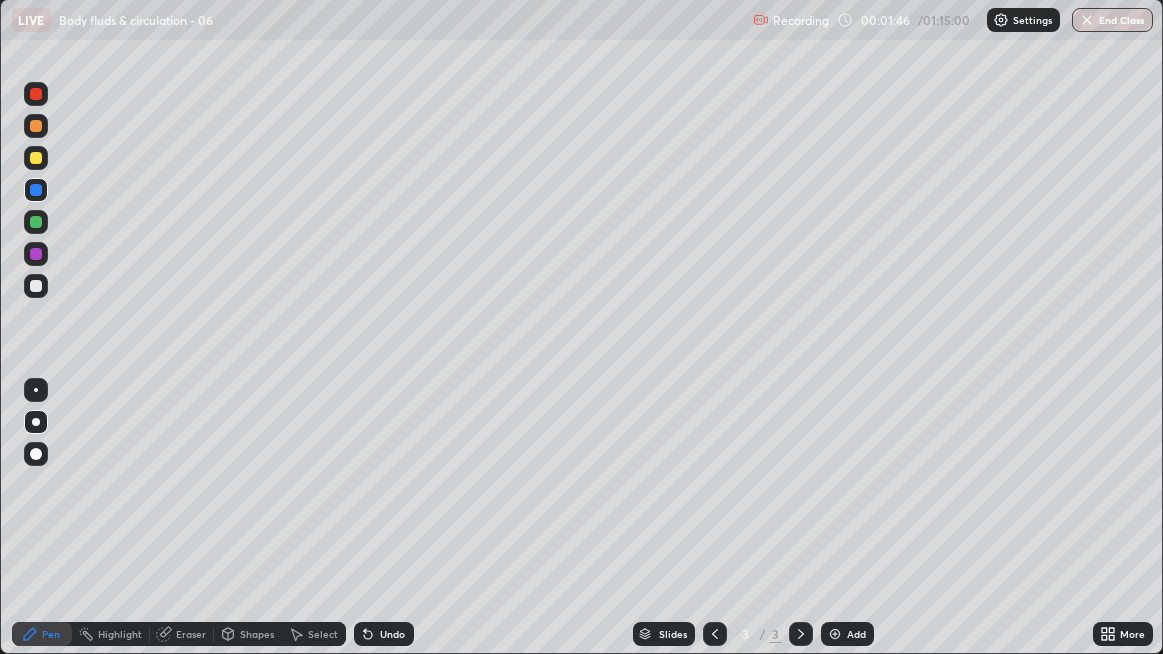 click at bounding box center (36, 286) 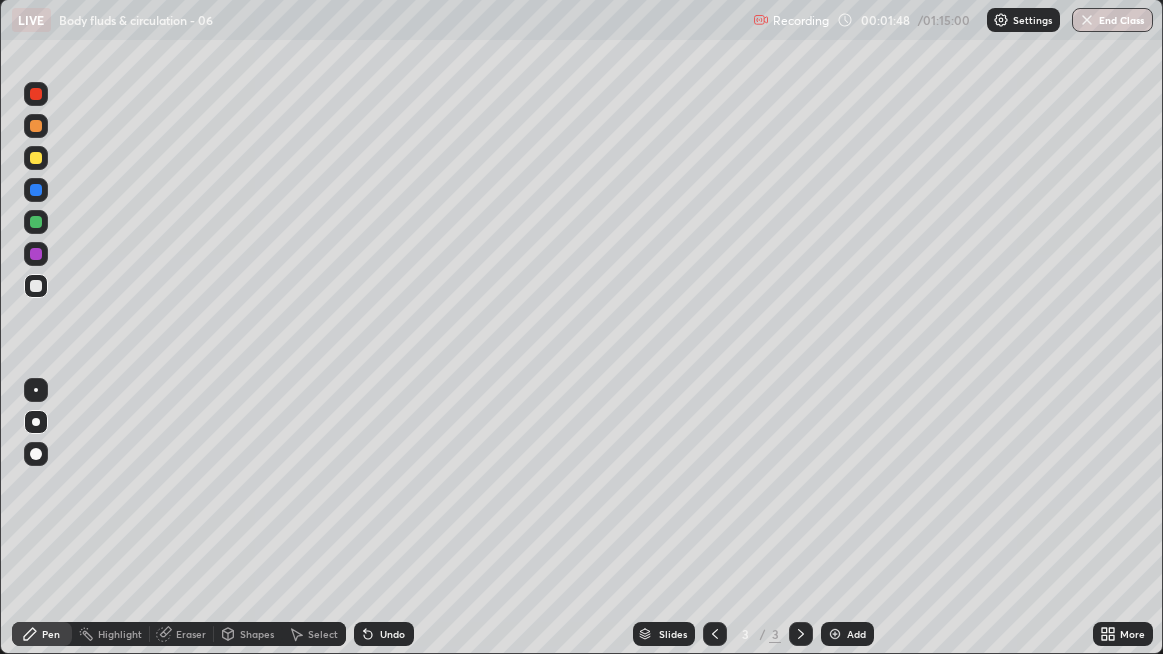 click at bounding box center (36, 190) 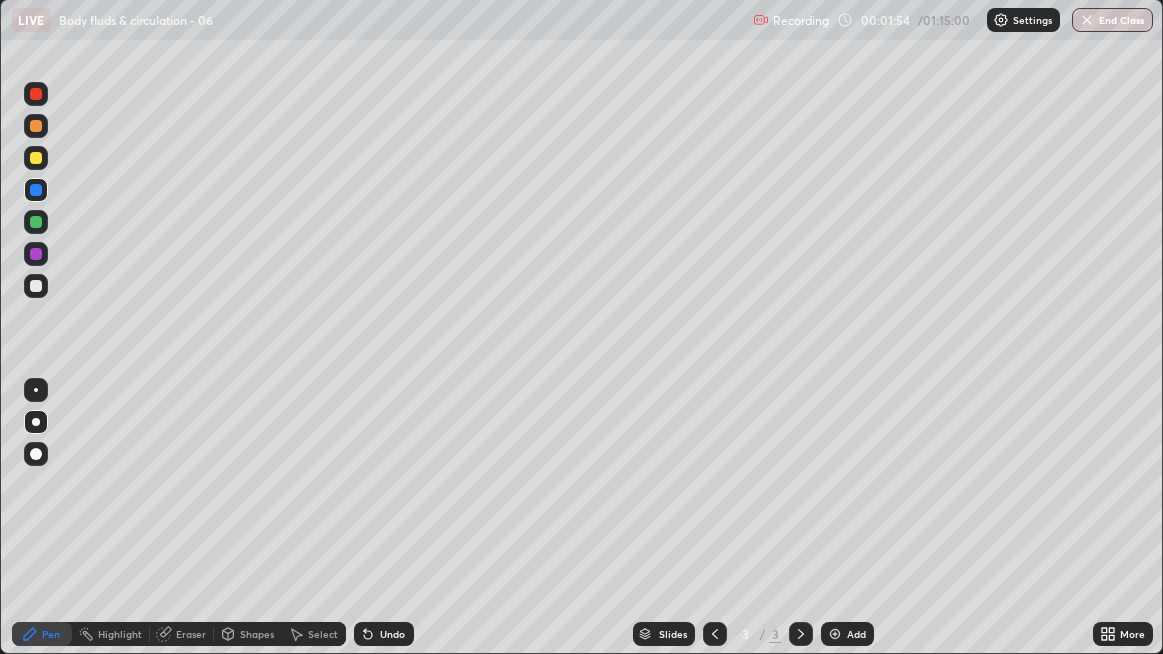 click on "Undo" at bounding box center [392, 634] 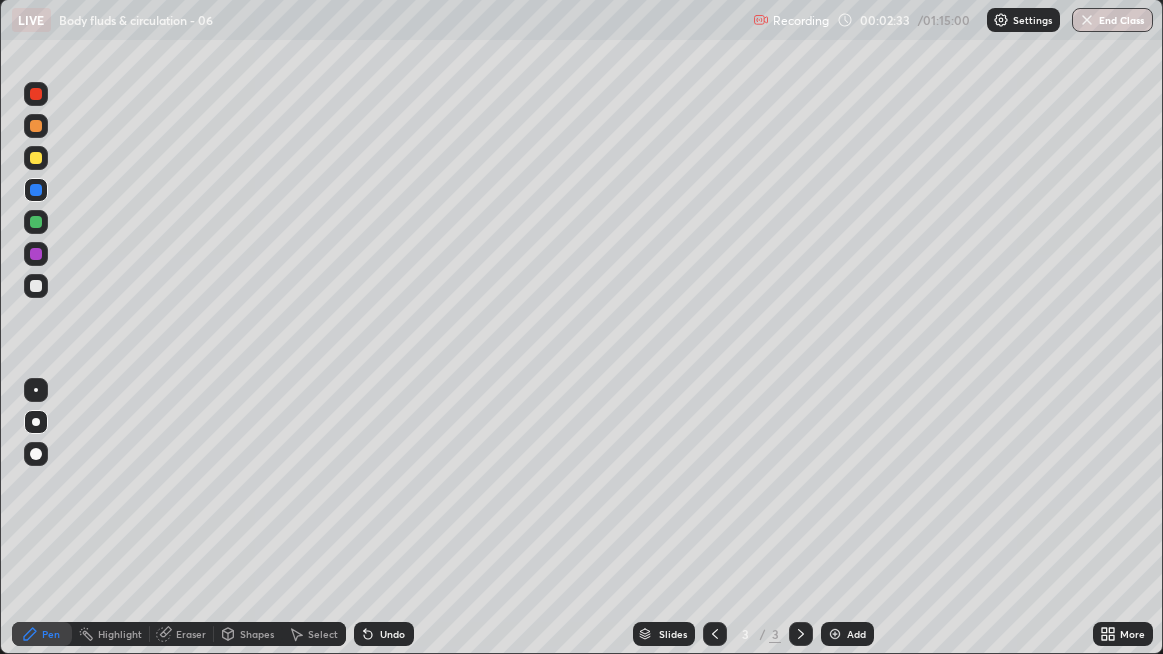 click at bounding box center (36, 286) 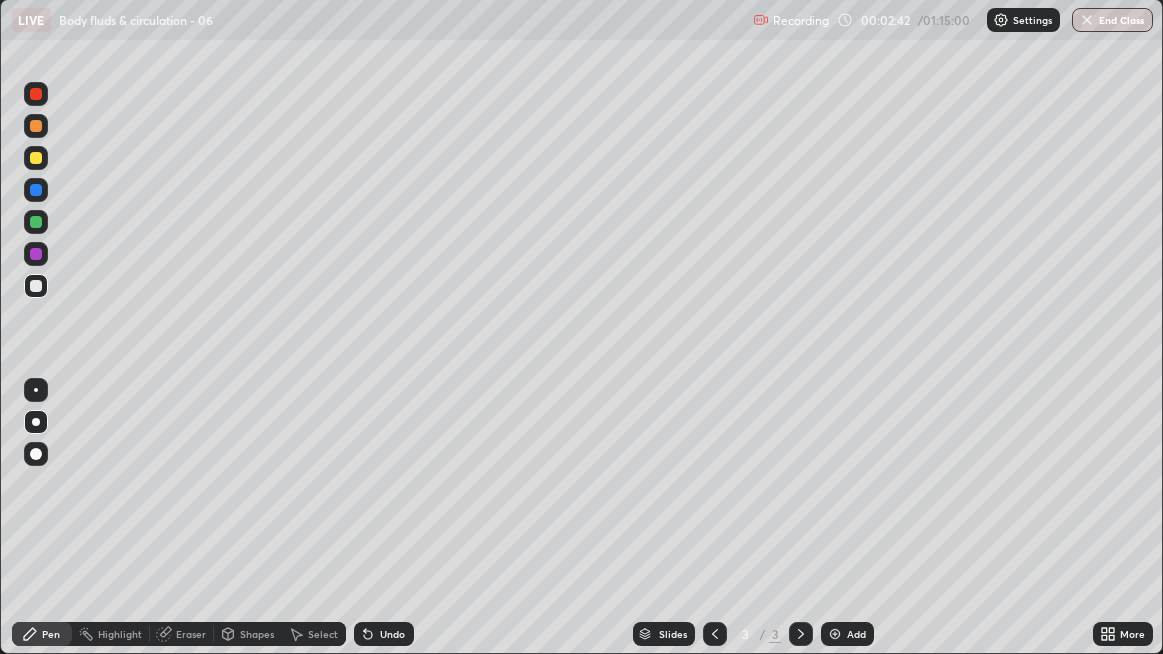 click at bounding box center (36, 286) 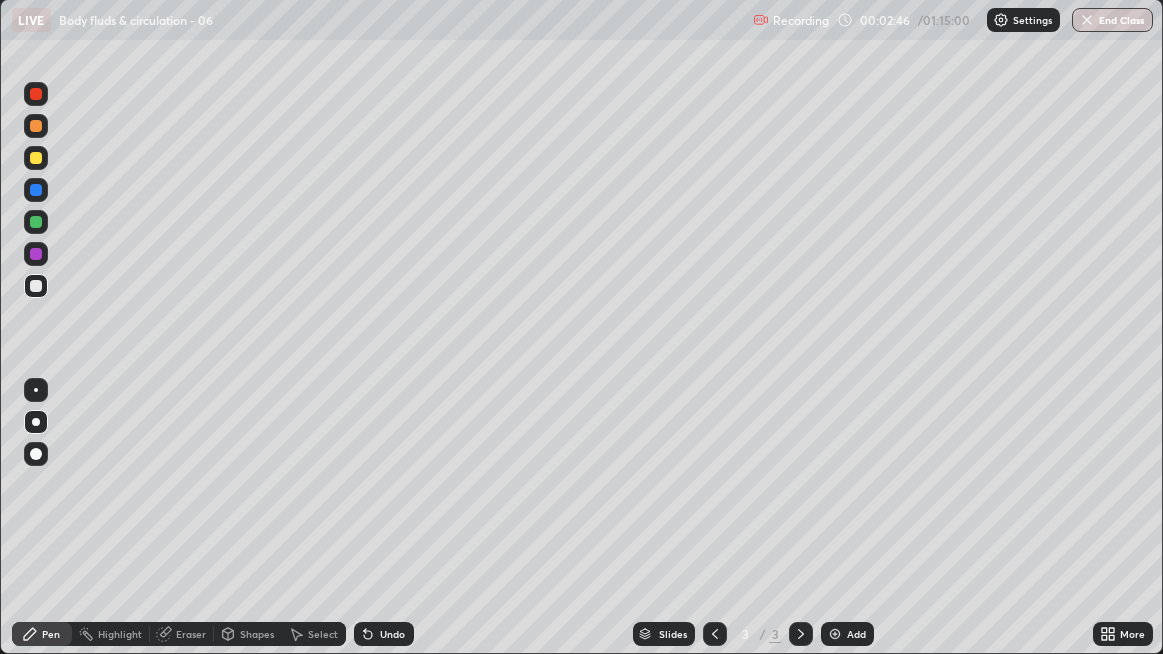 click at bounding box center [36, 286] 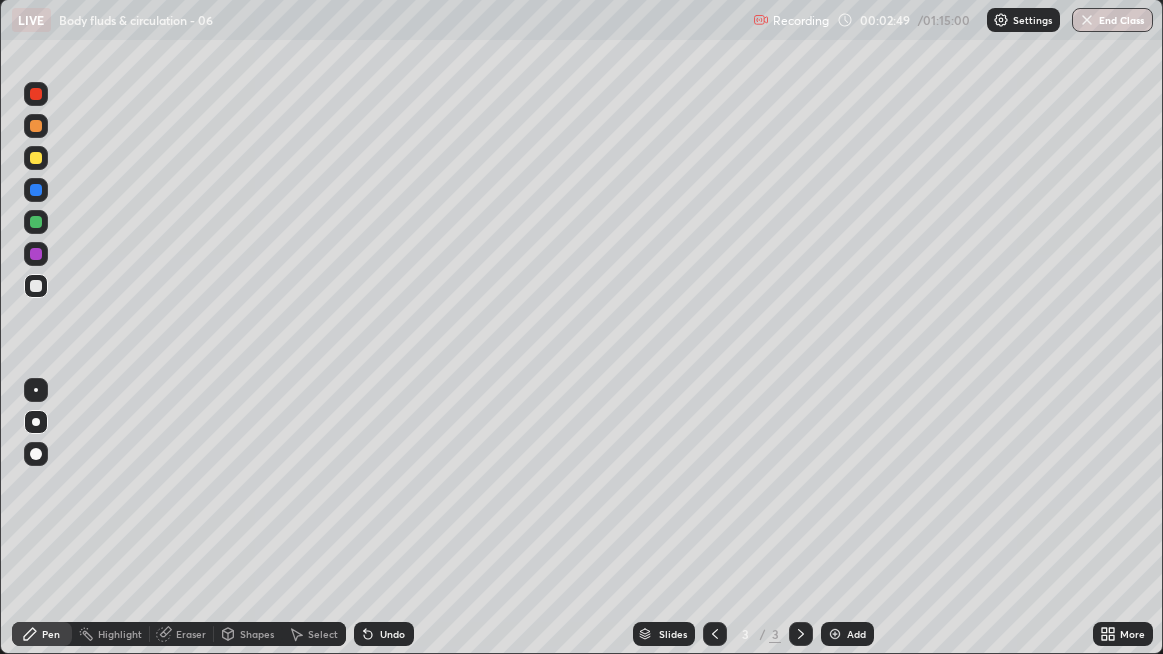 click at bounding box center [36, 286] 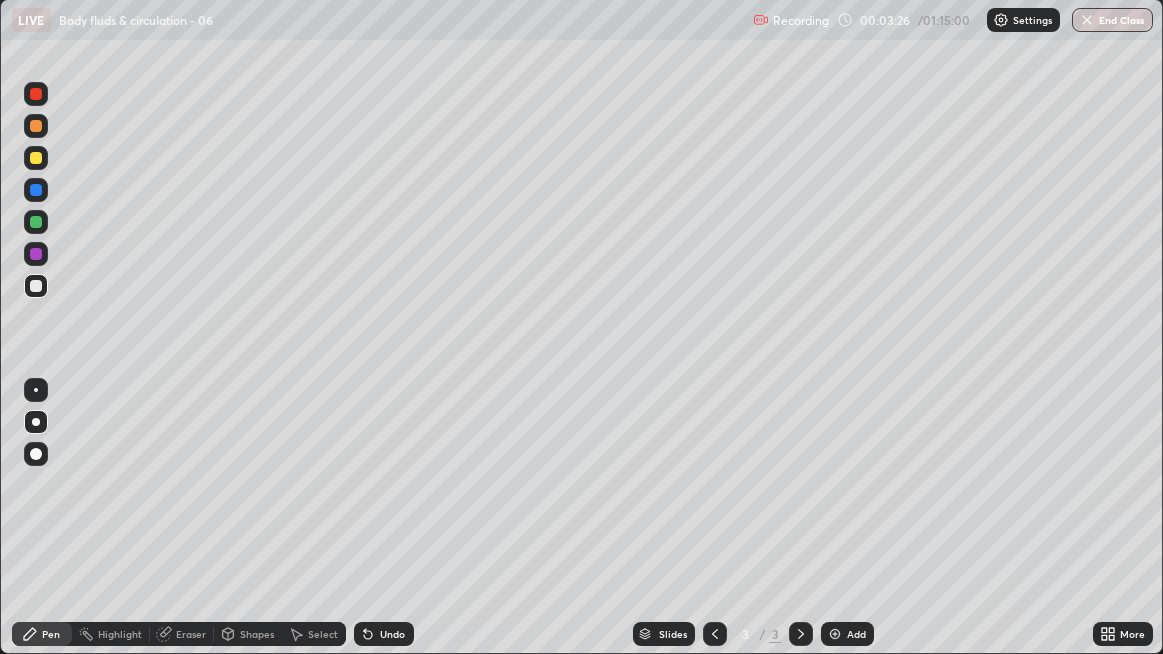 click at bounding box center [36, 158] 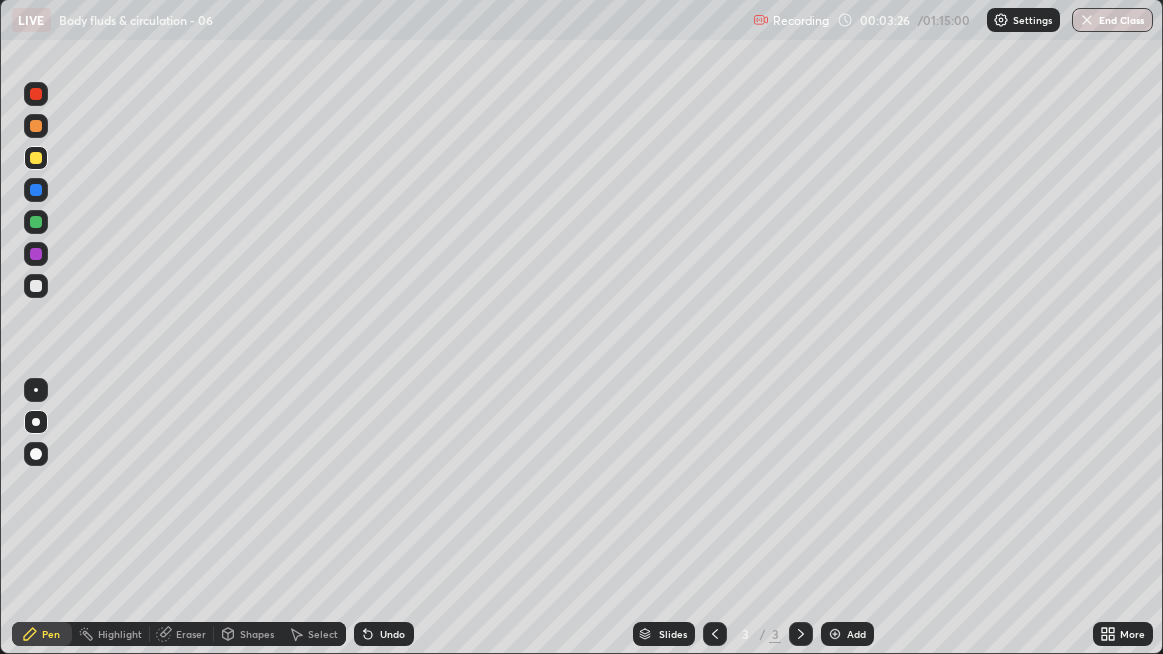 click at bounding box center (36, 126) 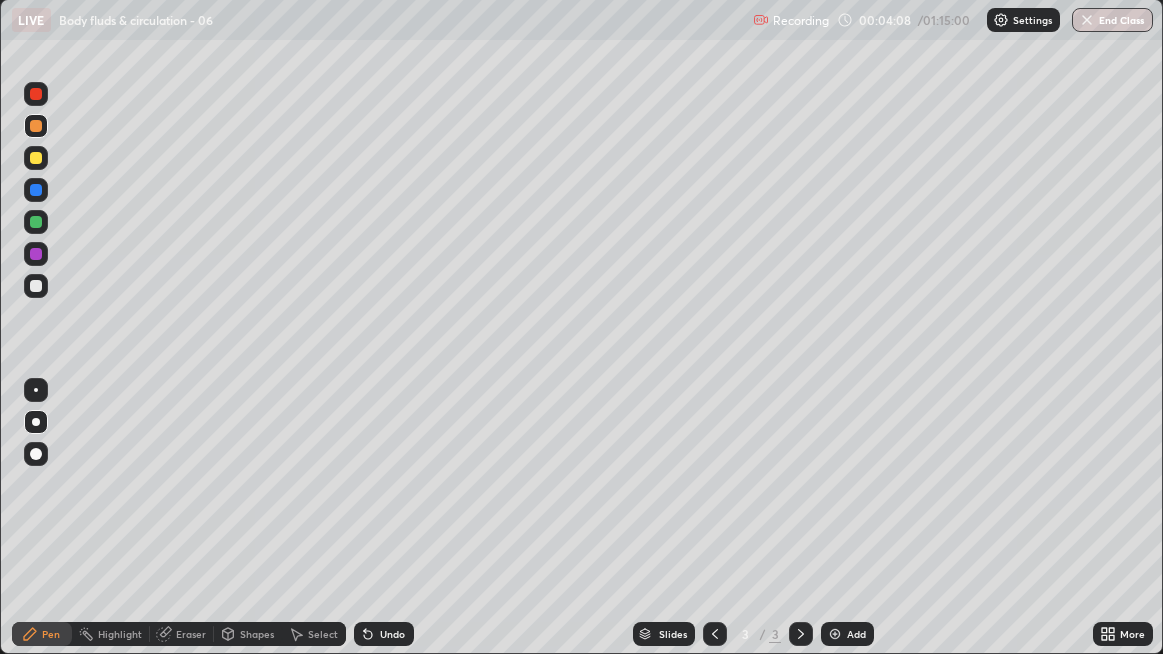 click at bounding box center (36, 286) 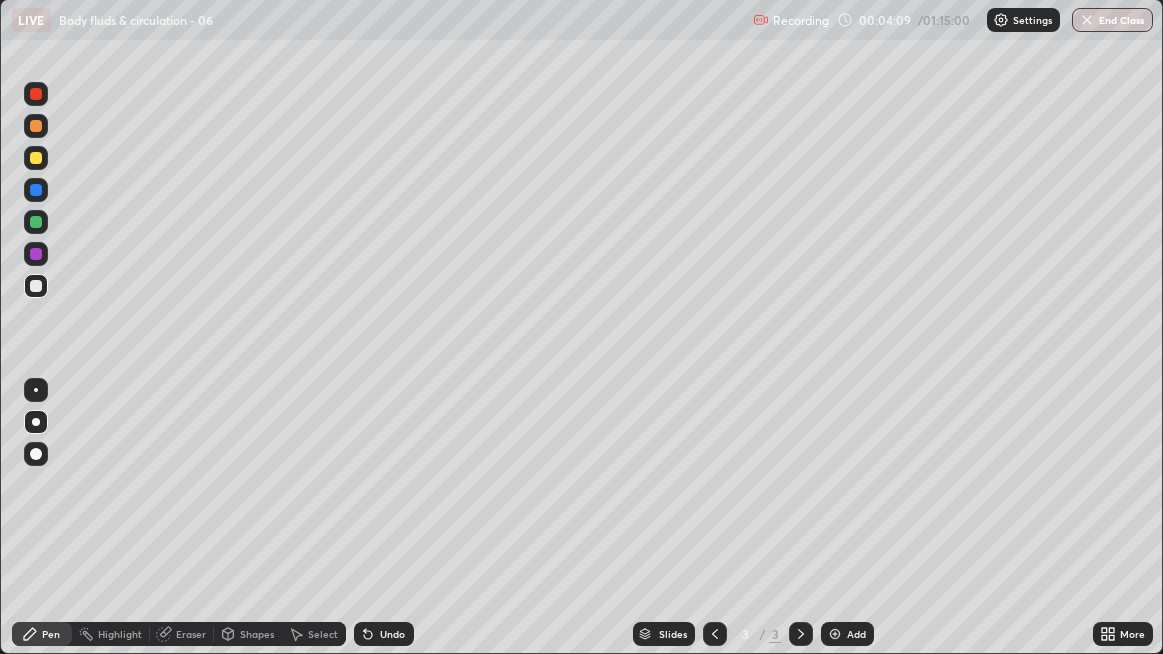 click at bounding box center [36, 254] 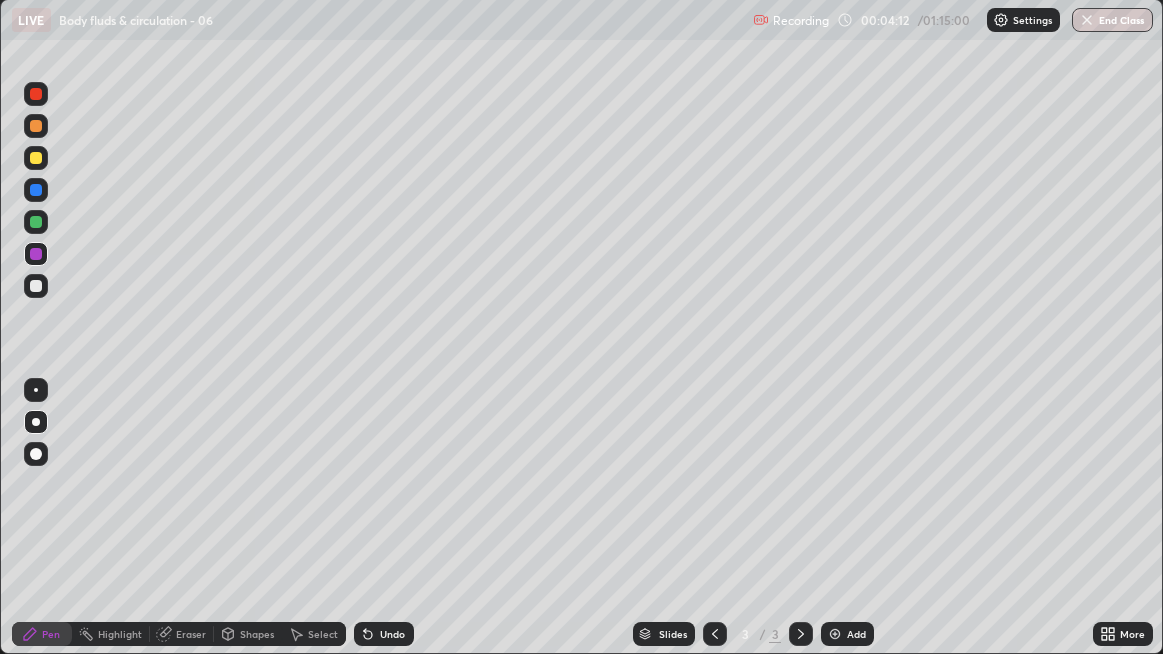 click at bounding box center [36, 126] 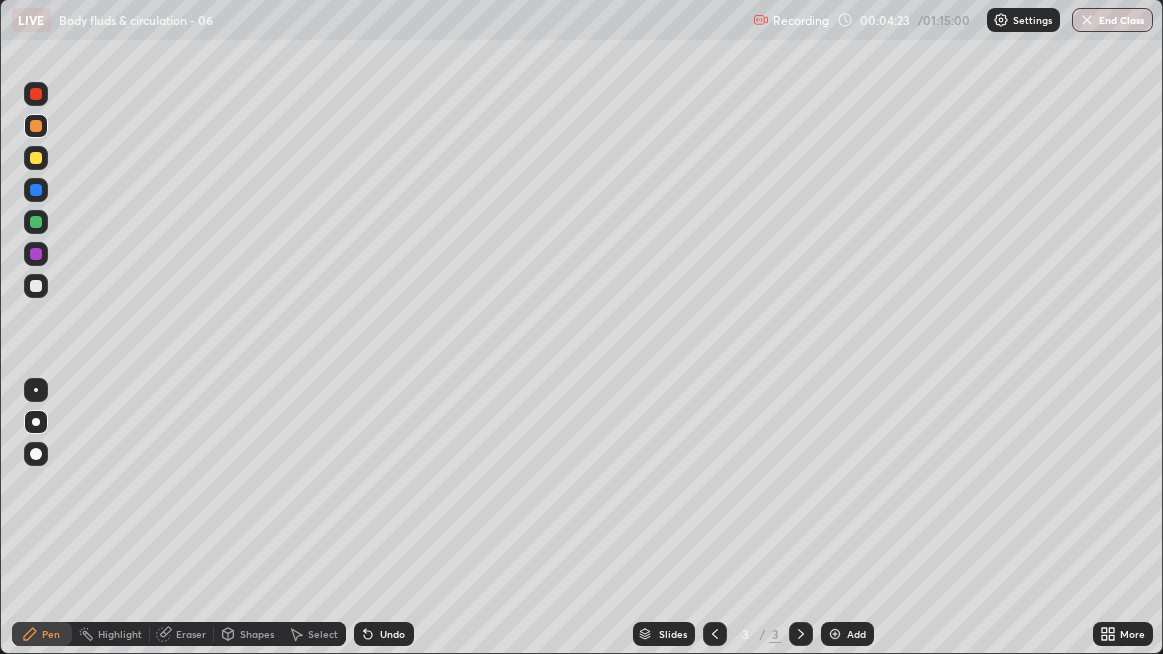 click at bounding box center [36, 254] 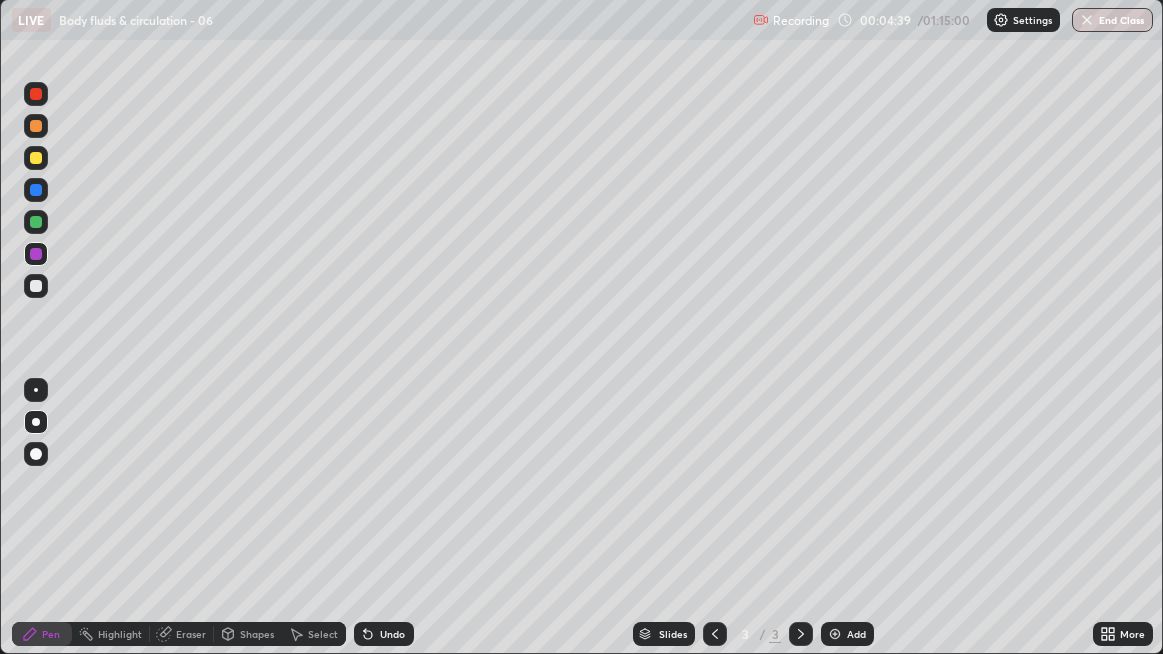 click at bounding box center [36, 190] 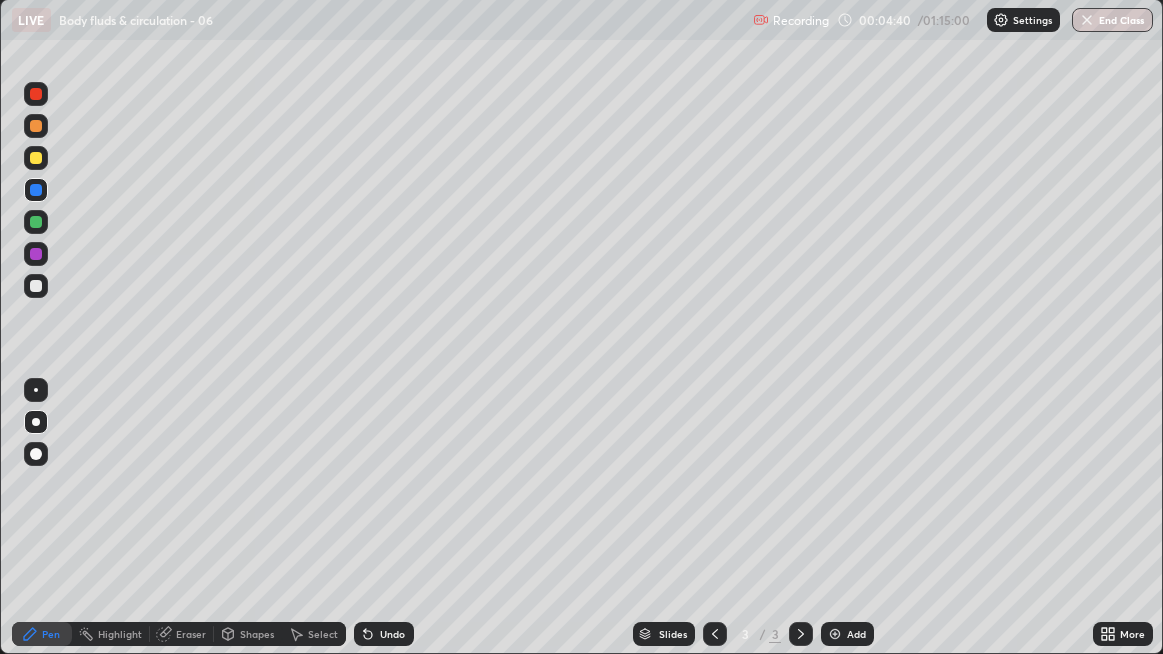 click at bounding box center (36, 158) 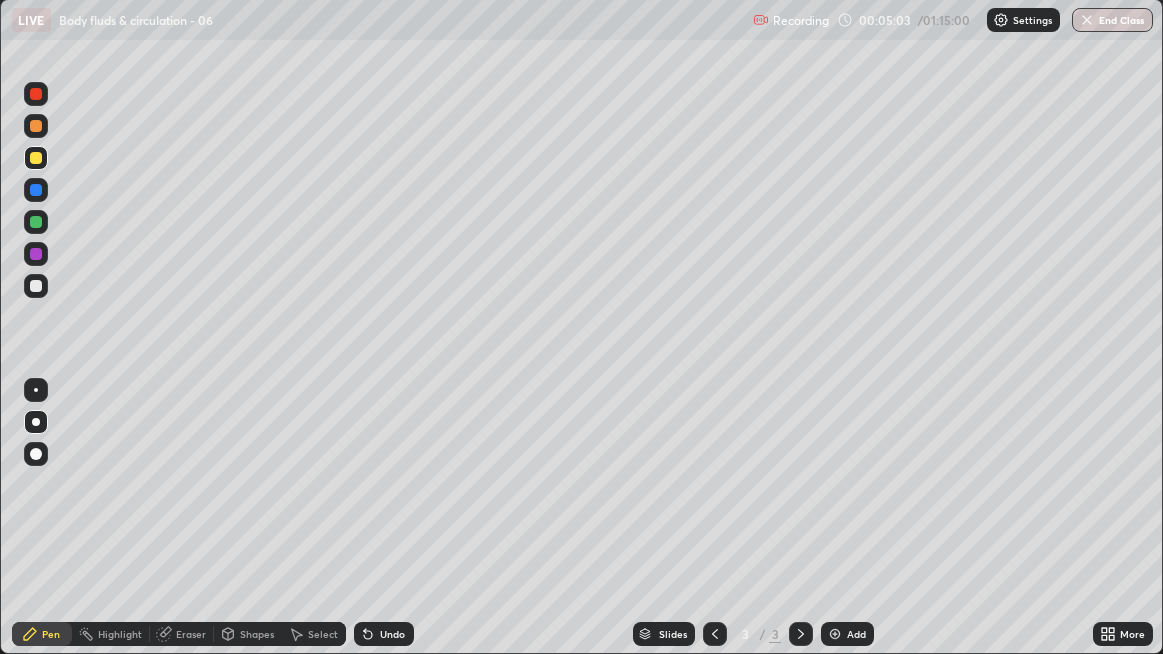 click at bounding box center [36, 254] 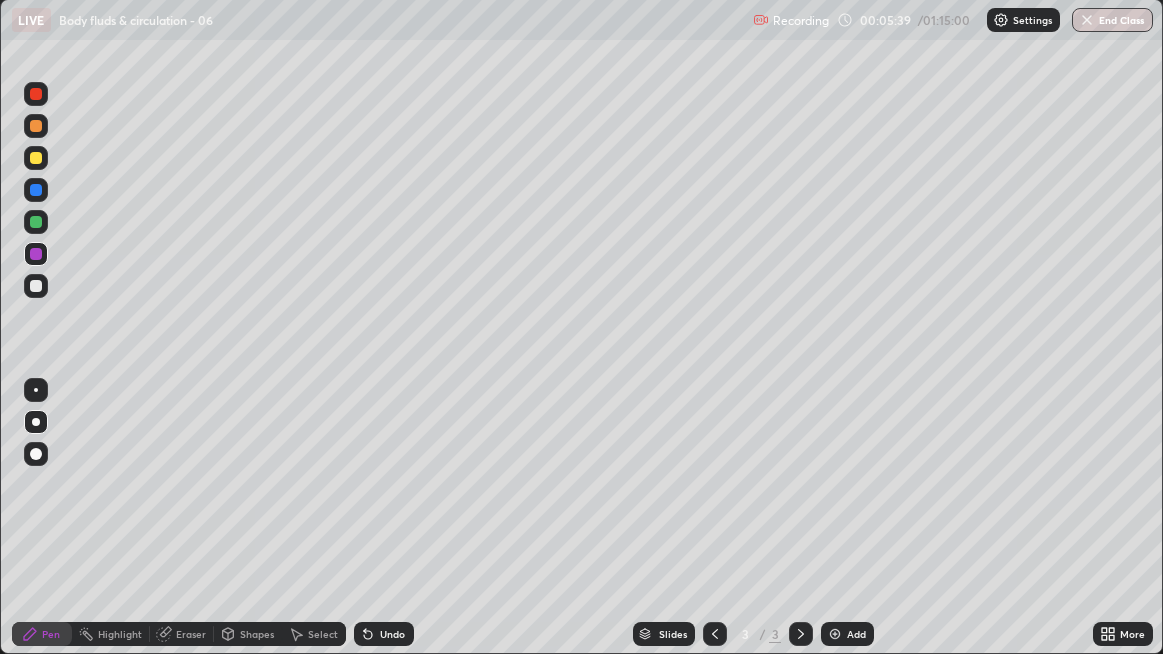 click at bounding box center (36, 286) 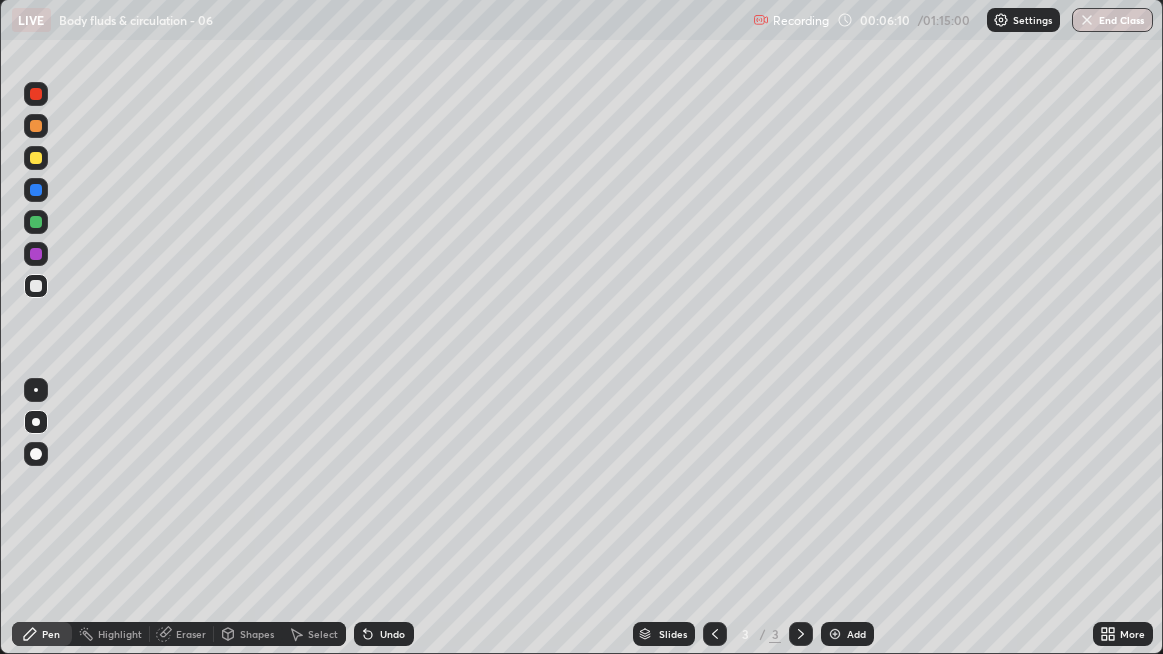 click at bounding box center (36, 286) 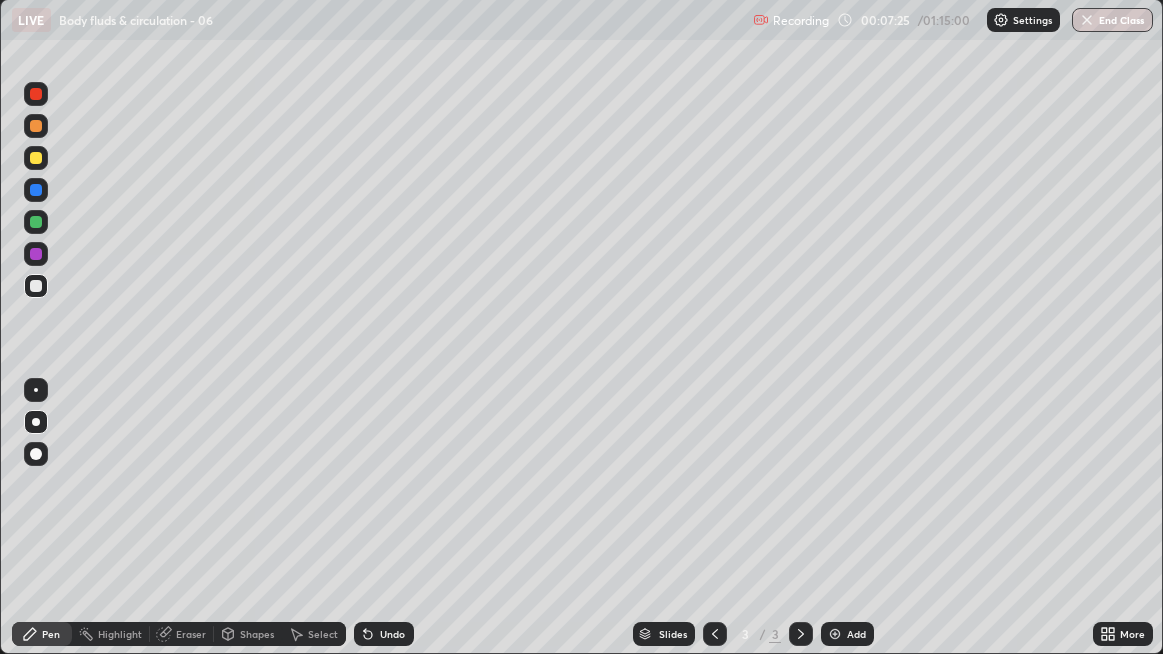 click at bounding box center [36, 286] 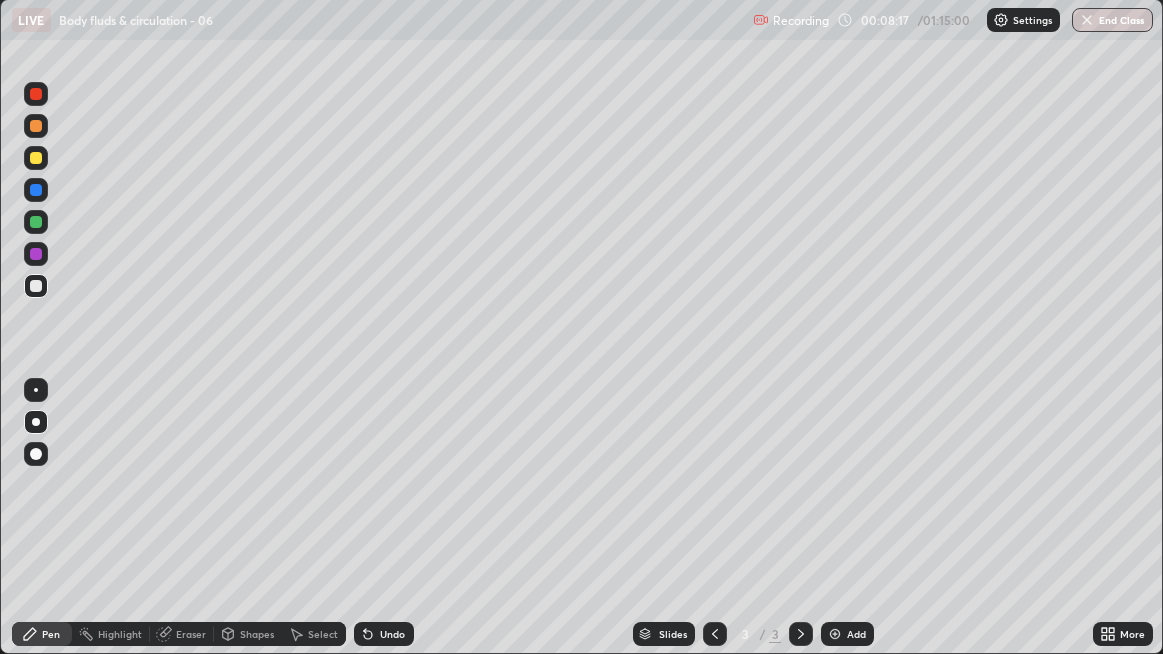 click at bounding box center (36, 222) 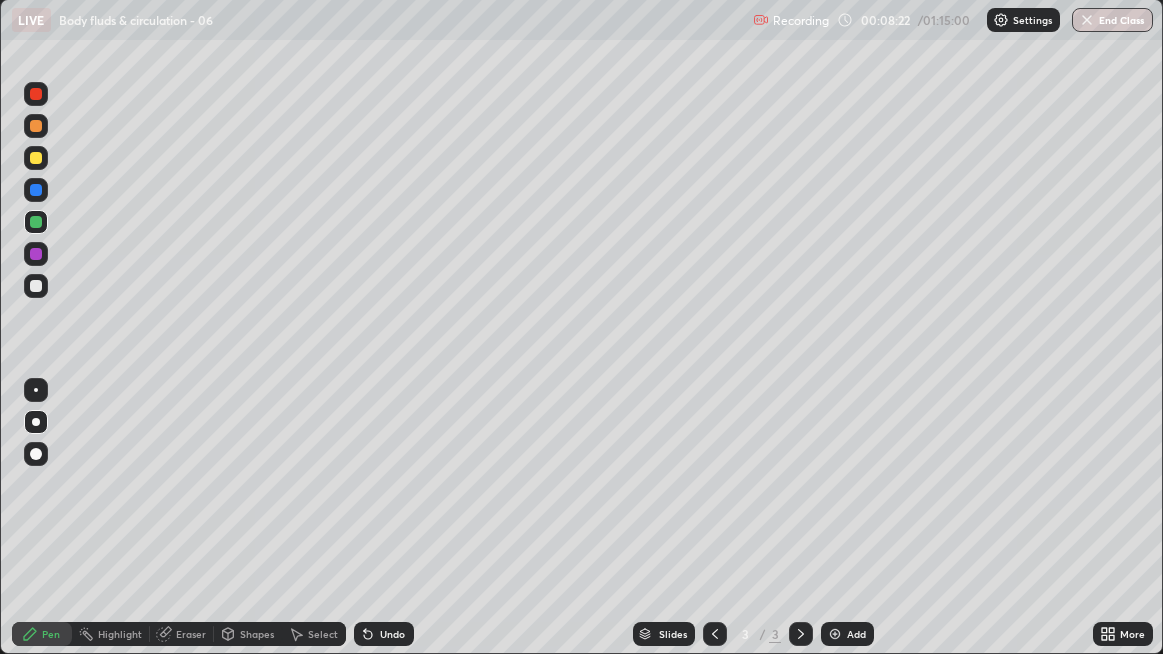click at bounding box center (36, 286) 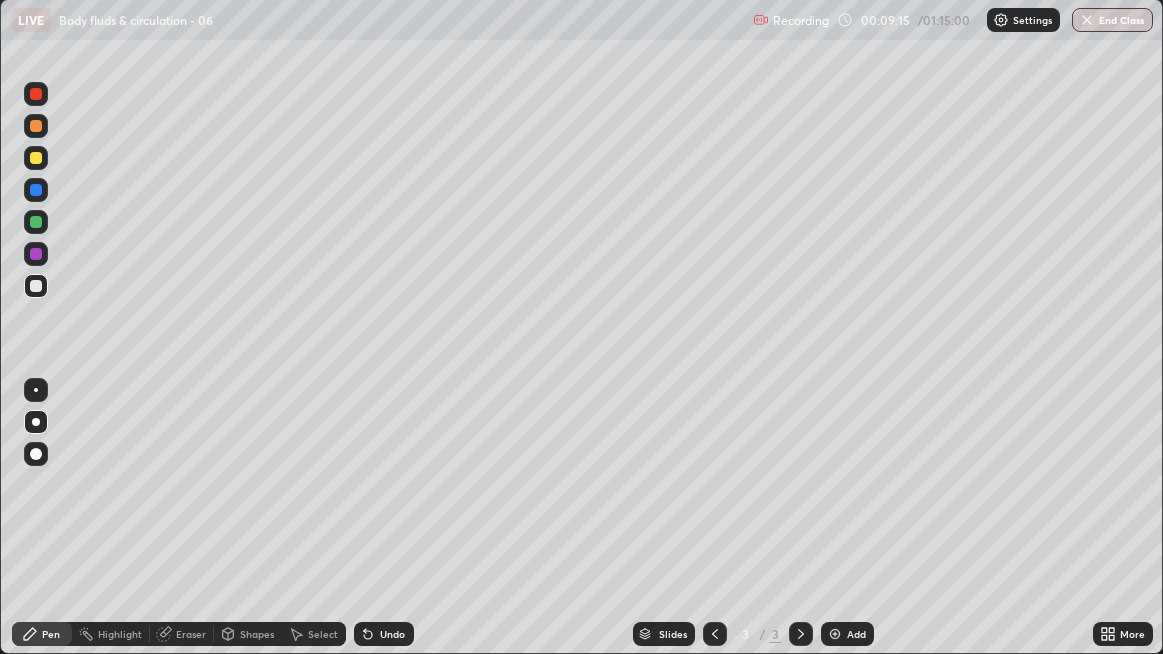 click at bounding box center [36, 286] 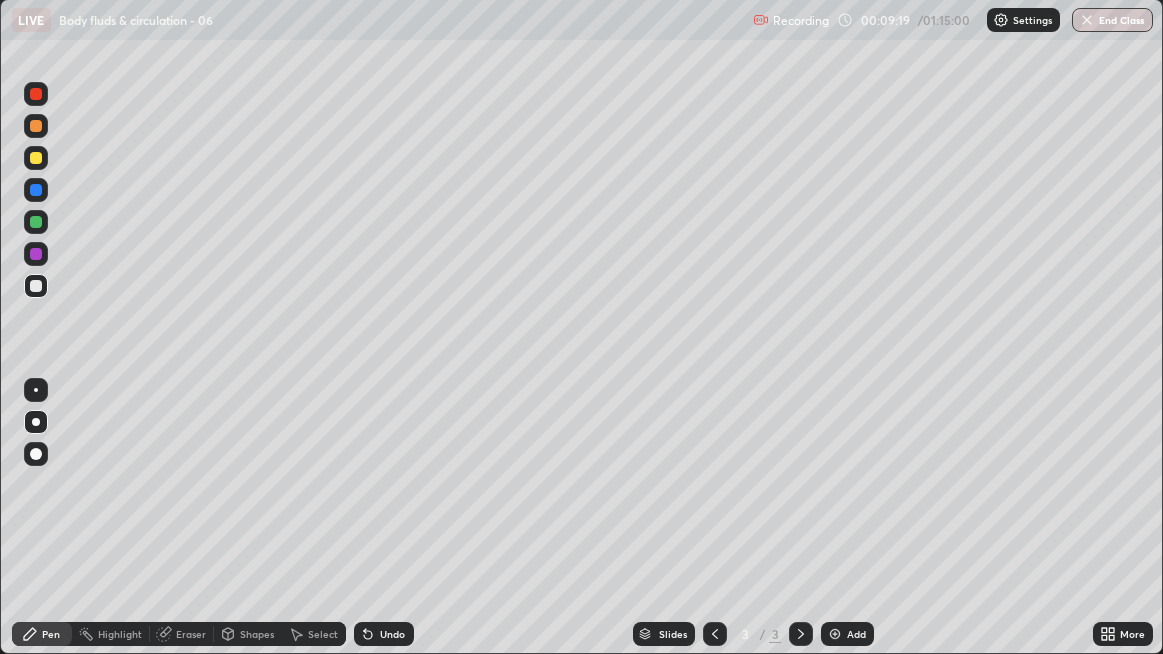 click at bounding box center (36, 286) 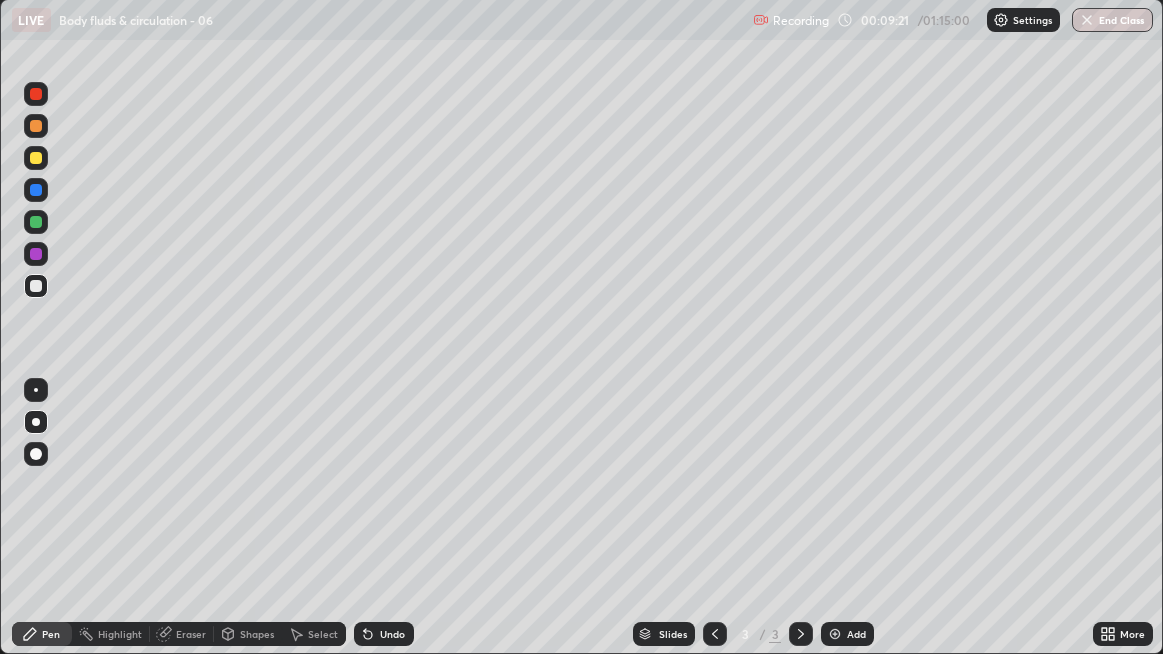 click at bounding box center (36, 286) 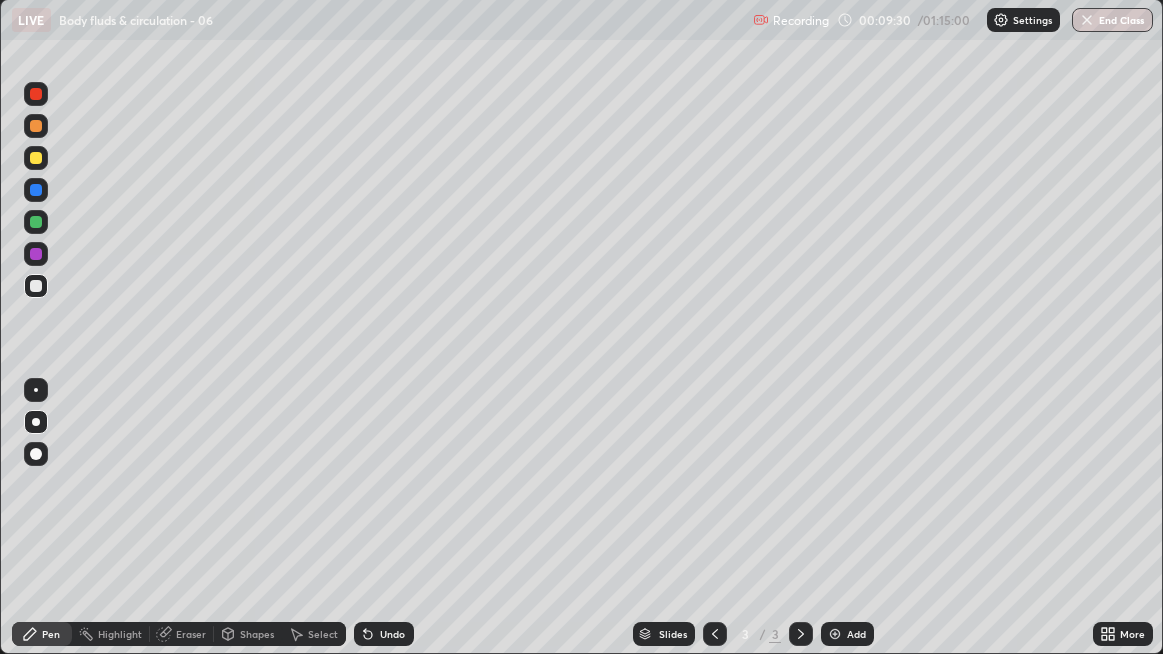 click at bounding box center [36, 286] 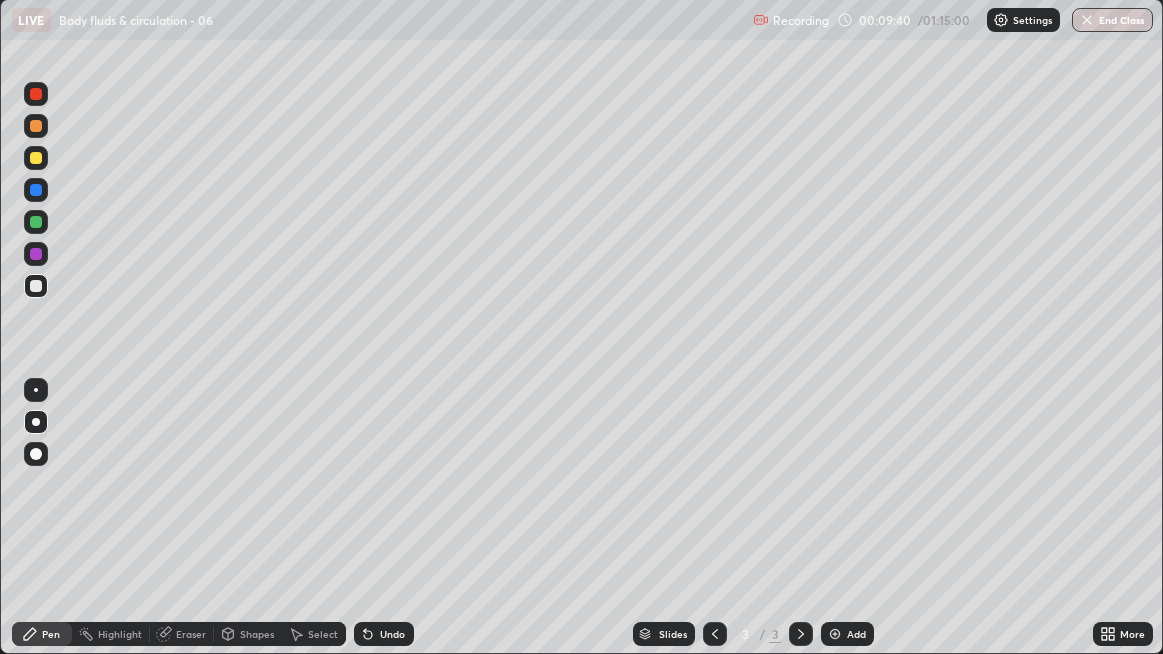 click at bounding box center [36, 286] 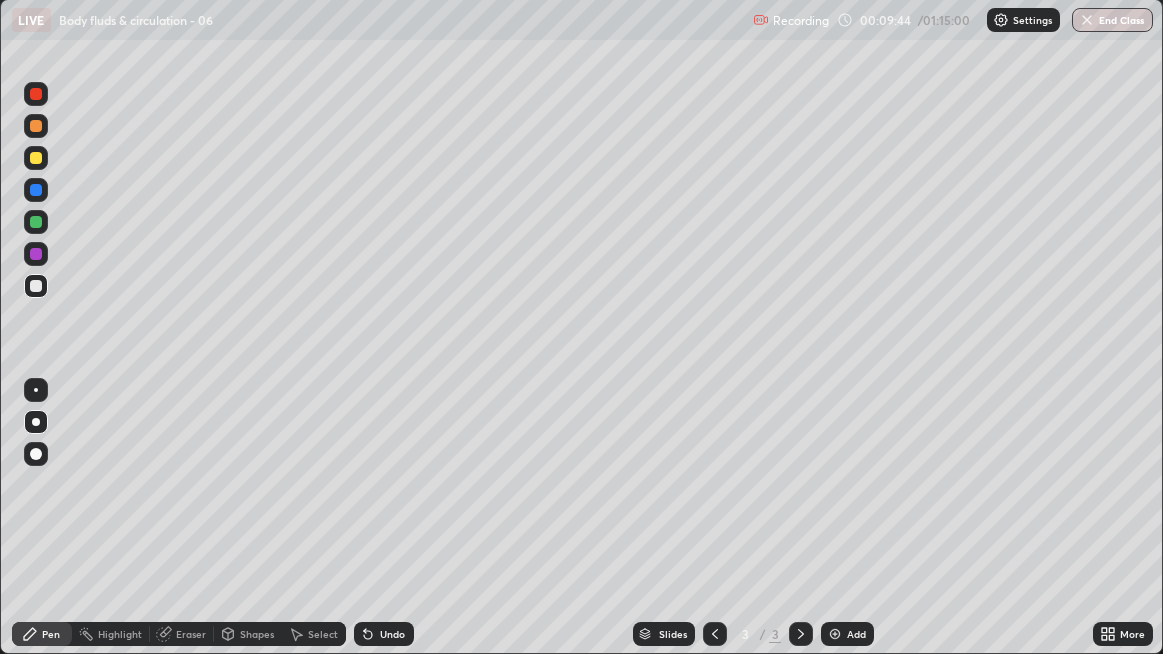 click on "Add" at bounding box center (847, 634) 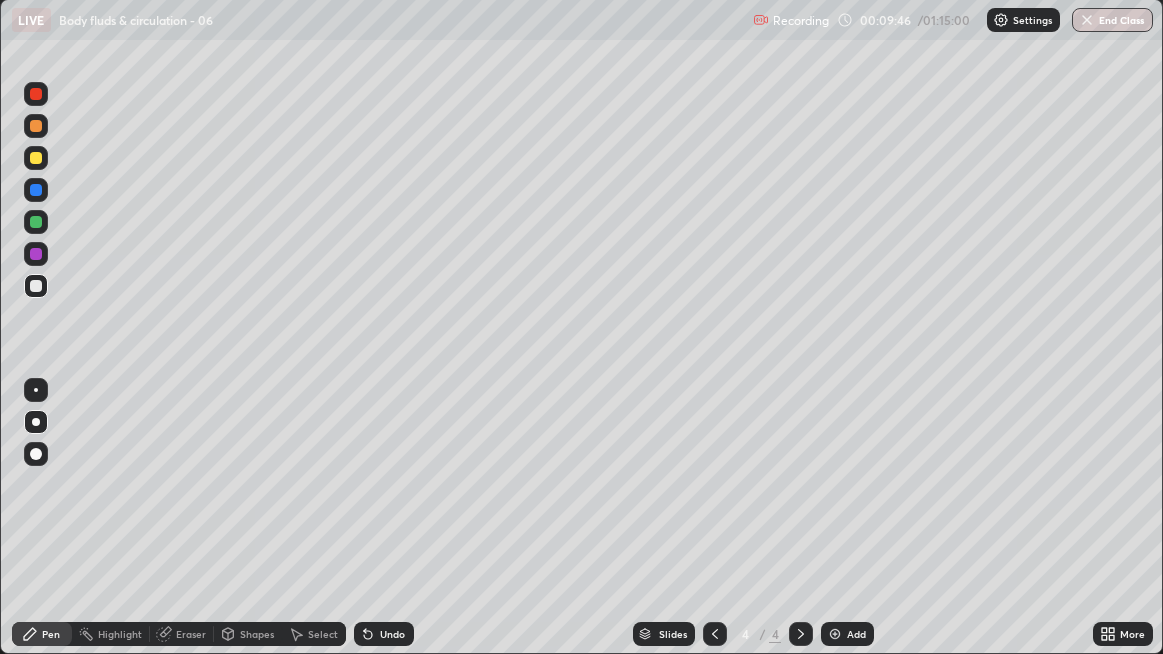 click at bounding box center [36, 190] 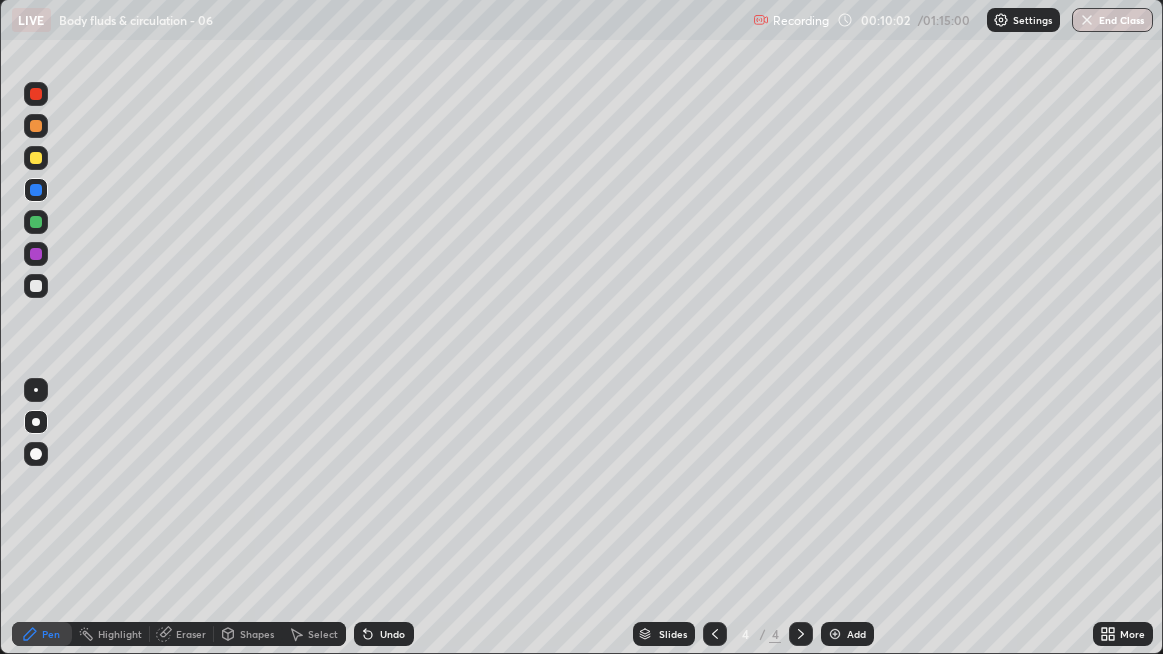 click at bounding box center (36, 286) 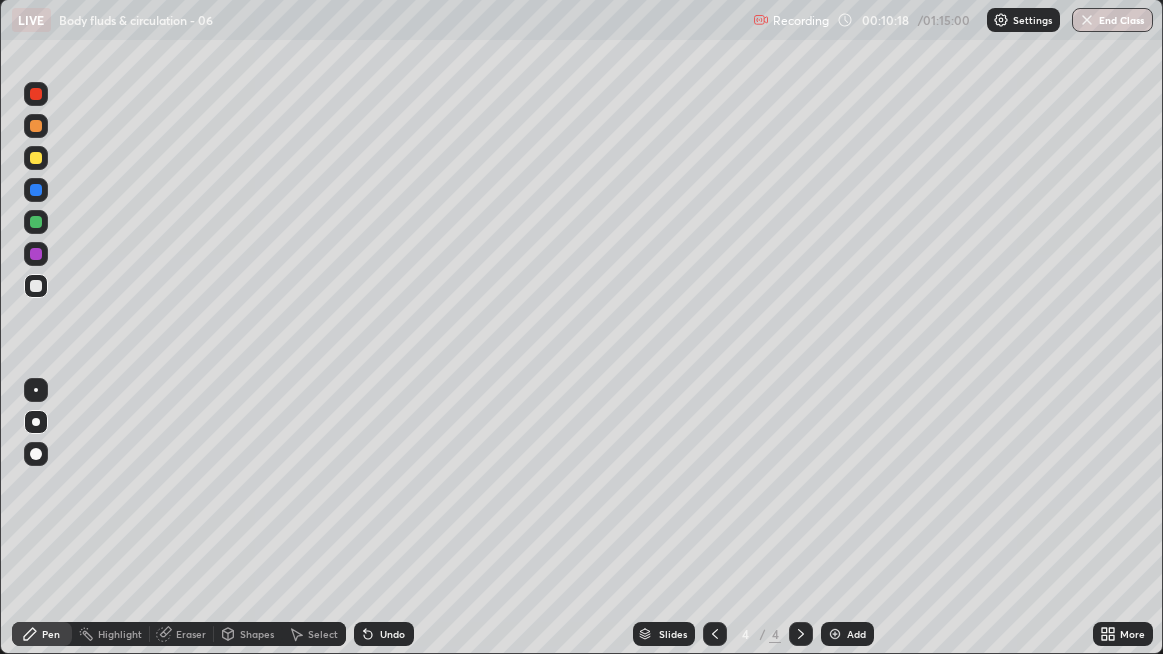 click at bounding box center (36, 286) 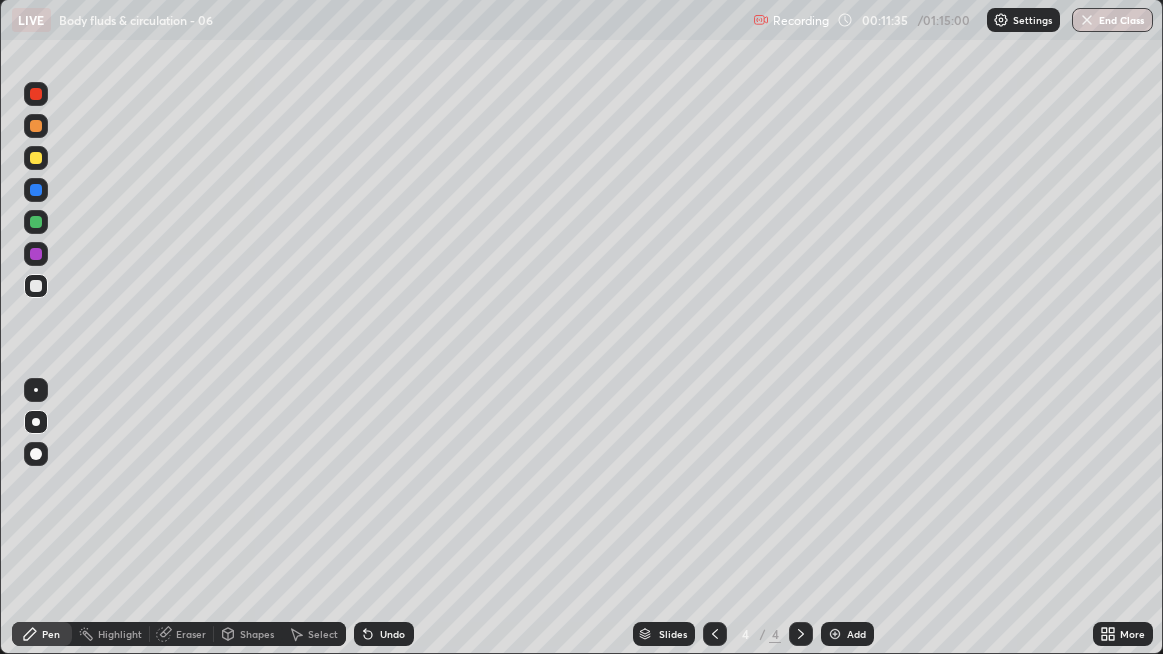 click at bounding box center [36, 286] 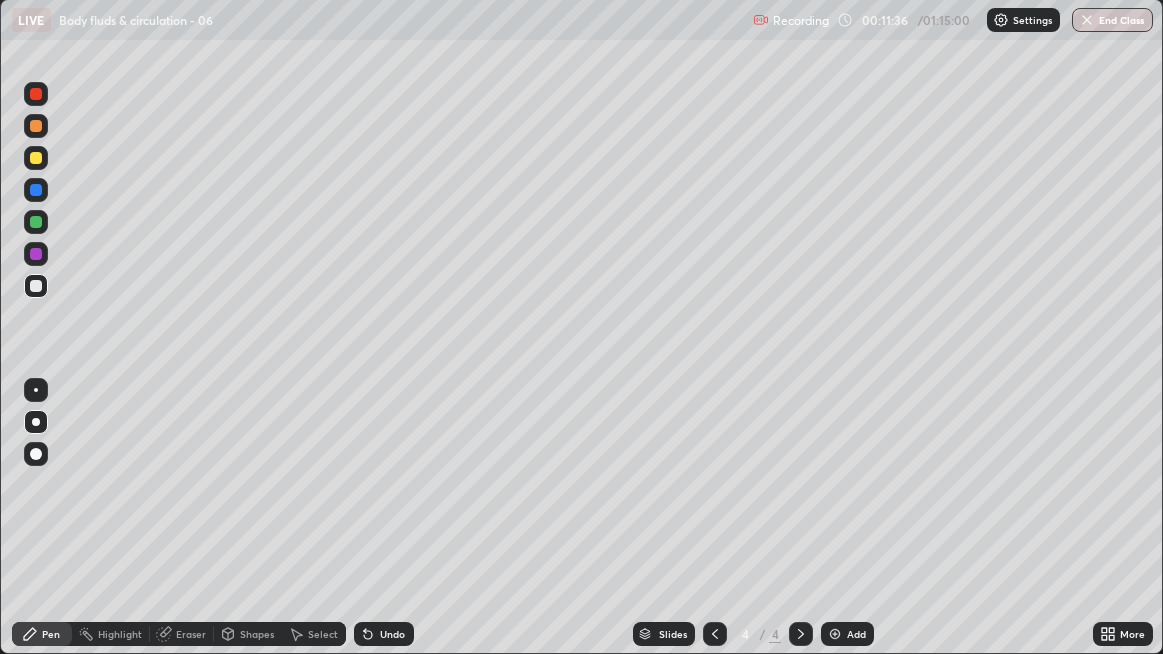 click at bounding box center (36, 286) 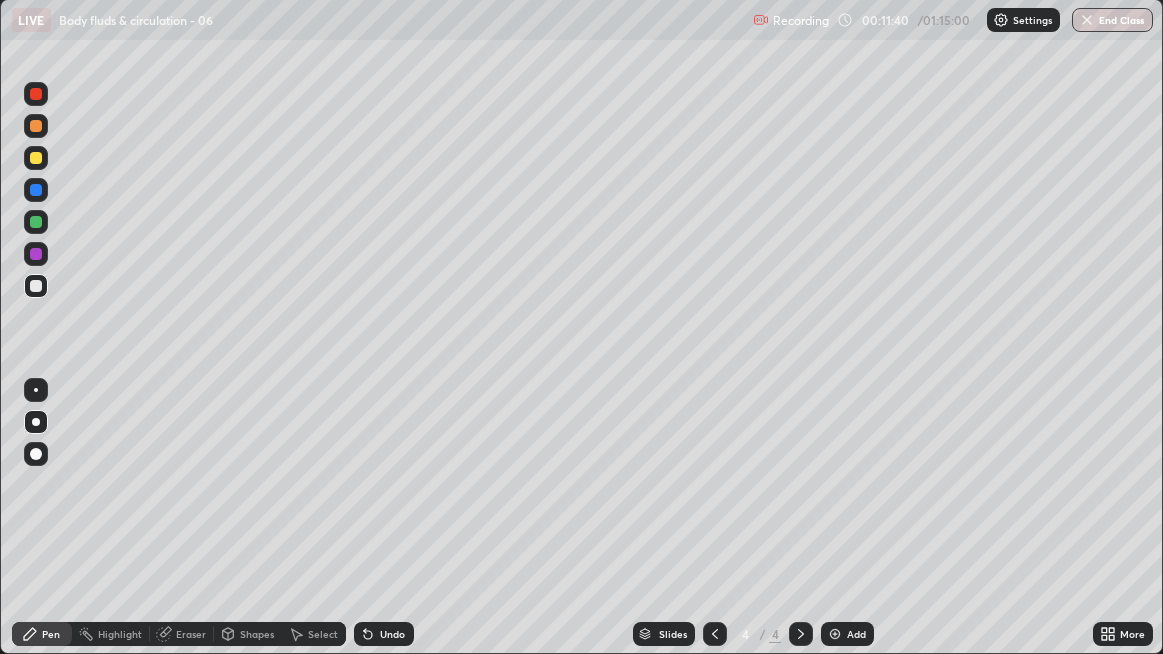 click at bounding box center (36, 286) 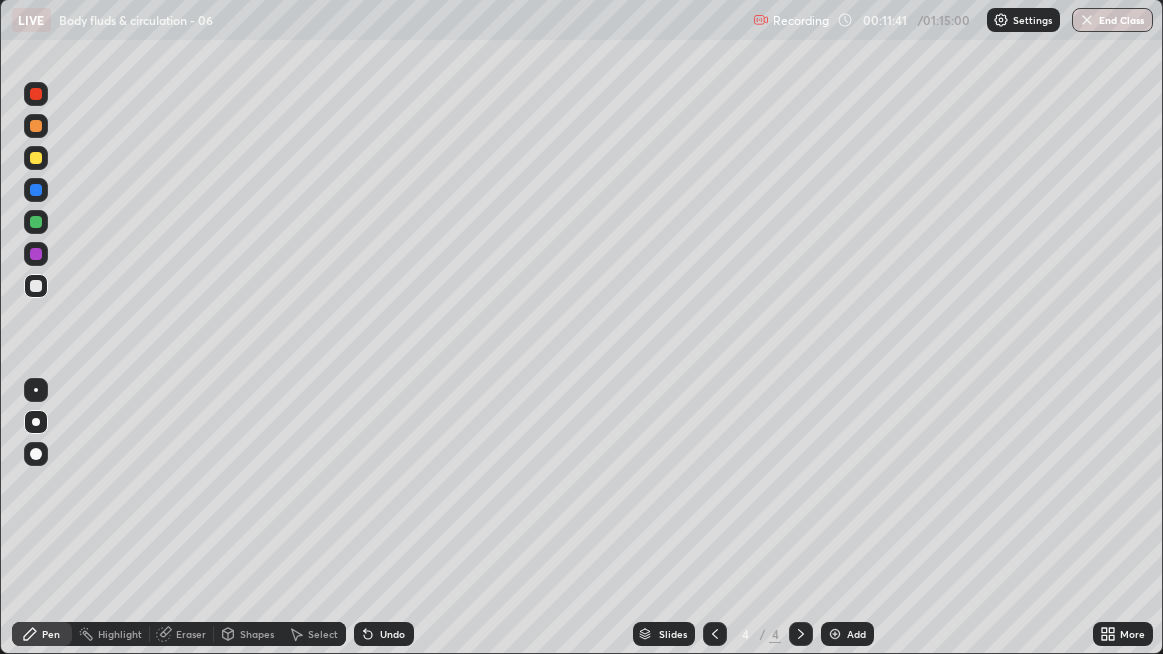 click at bounding box center (36, 286) 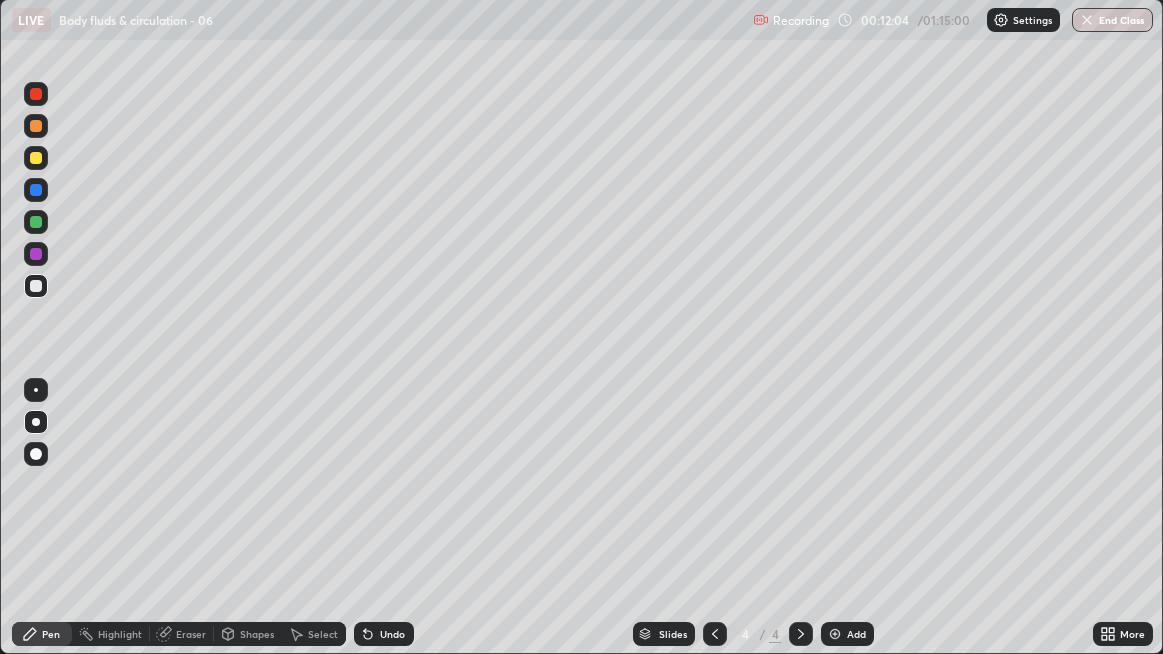click at bounding box center [36, 286] 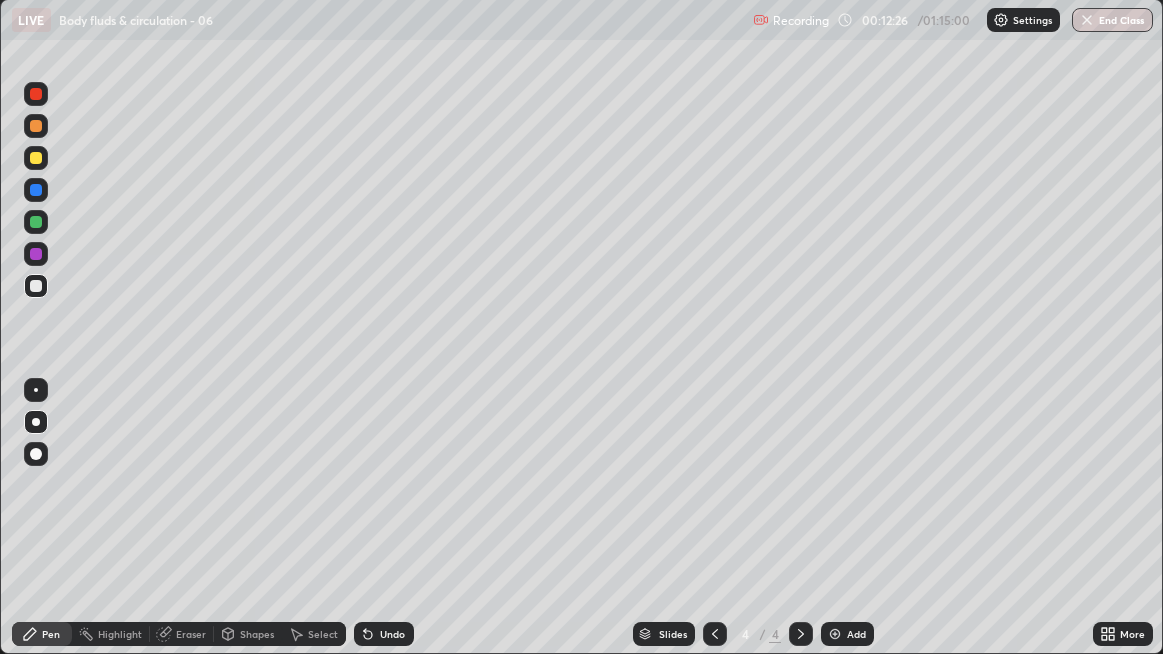 click at bounding box center [36, 286] 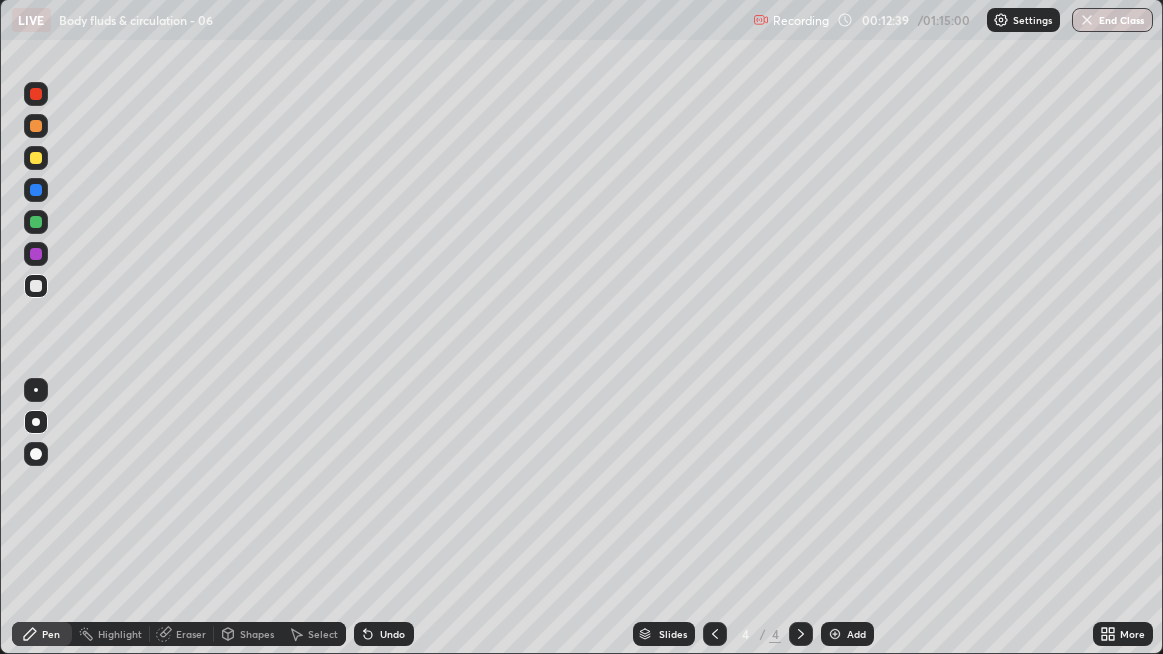 click at bounding box center [36, 286] 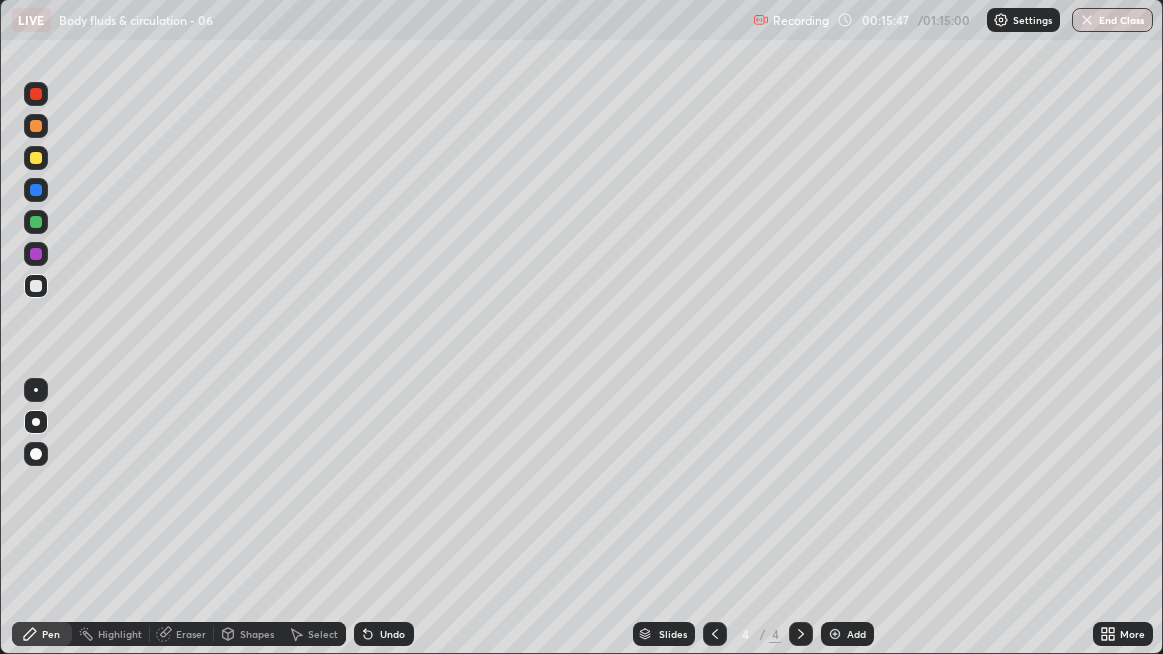 click at bounding box center [36, 286] 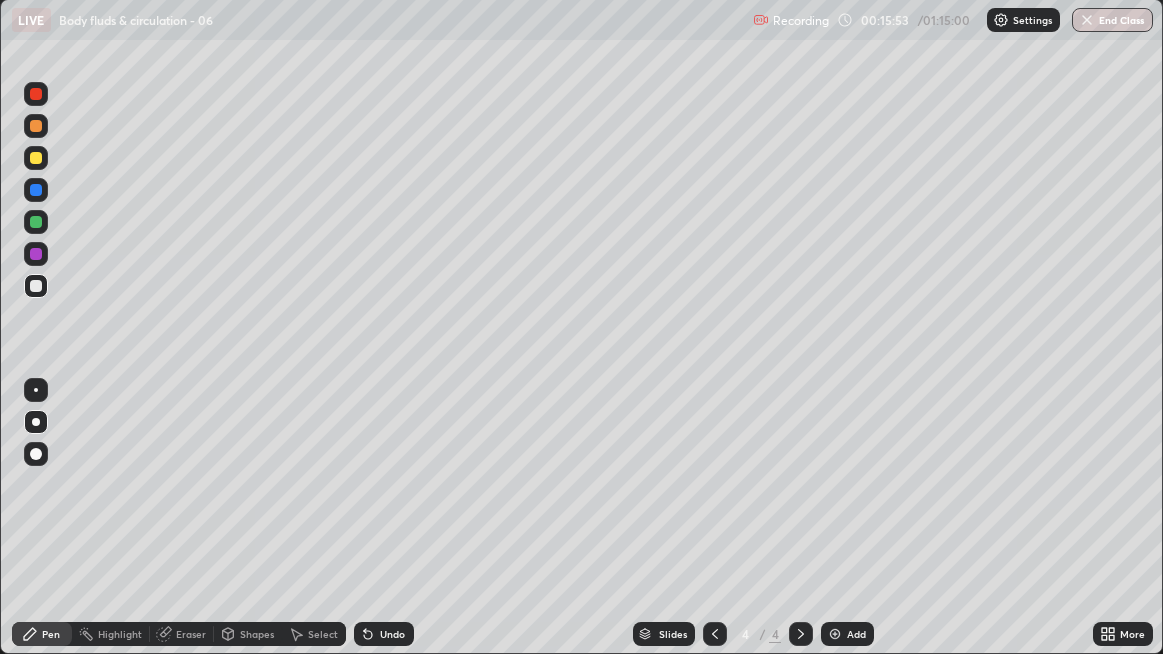 click at bounding box center [36, 286] 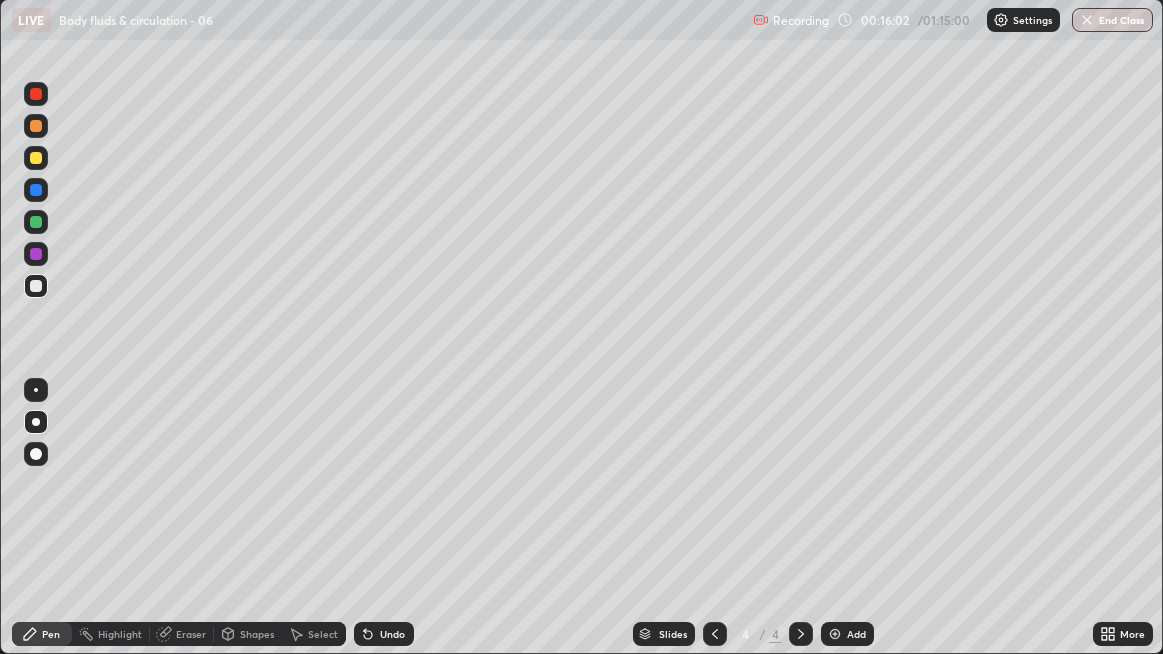 click on "Undo" at bounding box center (384, 634) 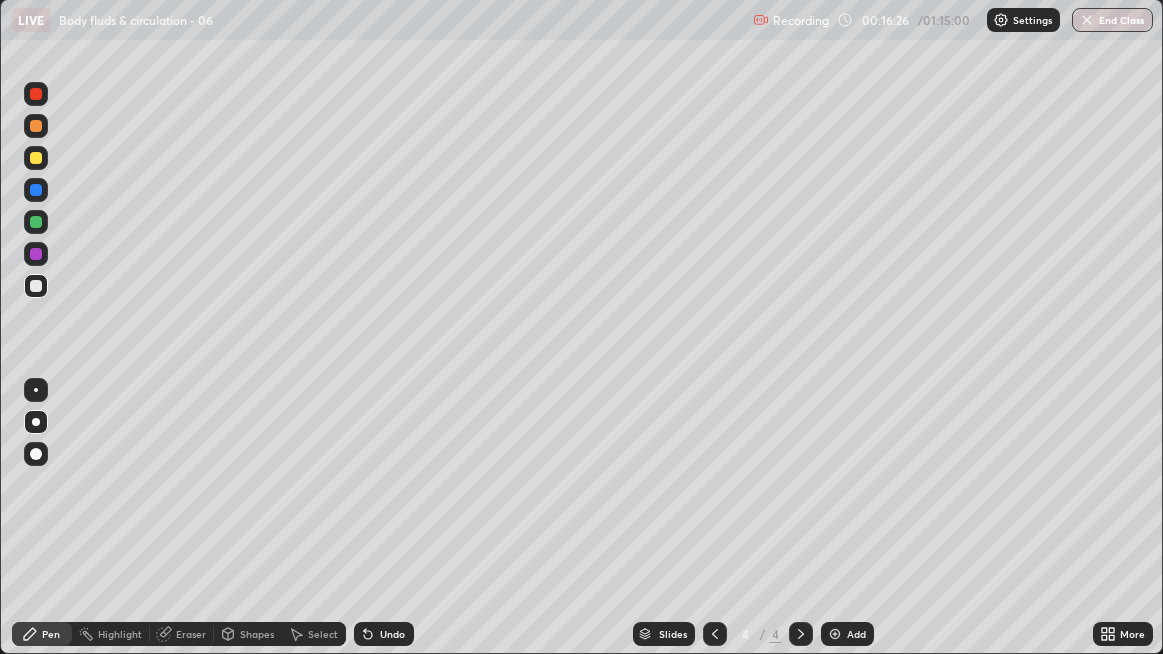 click at bounding box center (36, 286) 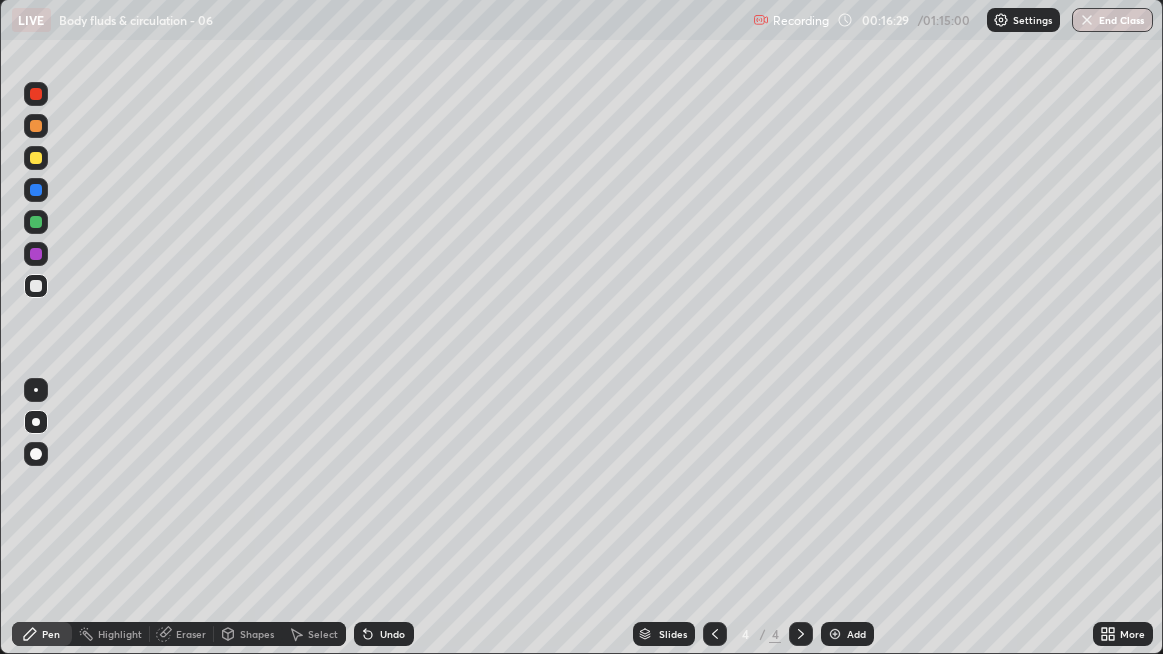 click at bounding box center (36, 286) 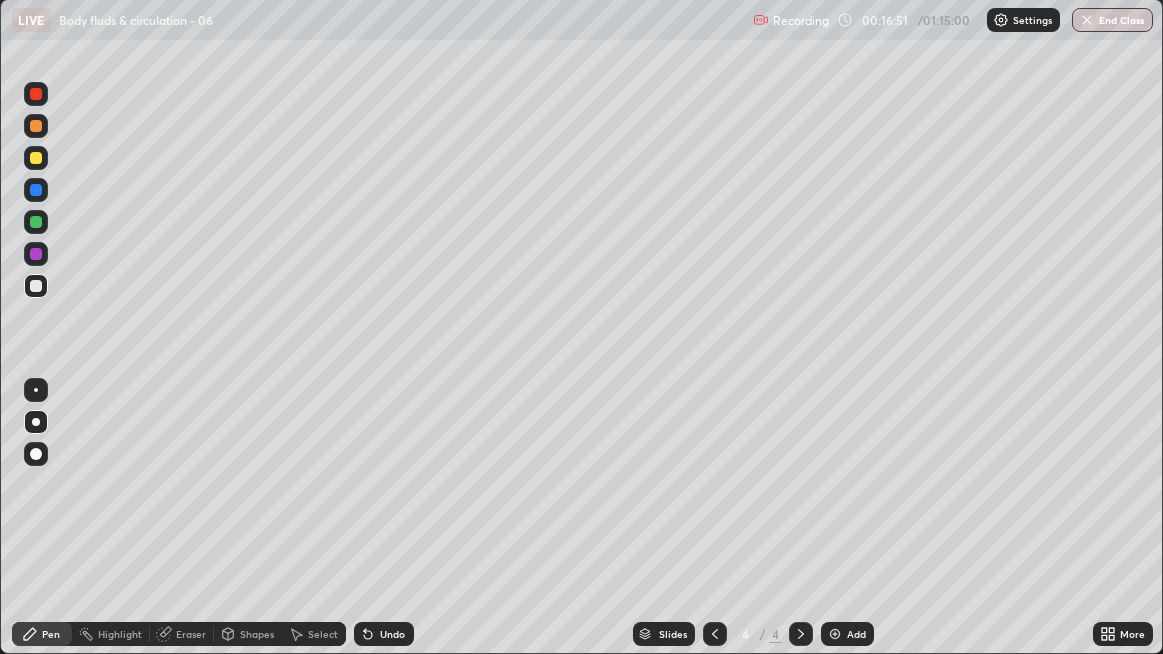 click at bounding box center (36, 286) 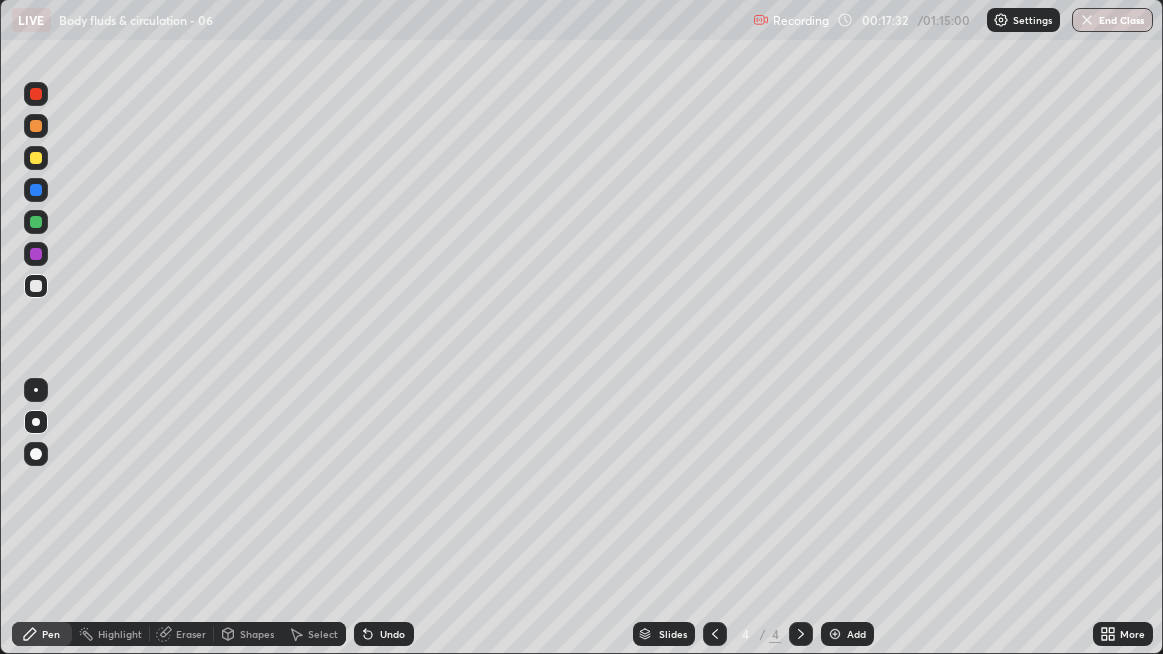 click at bounding box center [36, 254] 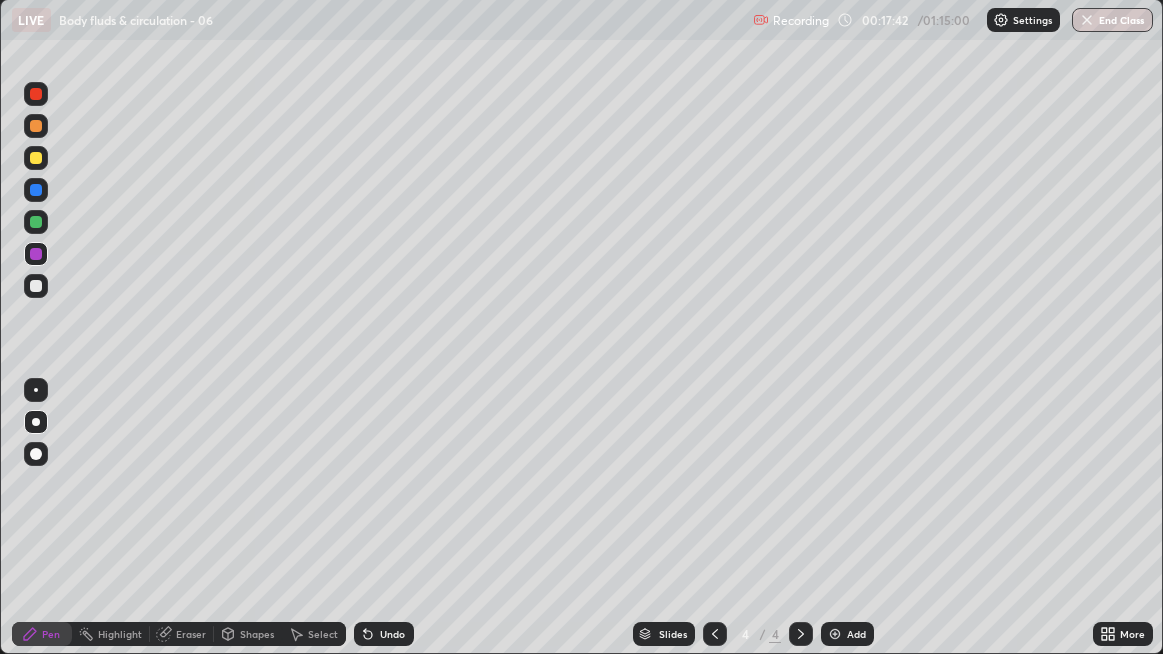 click at bounding box center [36, 286] 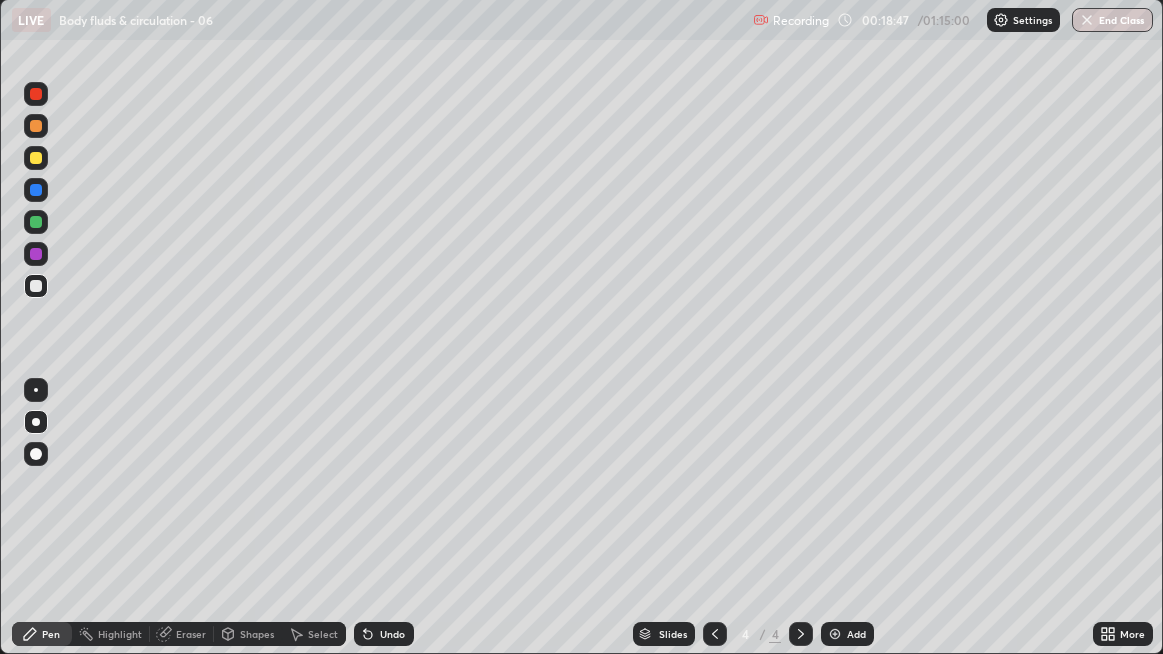 click at bounding box center (36, 286) 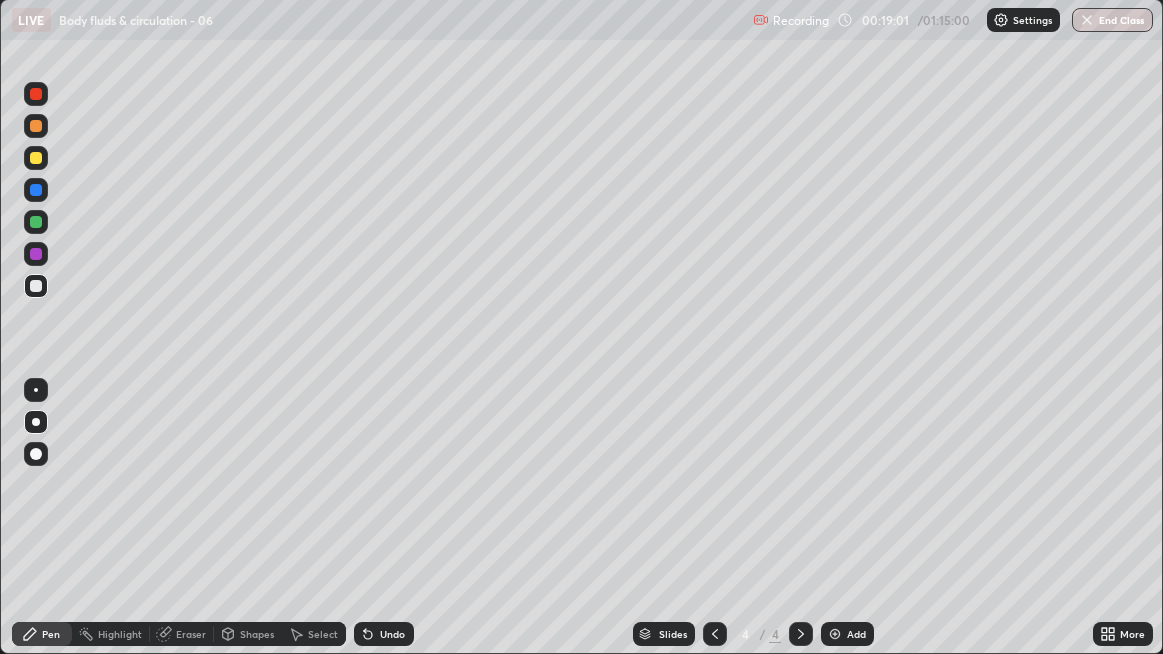 click at bounding box center [36, 286] 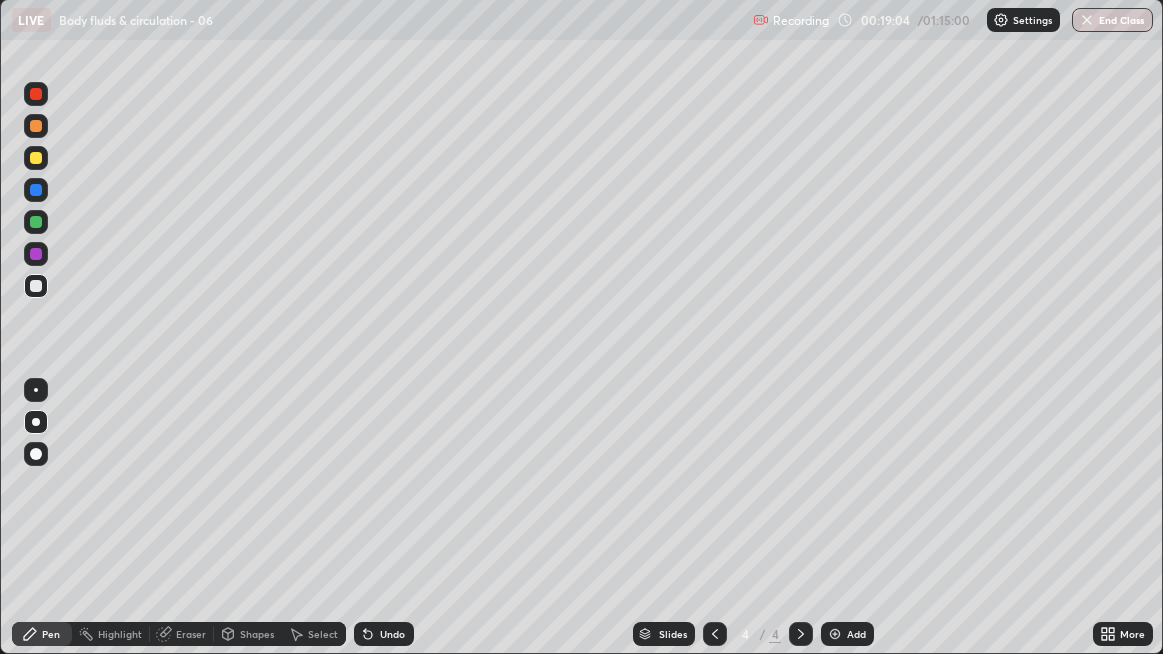 click at bounding box center [36, 286] 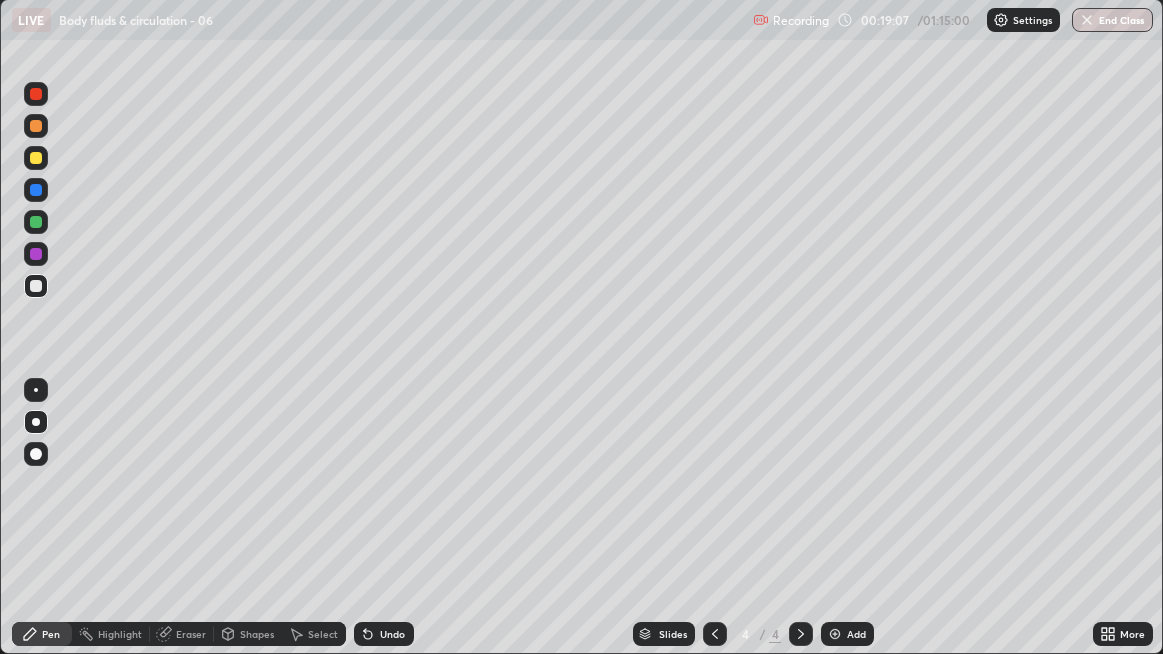 click on "Undo" at bounding box center [392, 634] 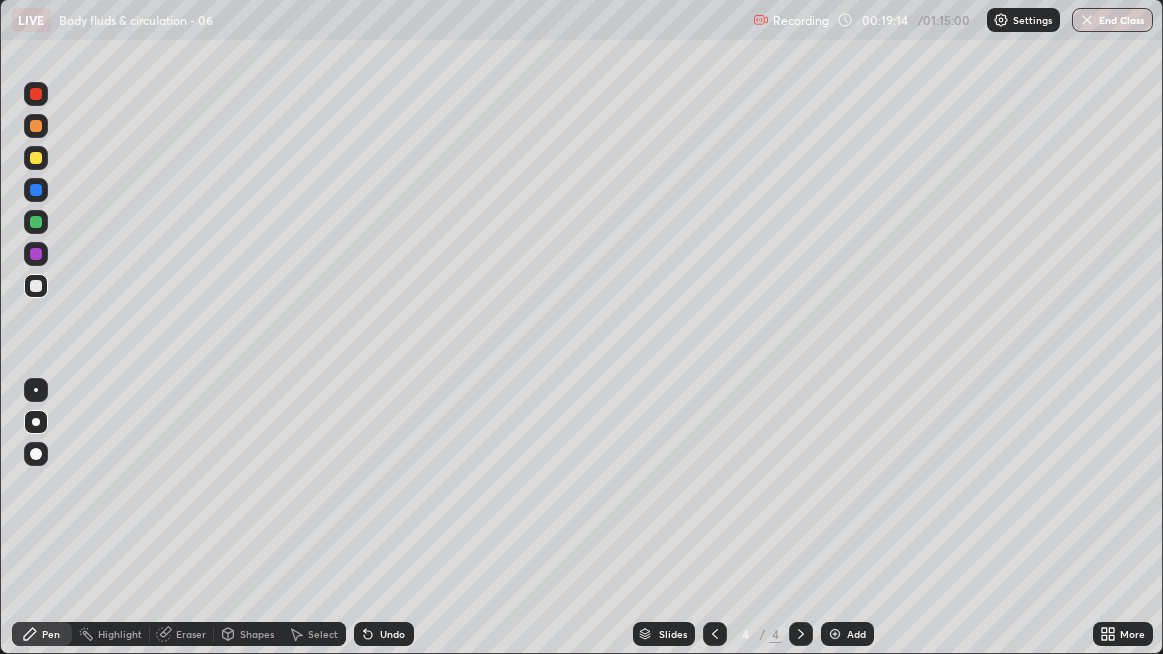 click on "Undo" at bounding box center [392, 634] 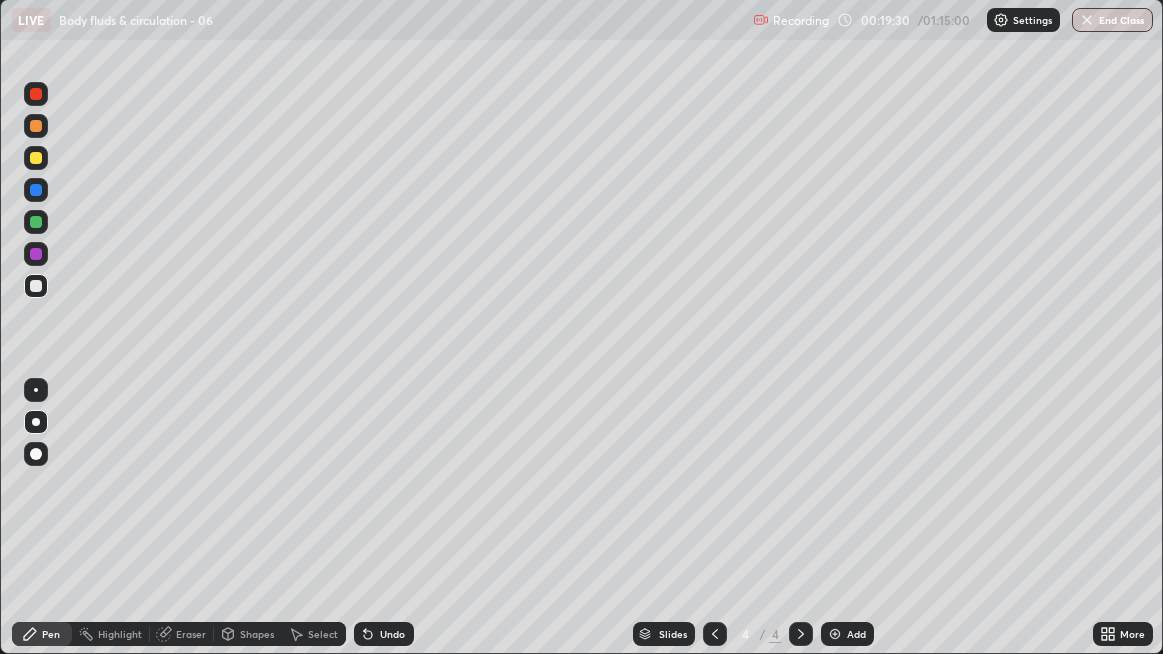 click at bounding box center [36, 286] 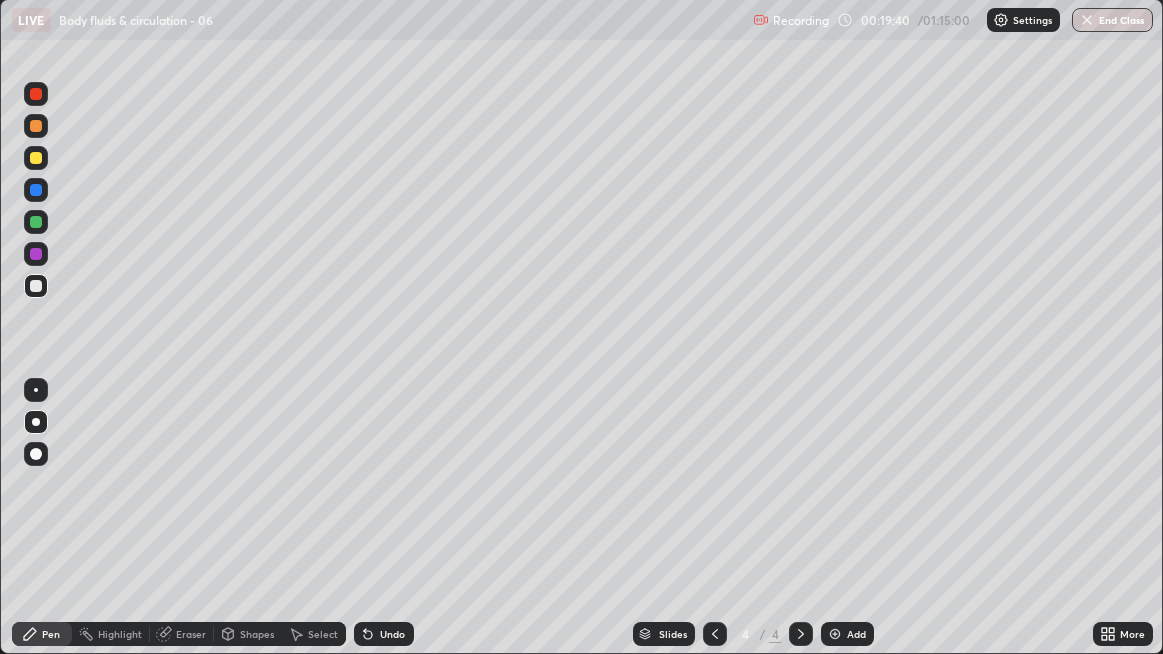 click at bounding box center [36, 286] 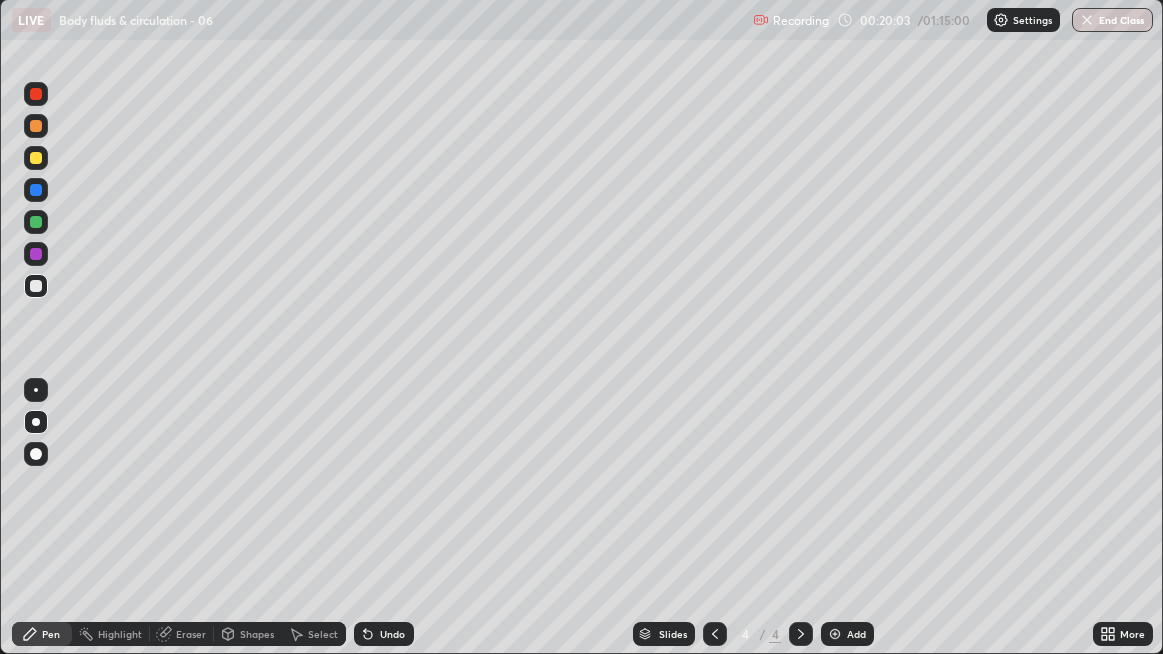 click on "Undo" at bounding box center (392, 634) 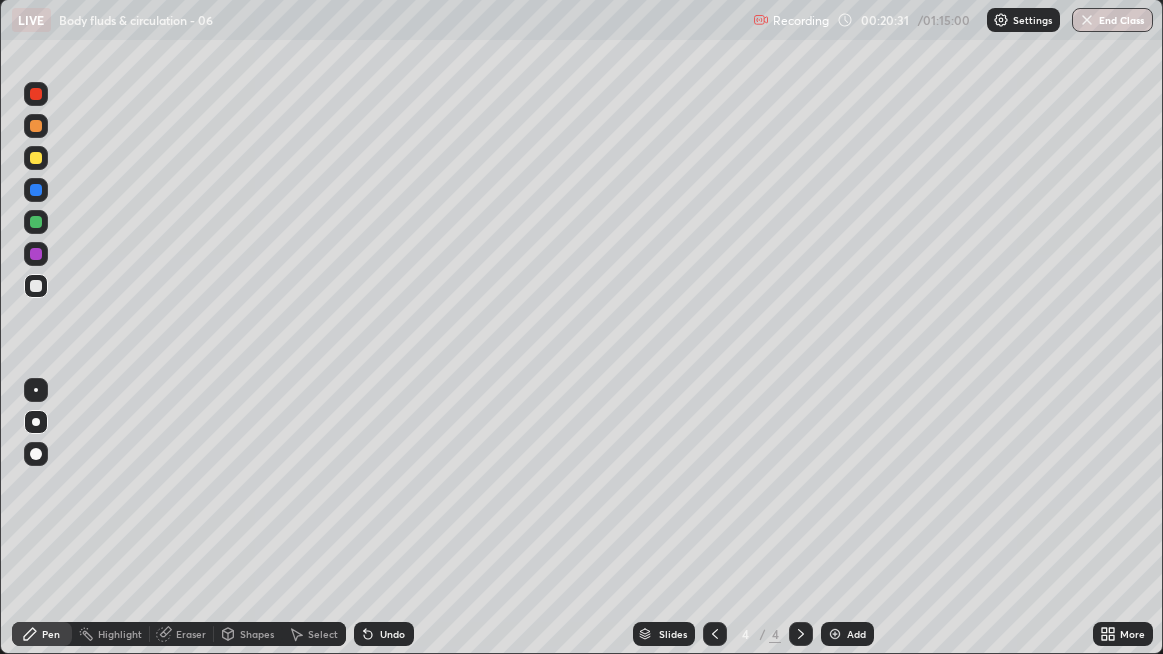 click at bounding box center [36, 286] 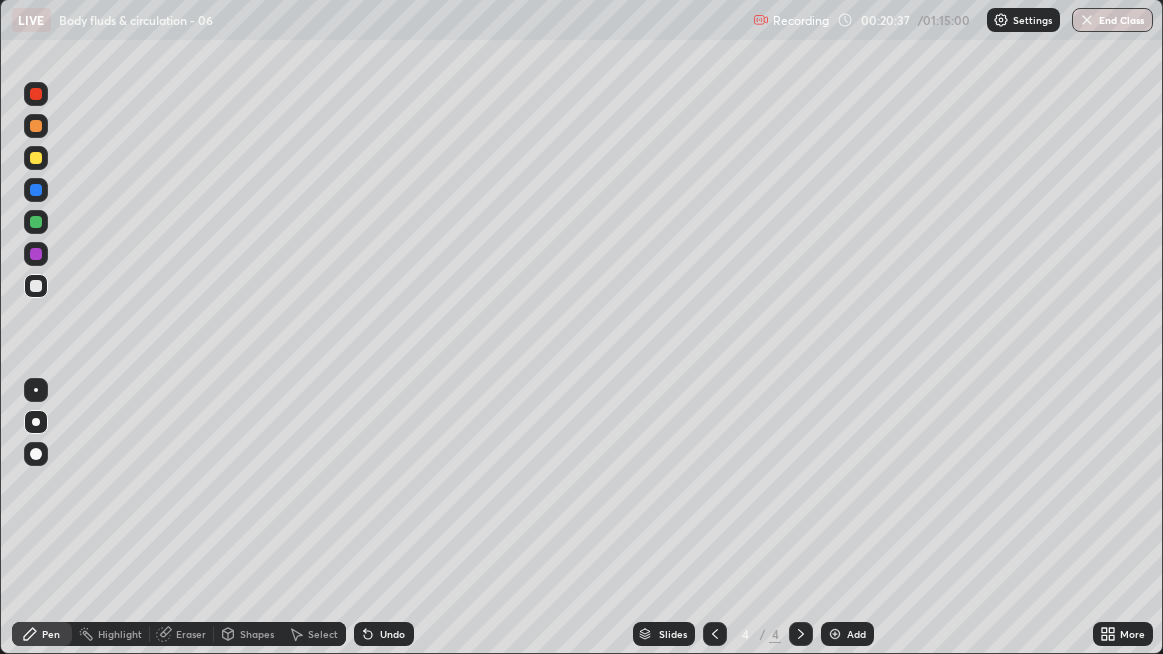 click at bounding box center (36, 286) 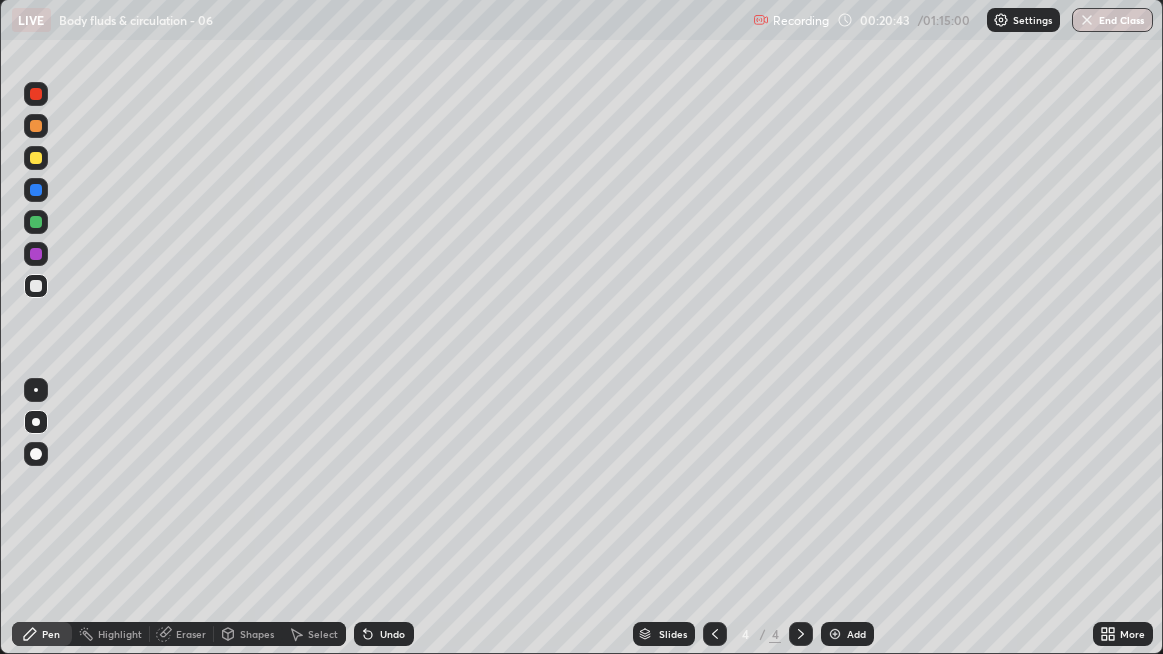 click on "Add" at bounding box center [847, 634] 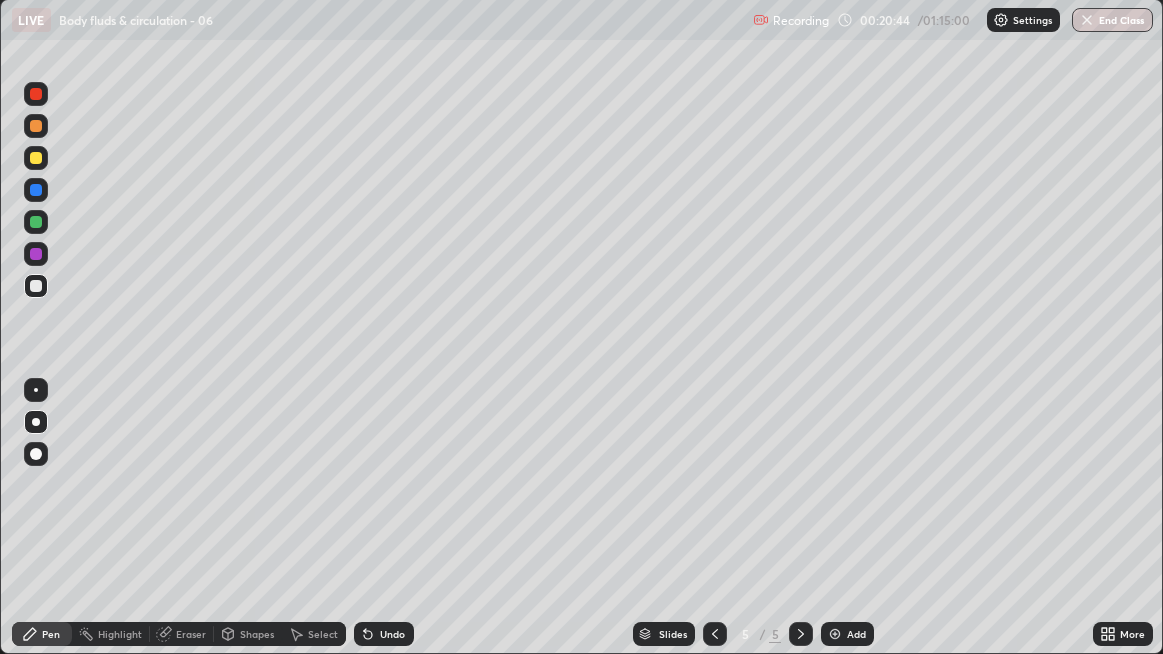 click at bounding box center (36, 286) 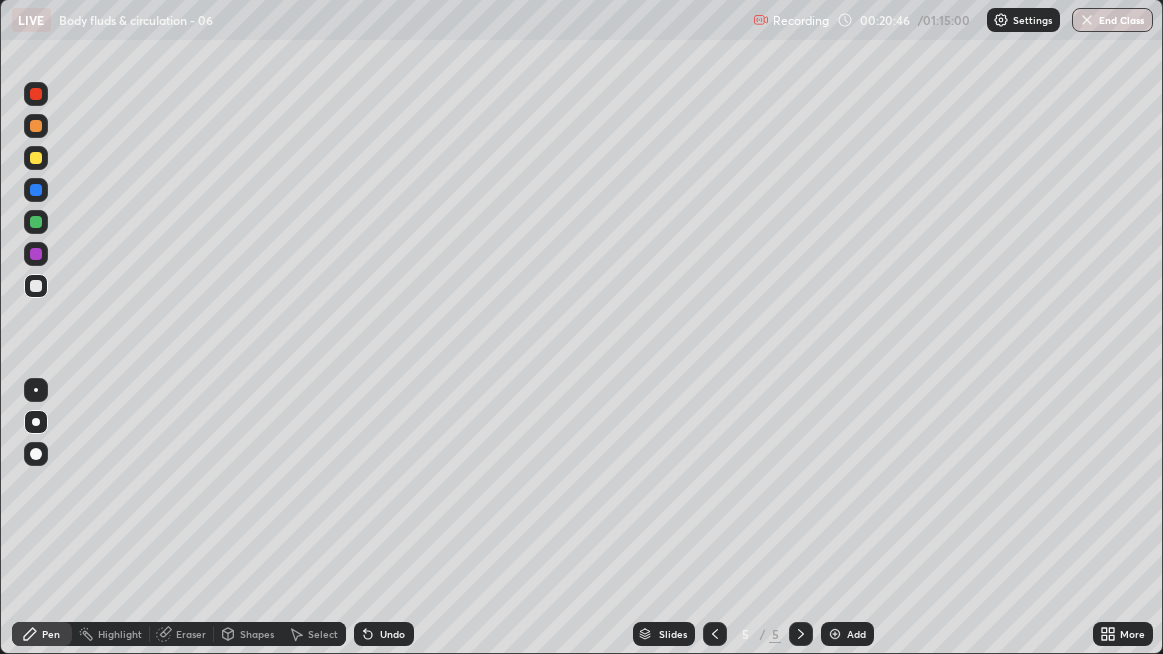 click at bounding box center [36, 286] 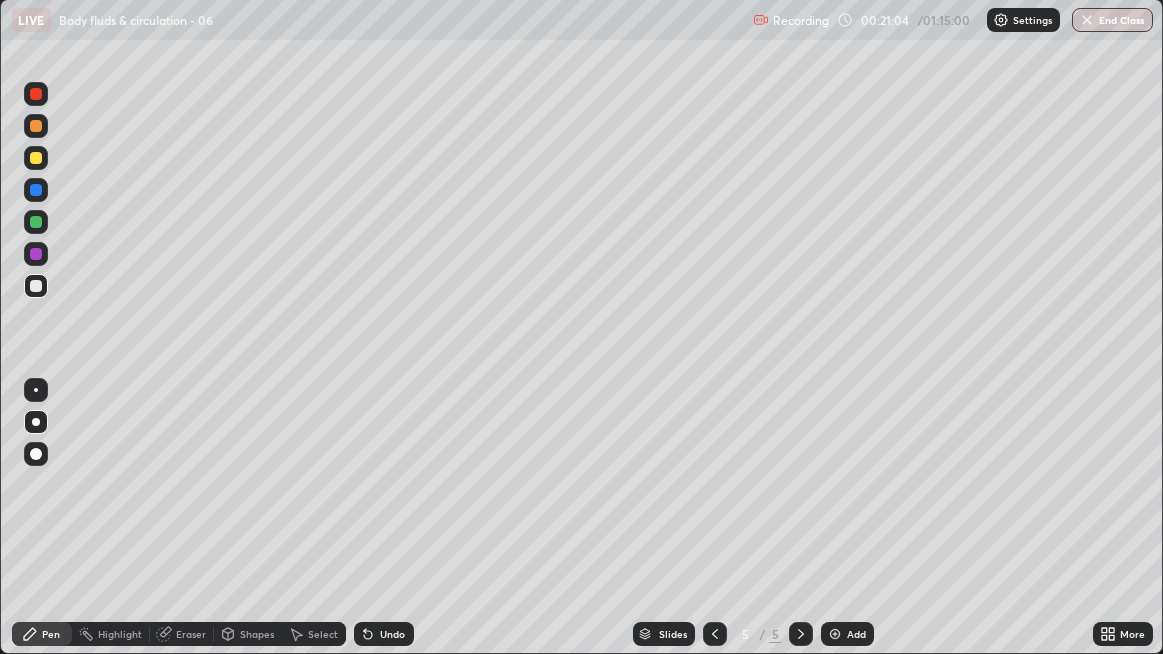 click at bounding box center (36, 286) 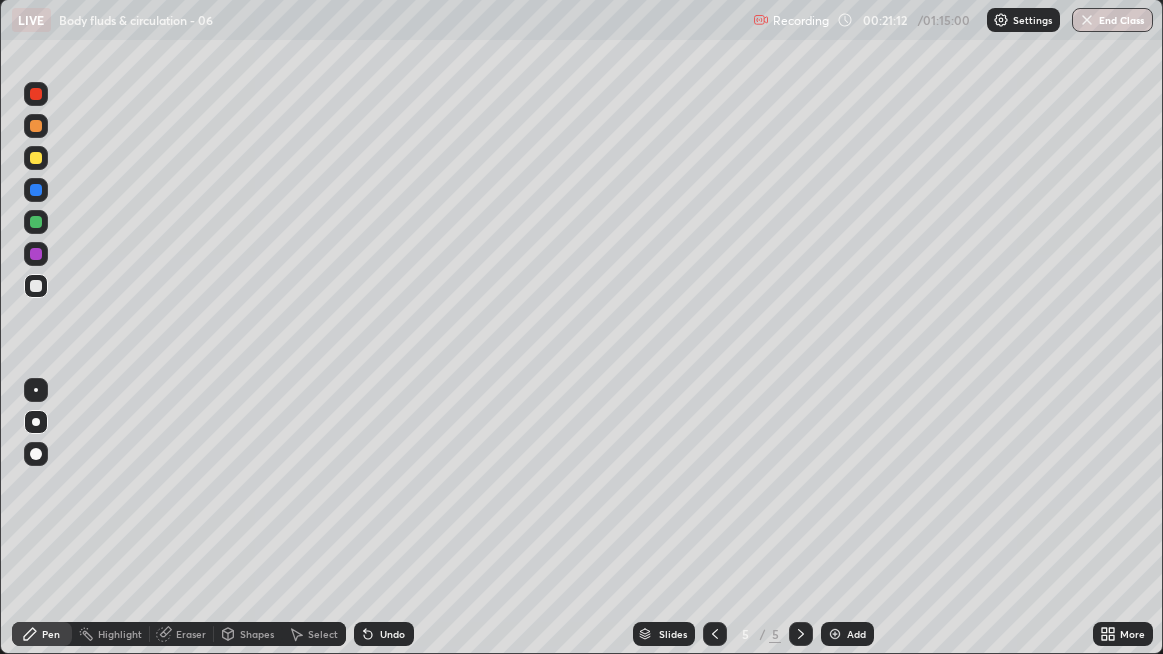 click at bounding box center (36, 286) 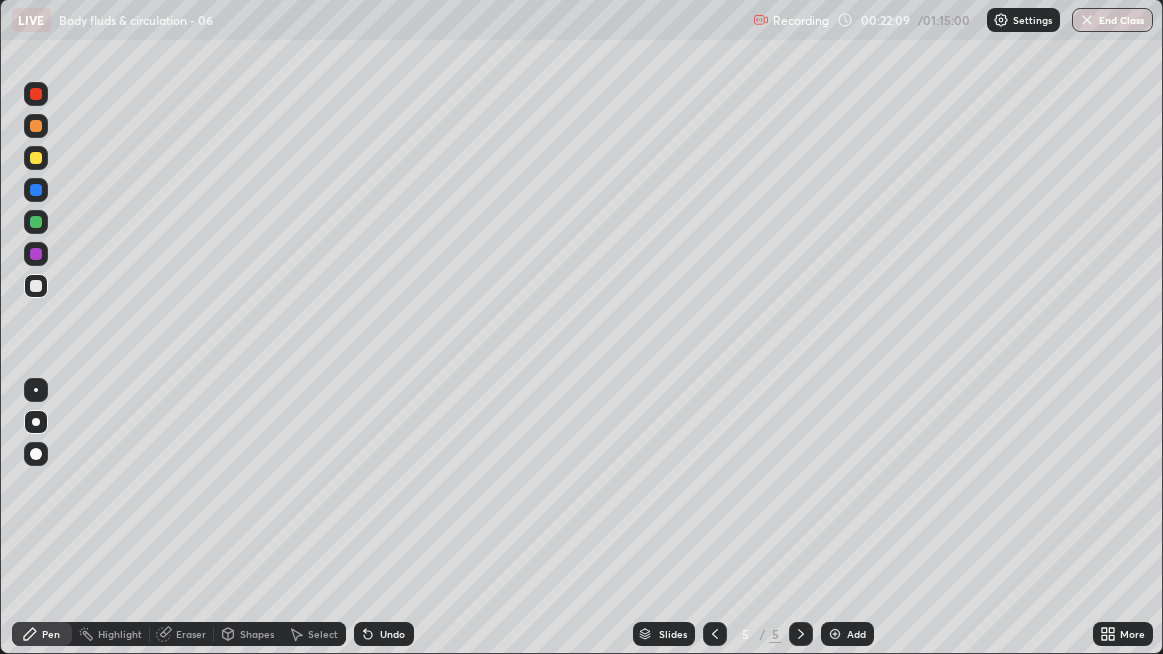 click at bounding box center [36, 286] 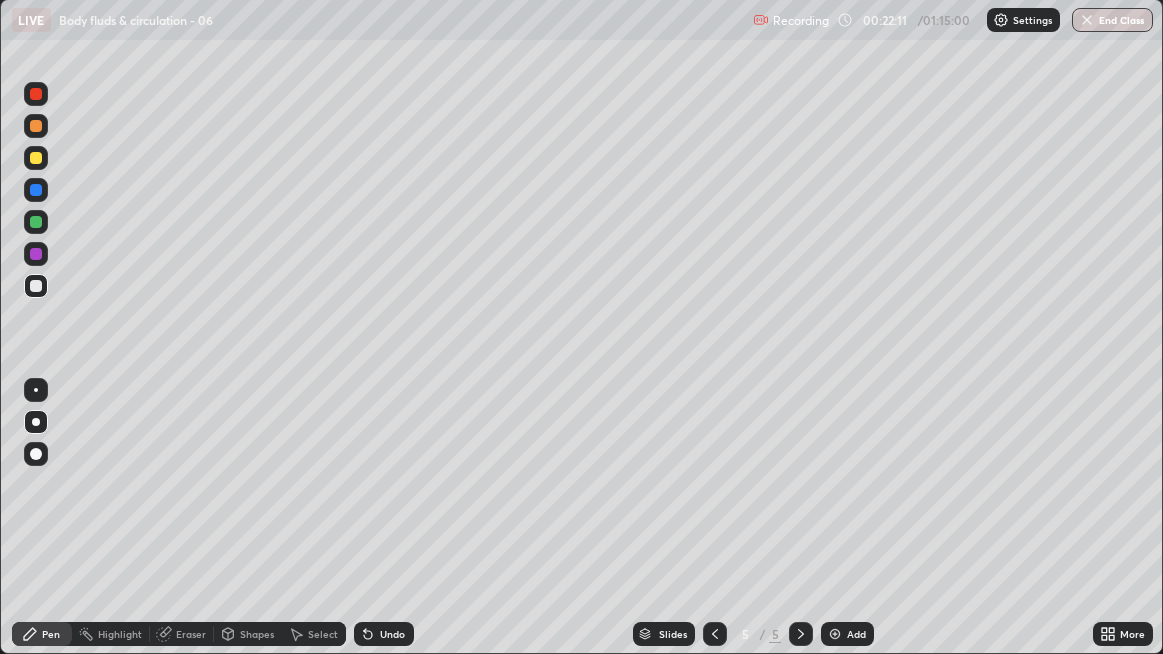 click at bounding box center (36, 286) 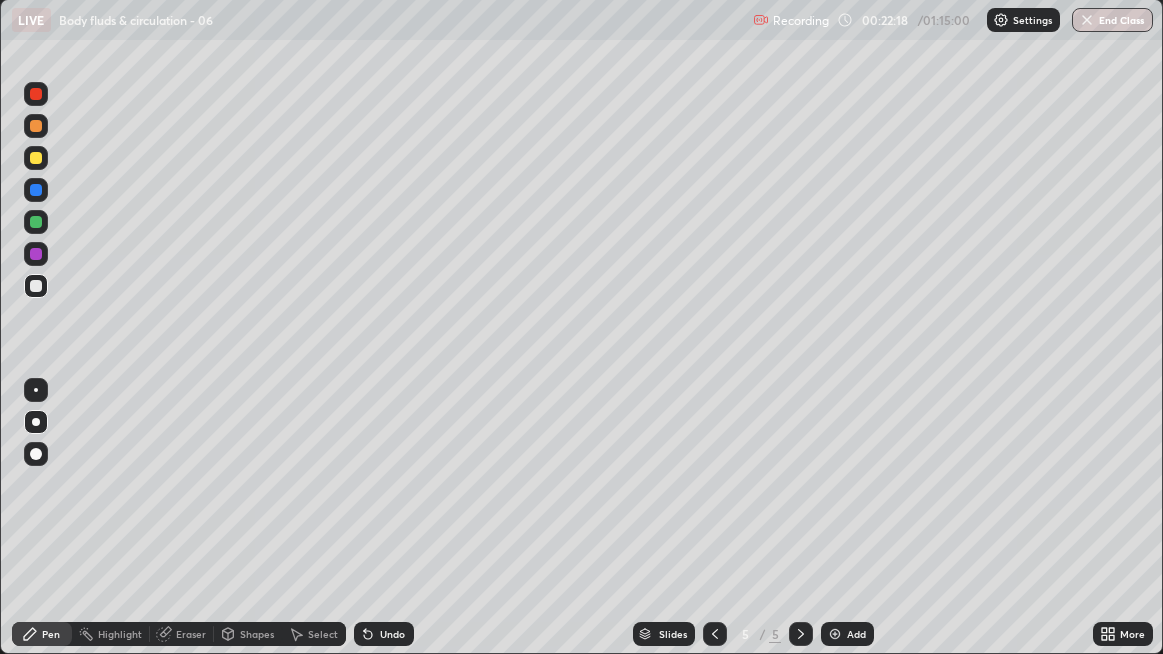 click at bounding box center [36, 286] 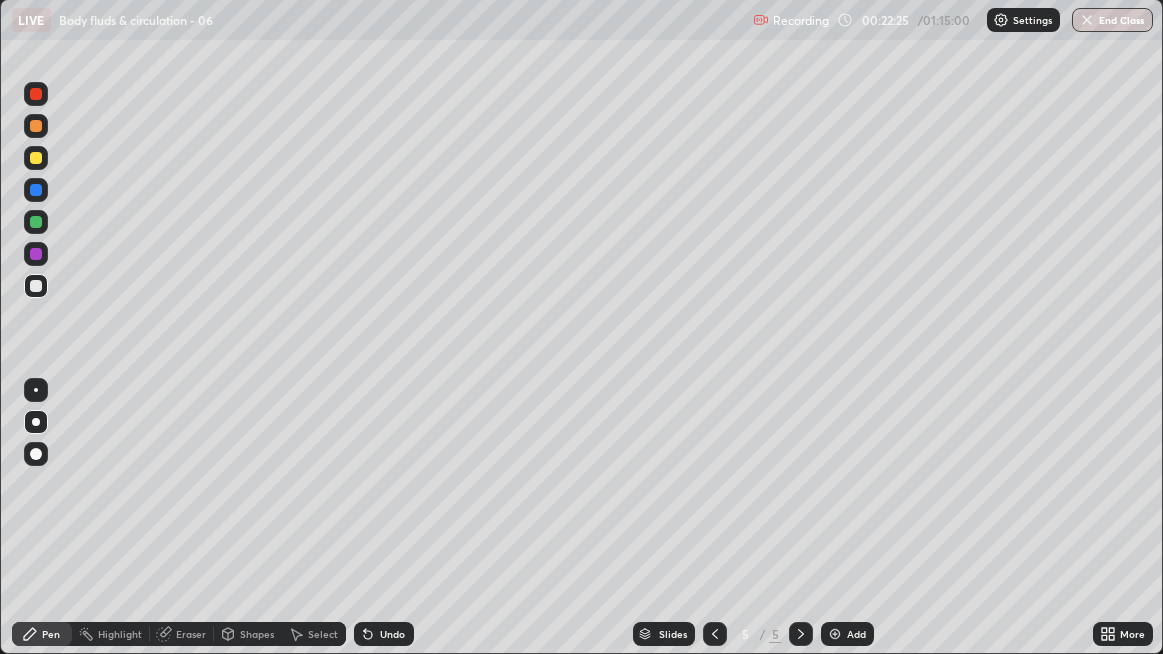 click at bounding box center [36, 286] 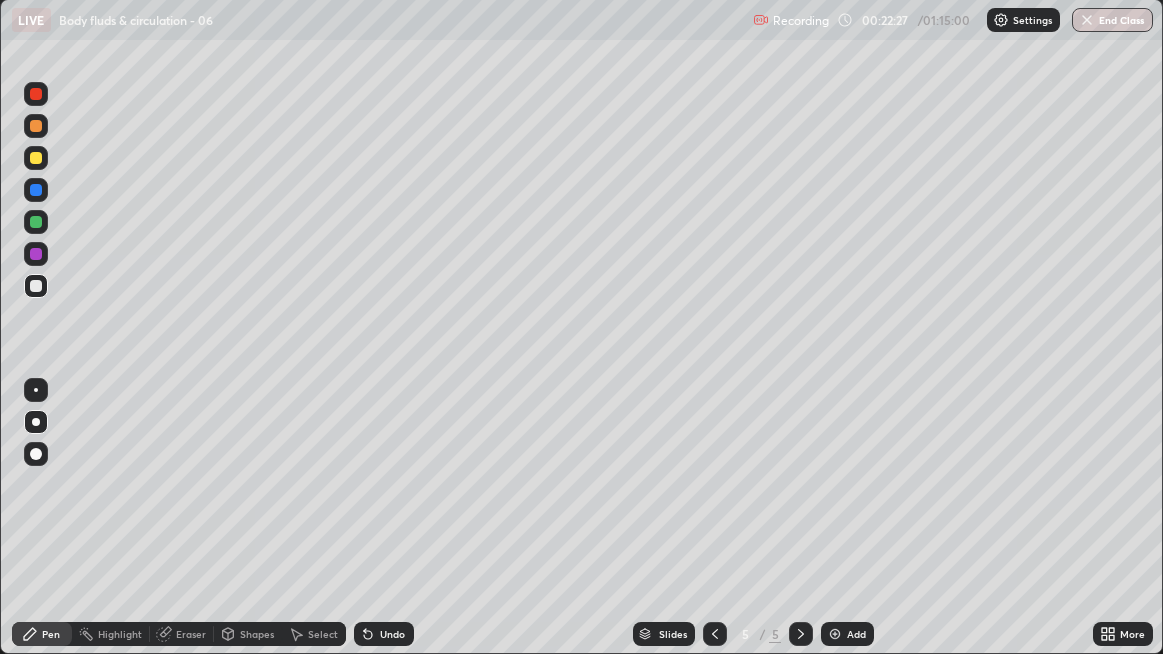 click on "Add" at bounding box center (856, 634) 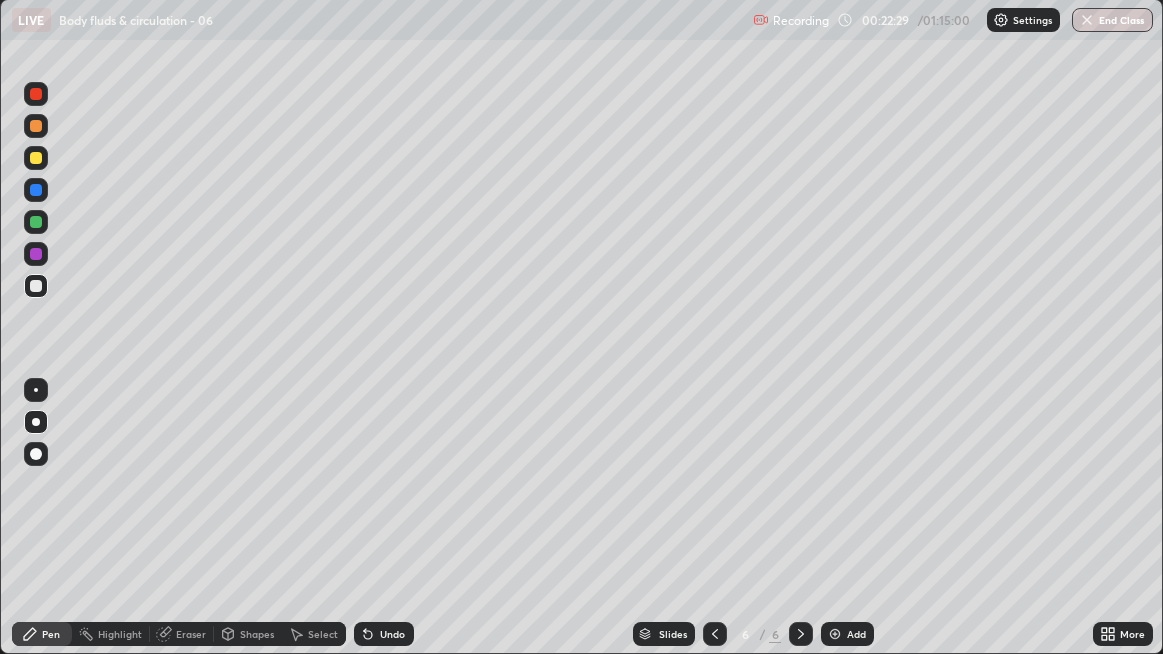 click at bounding box center (36, 286) 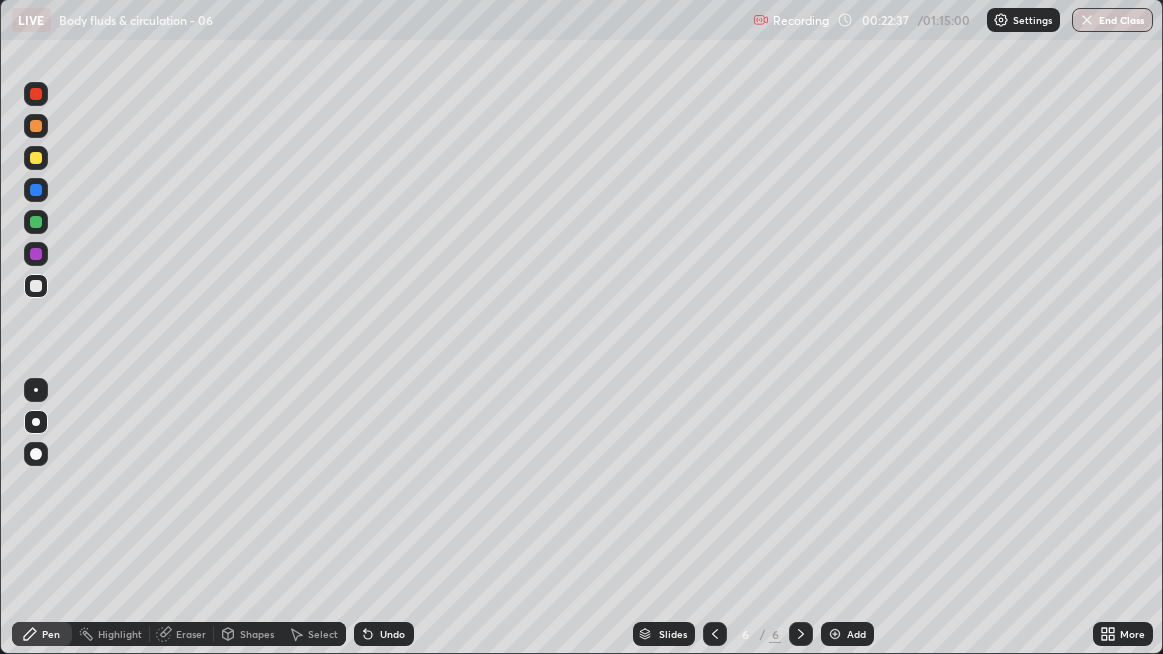 click on "Undo" at bounding box center (392, 634) 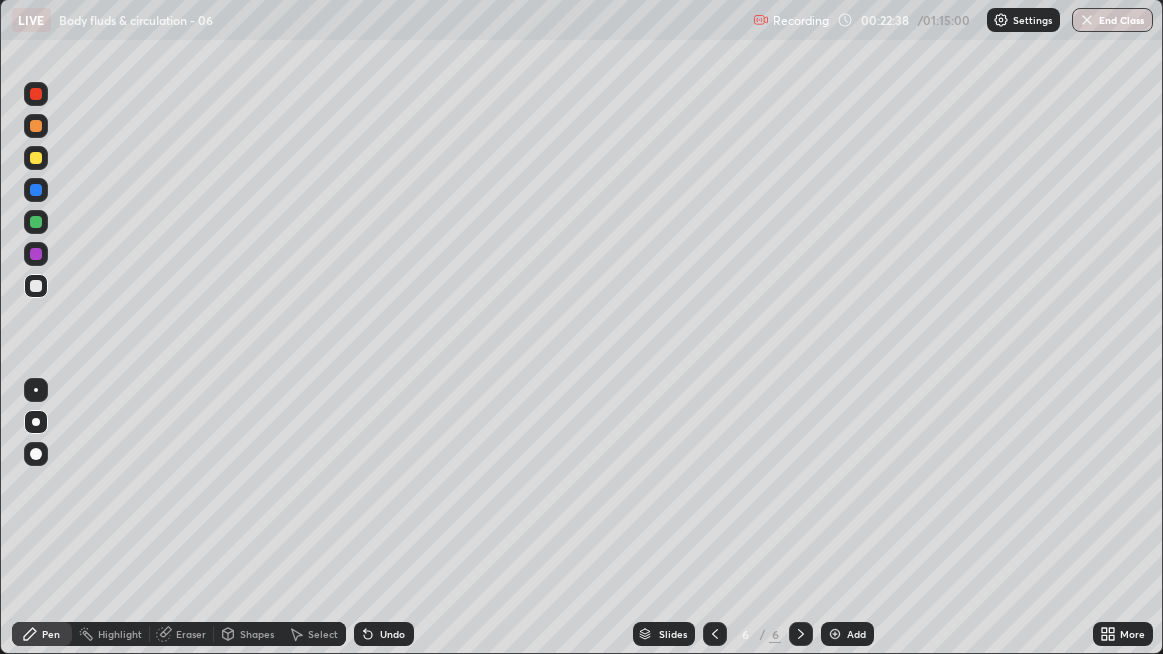 click on "Undo" at bounding box center [392, 634] 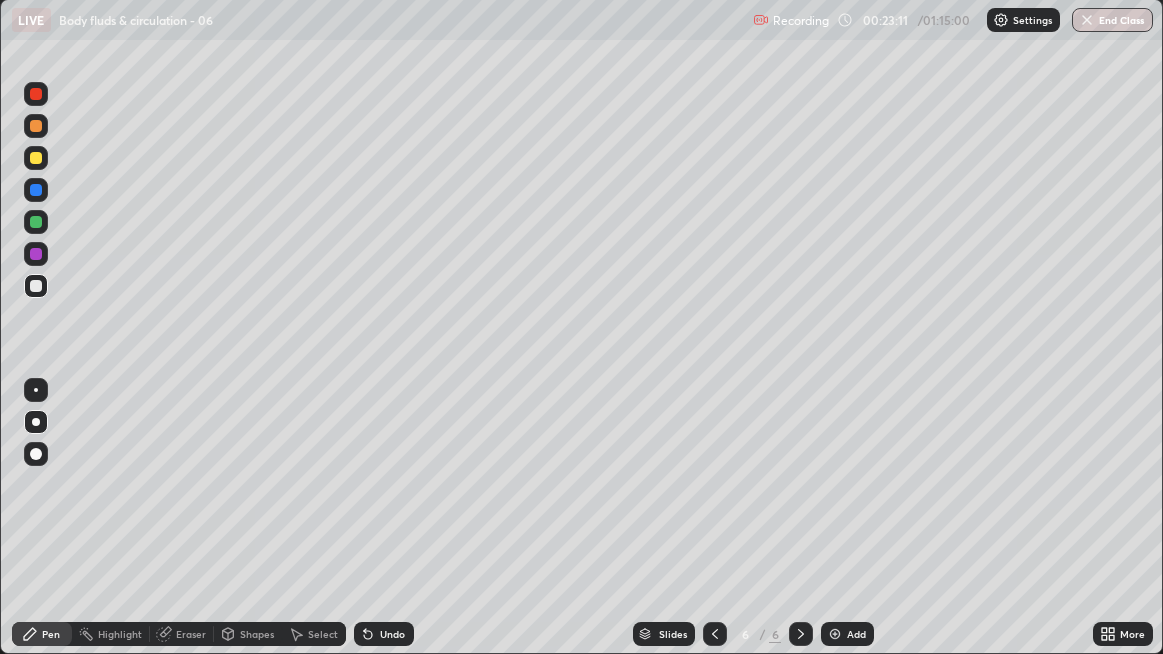 click at bounding box center [36, 286] 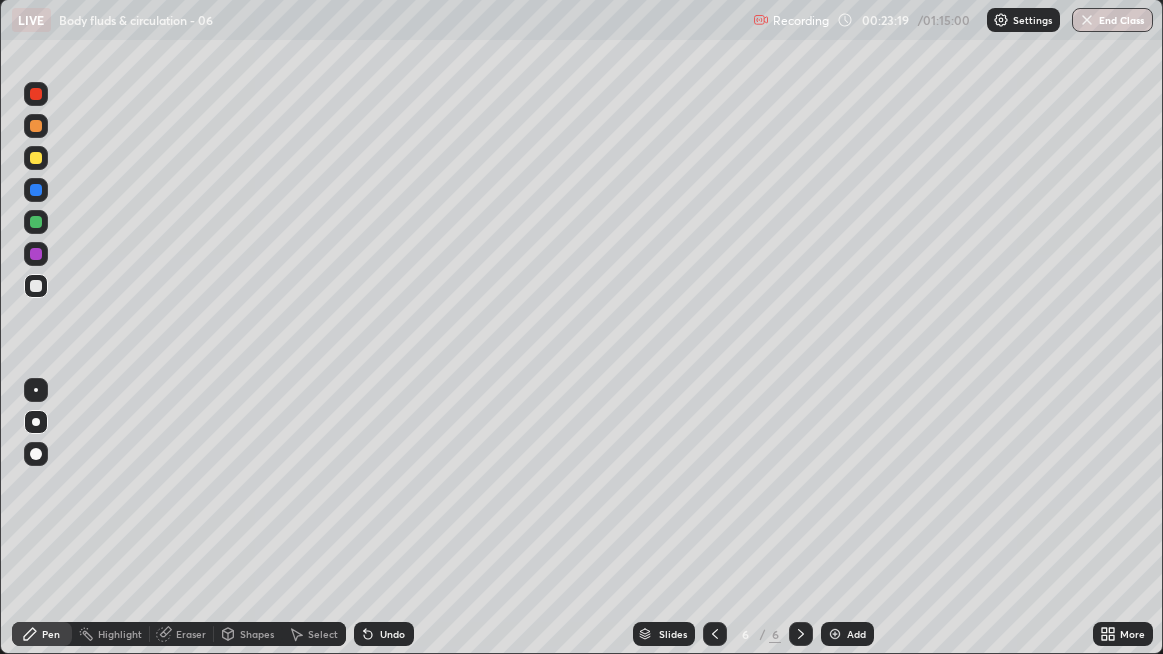 click at bounding box center [36, 286] 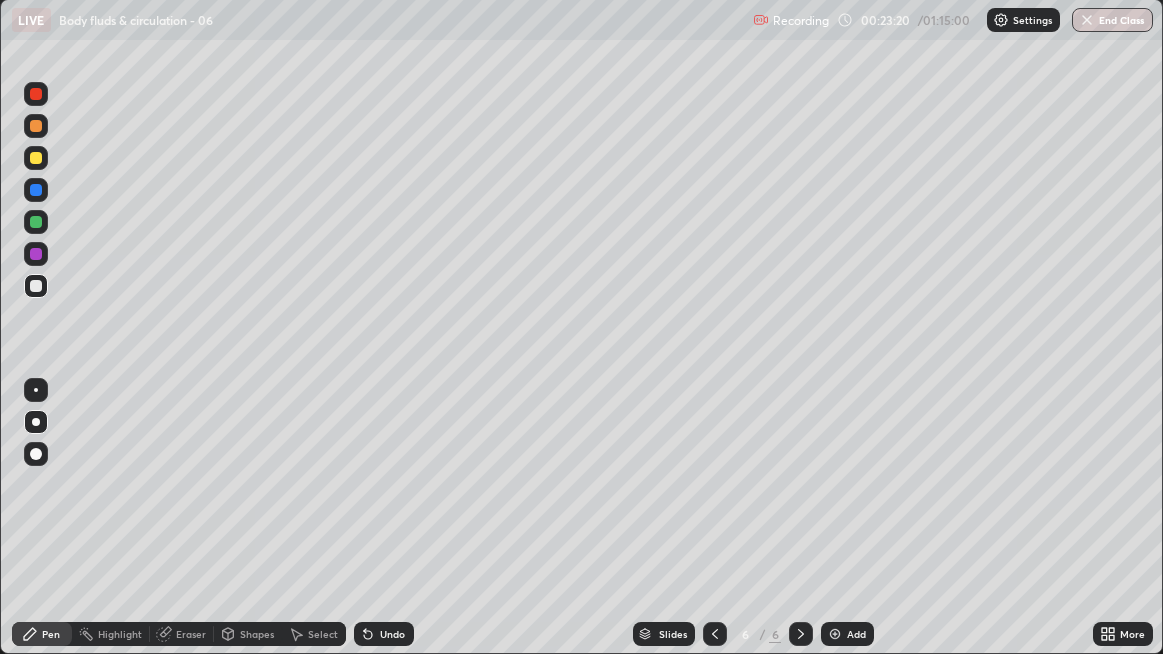 click at bounding box center [36, 158] 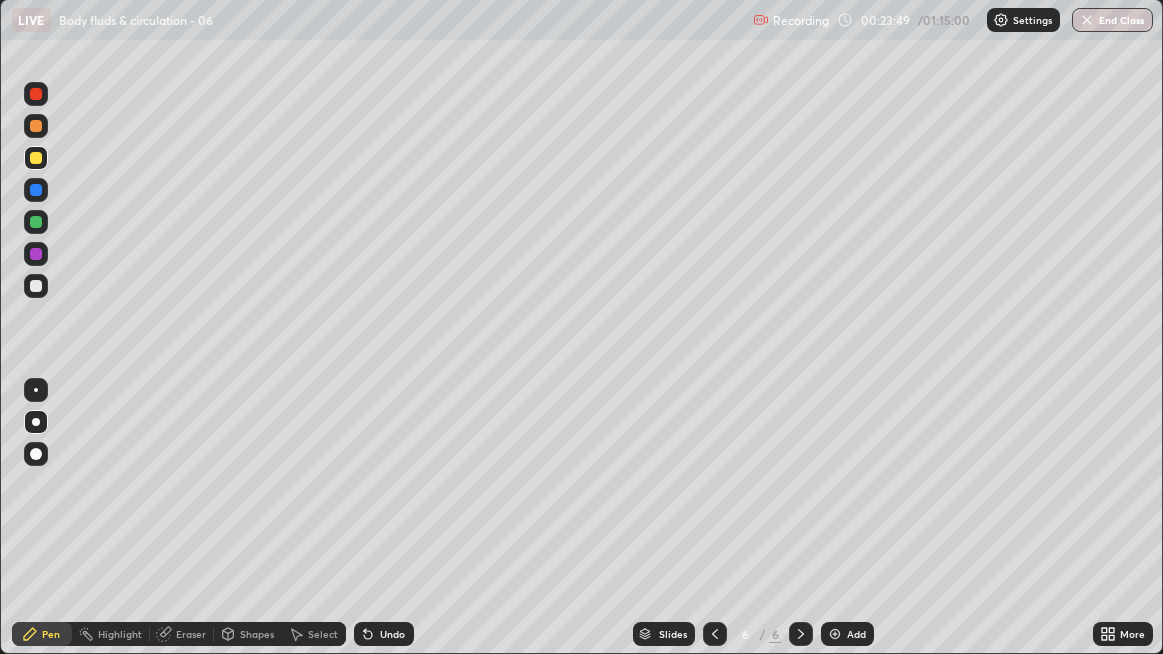 click at bounding box center (36, 286) 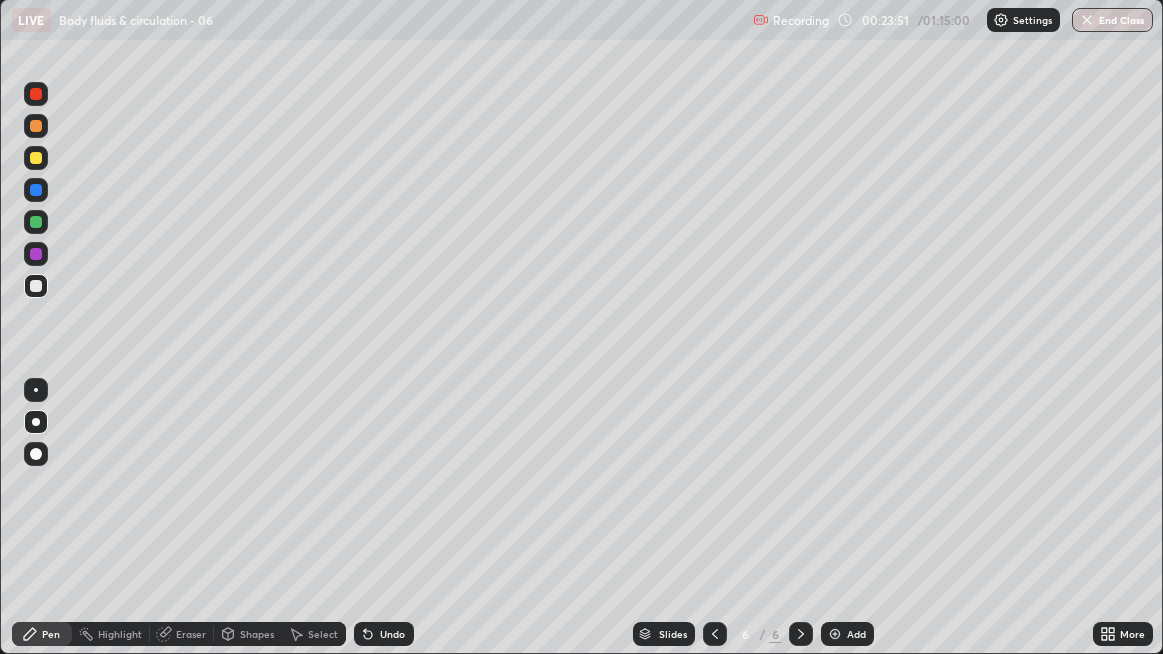 click at bounding box center (36, 286) 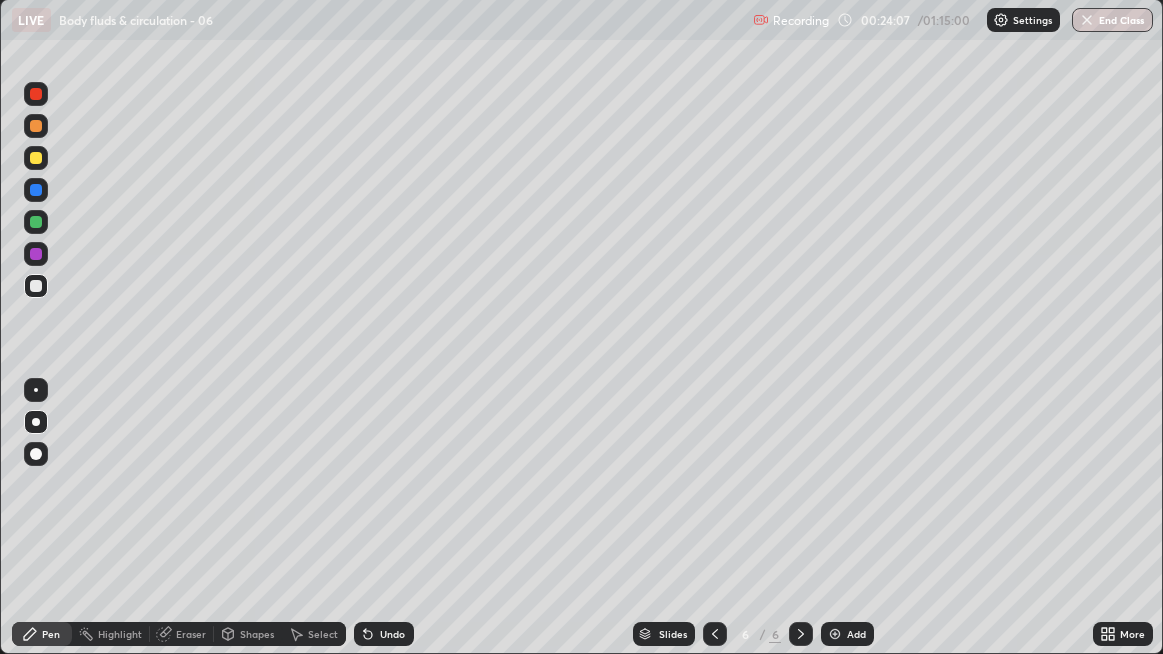 click at bounding box center [36, 286] 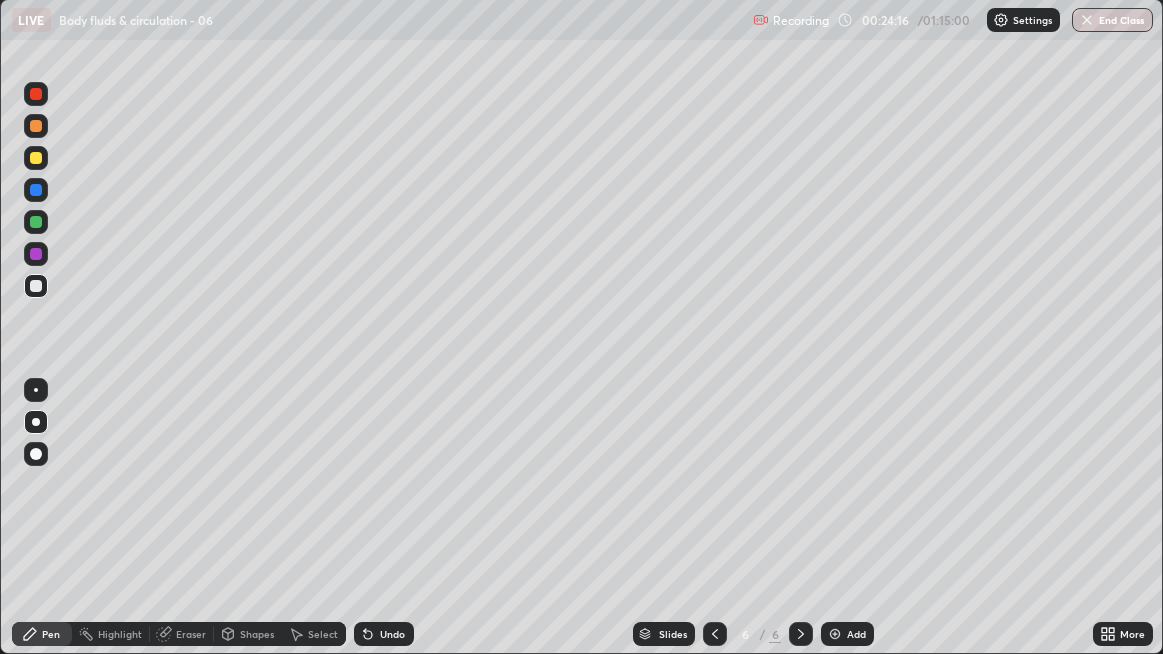 click at bounding box center [36, 222] 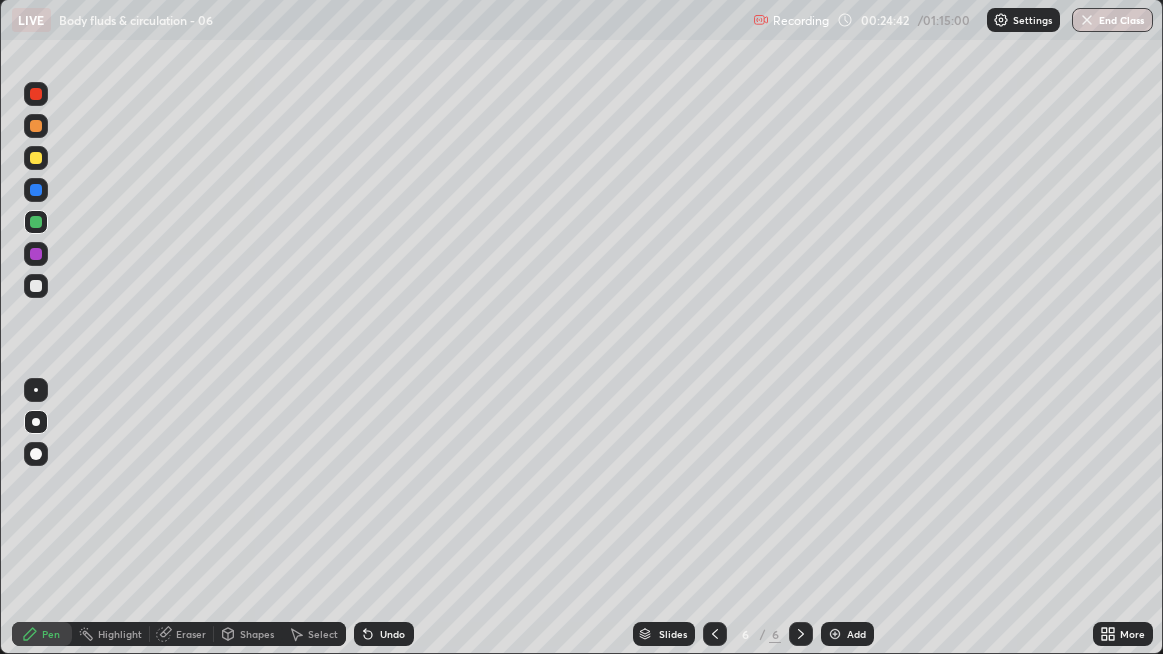 click at bounding box center (36, 286) 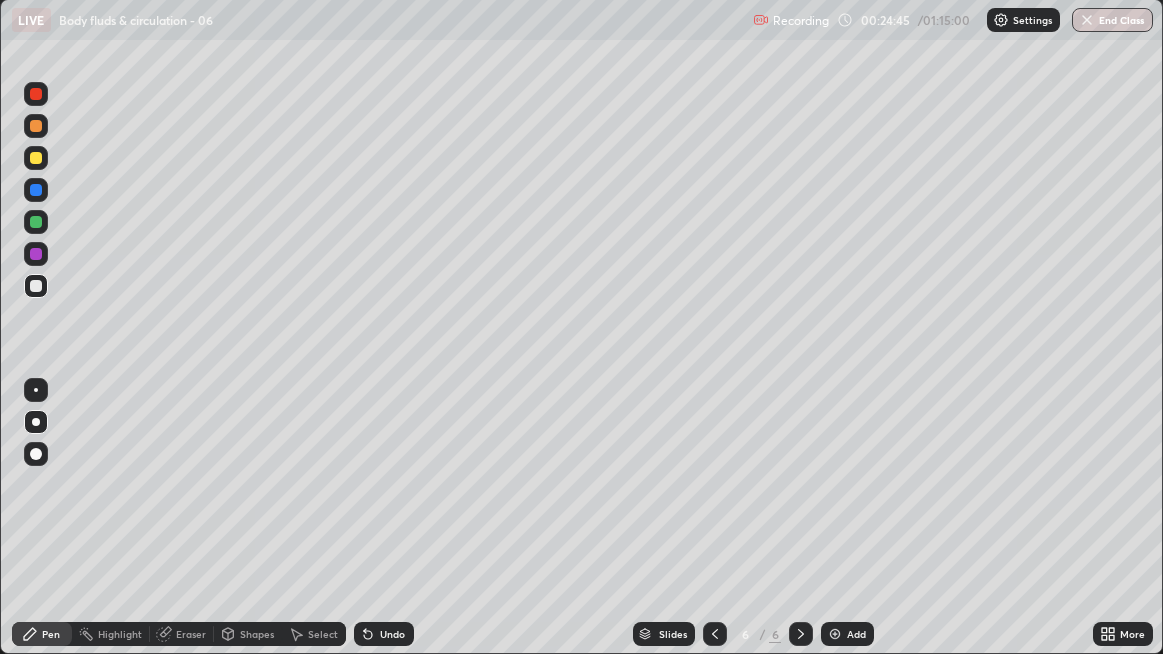 click at bounding box center (36, 126) 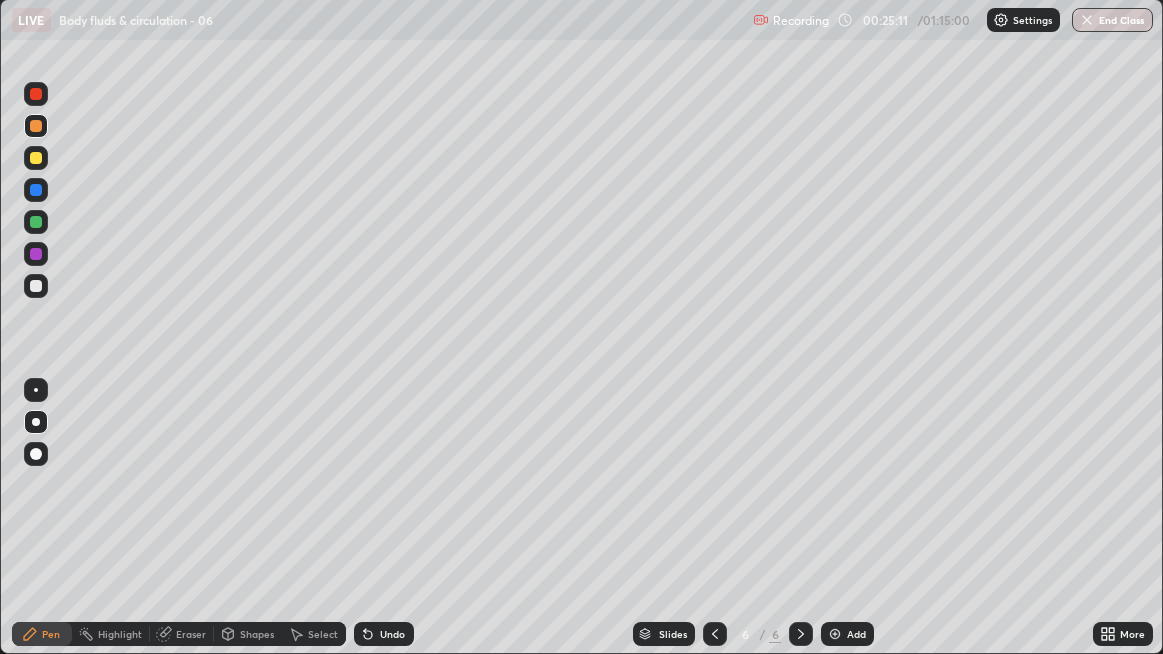 click at bounding box center (36, 286) 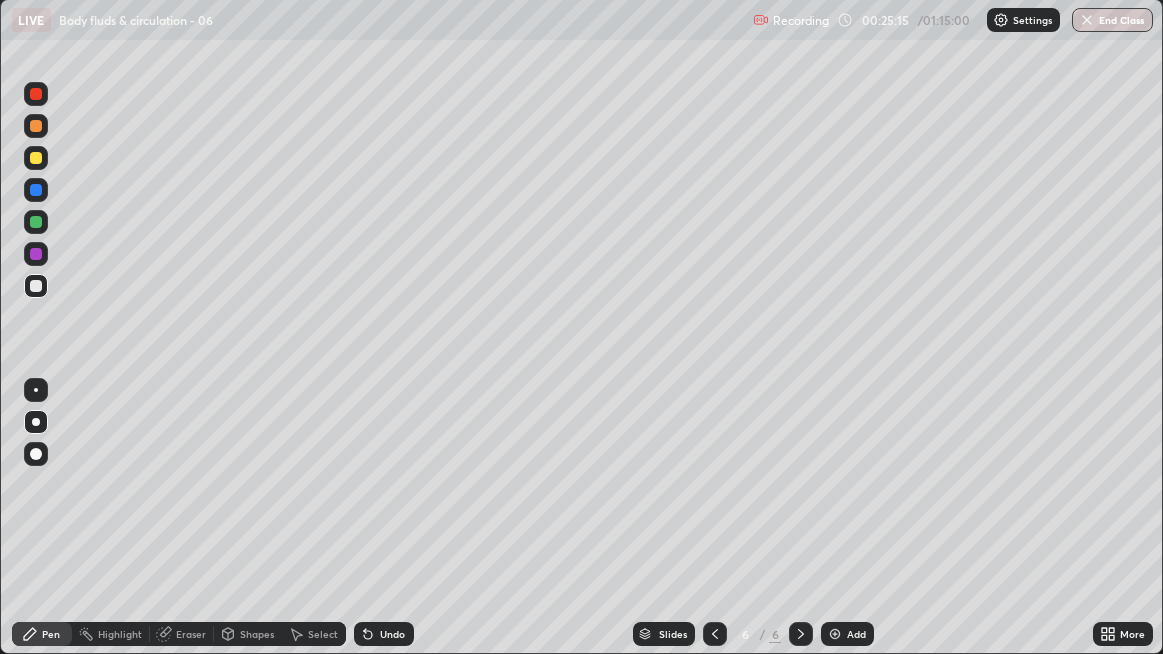 click at bounding box center [36, 286] 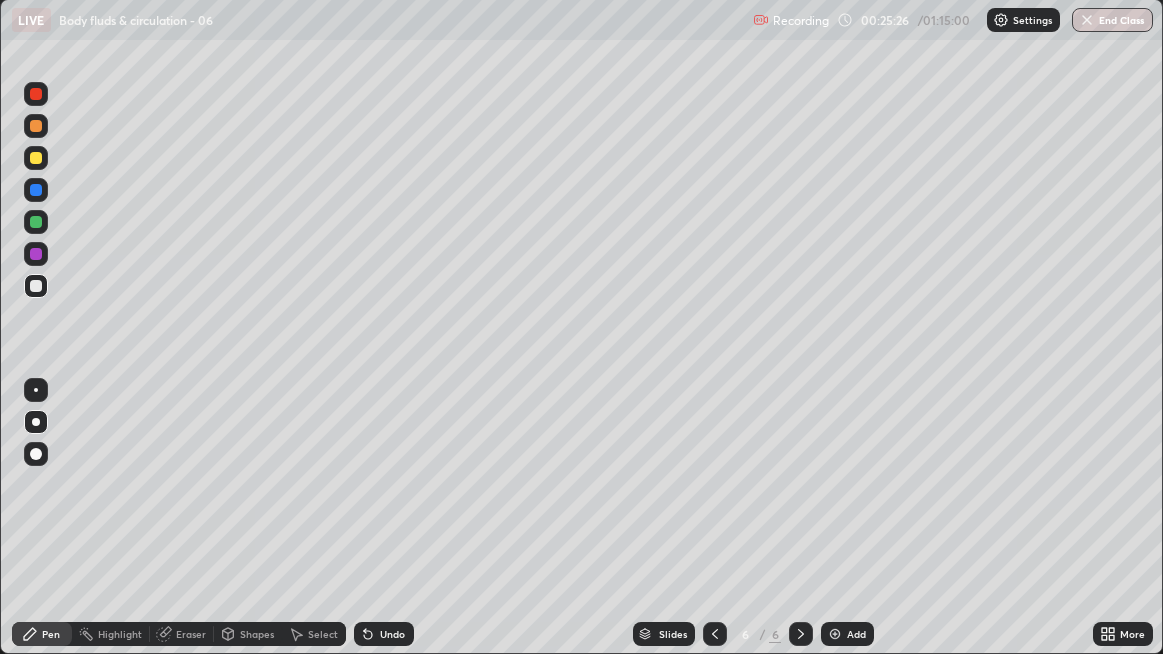 click at bounding box center [36, 254] 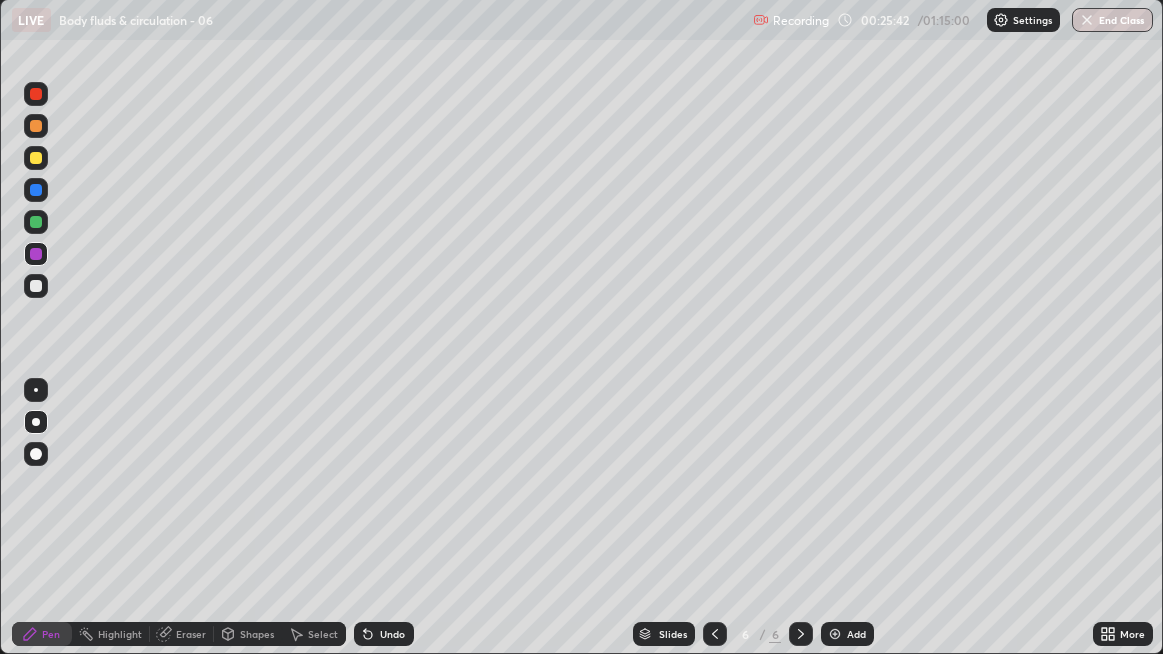 click at bounding box center [36, 286] 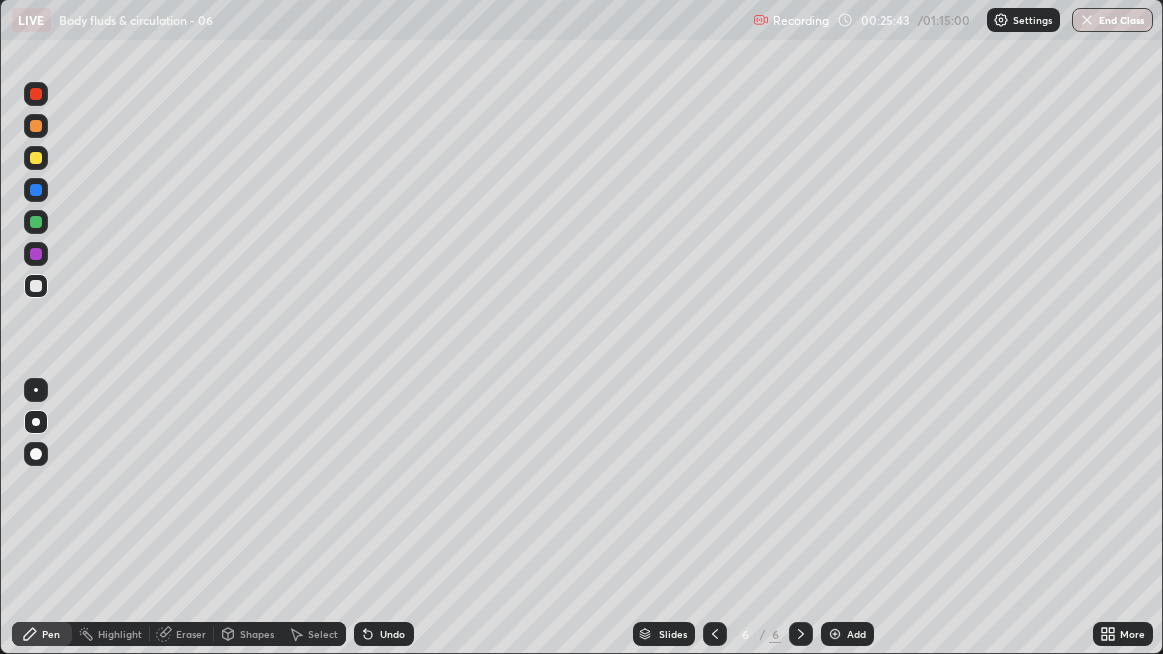 click at bounding box center (36, 254) 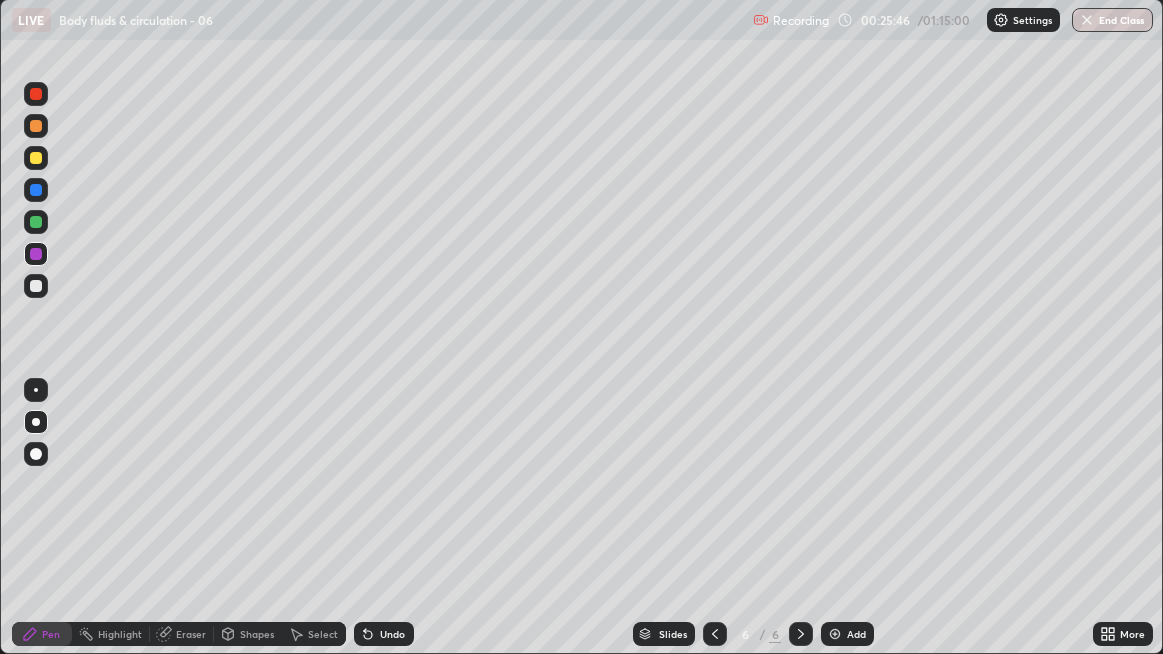 click 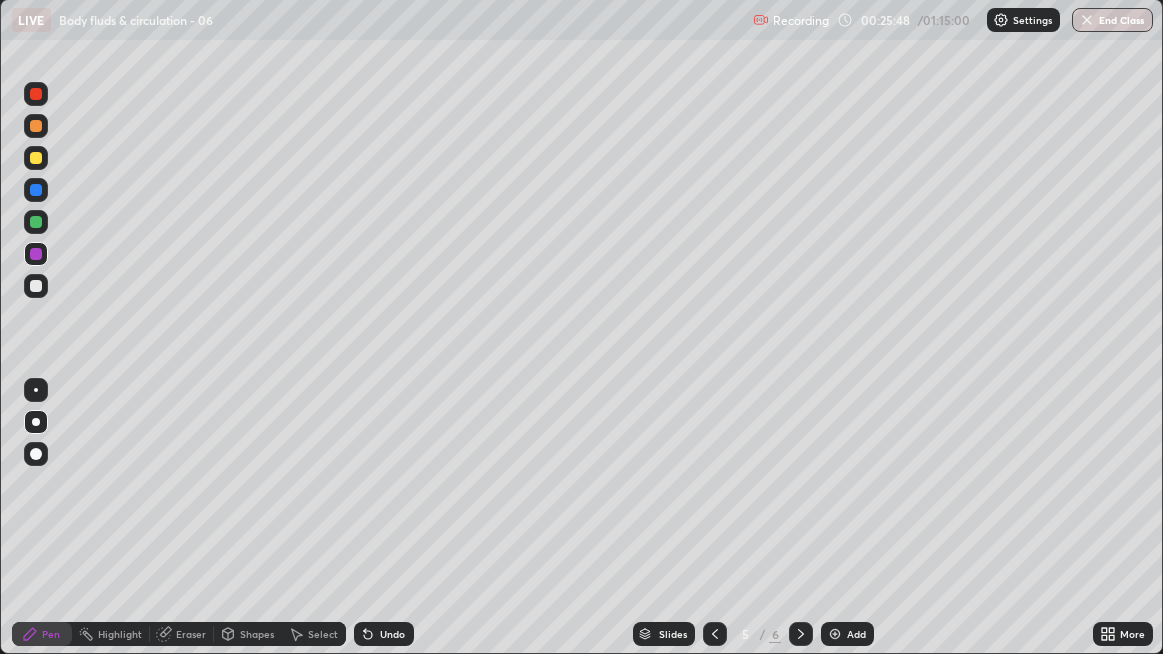 click 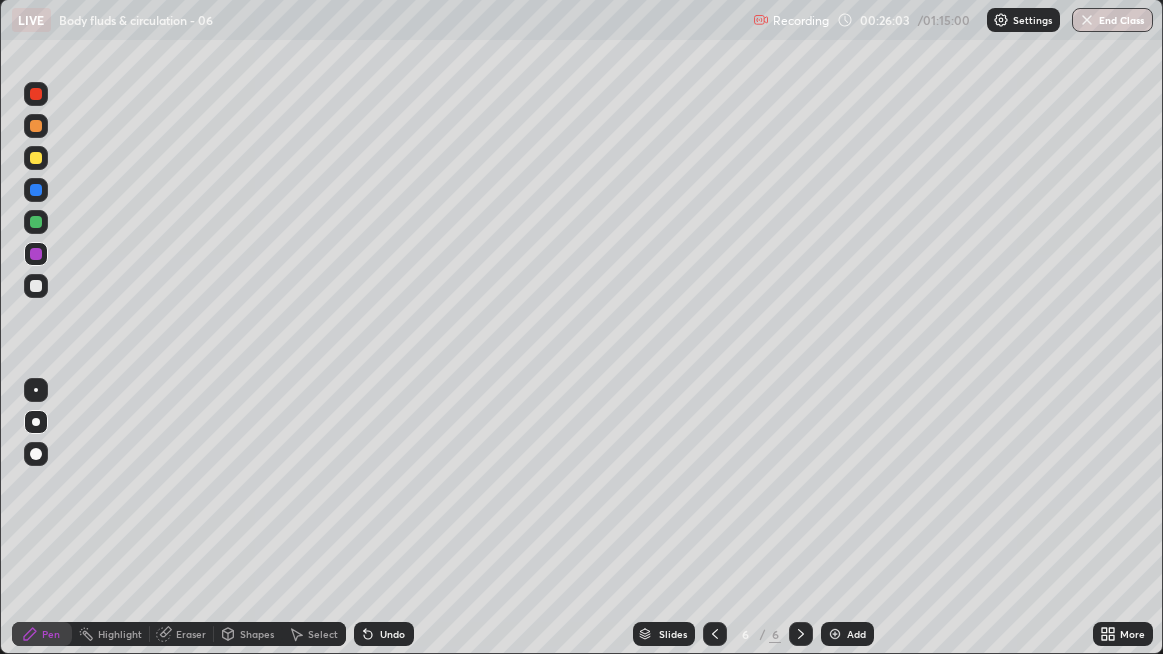 click on "Undo" at bounding box center (392, 634) 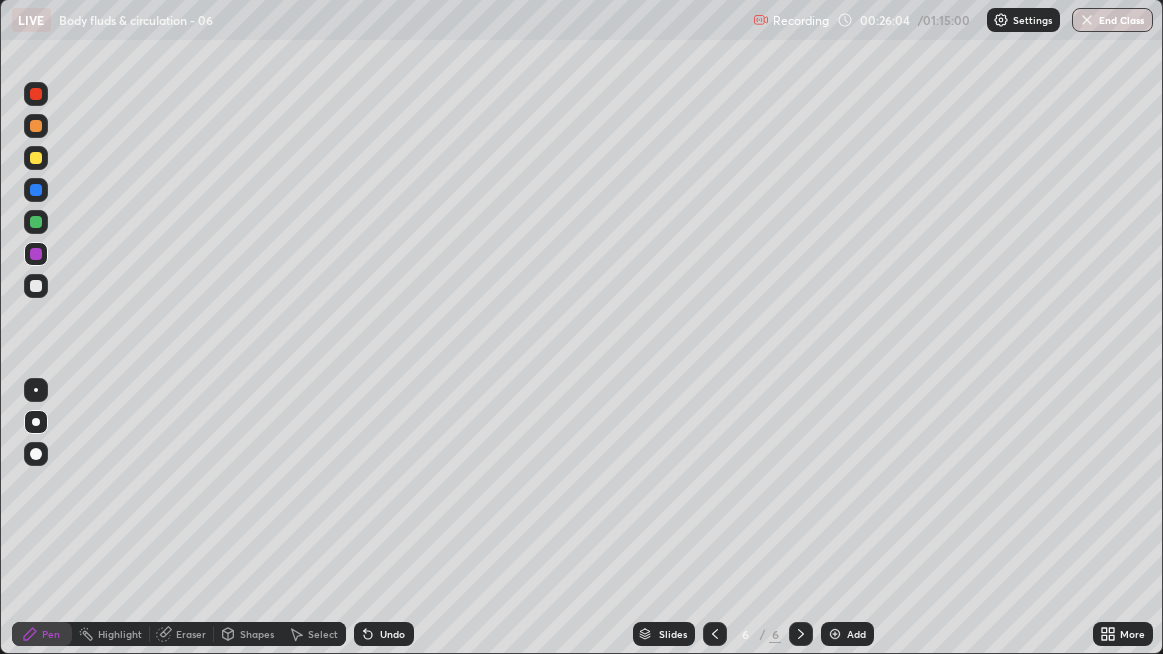 click on "Undo" at bounding box center [392, 634] 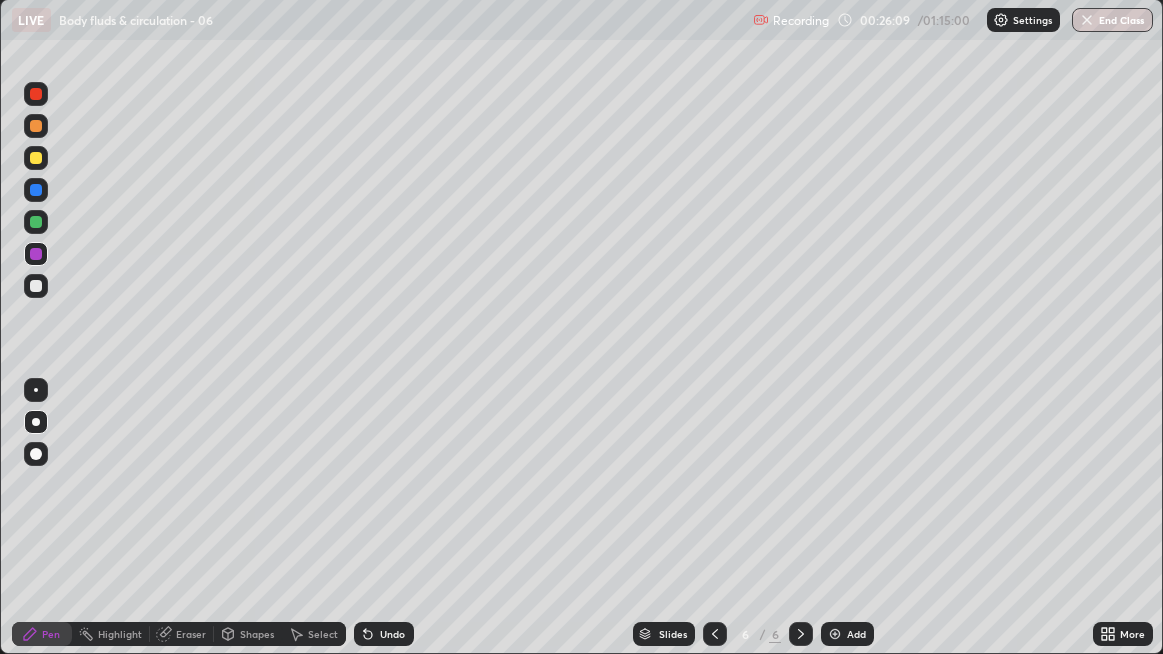 click at bounding box center (36, 286) 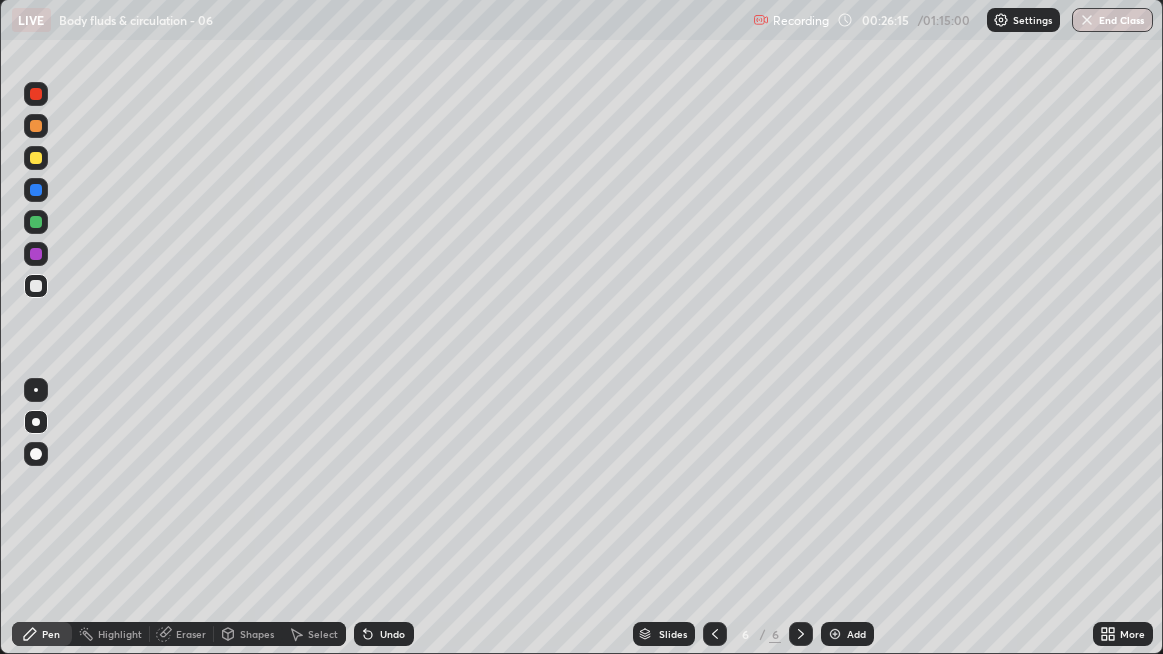 click at bounding box center [36, 94] 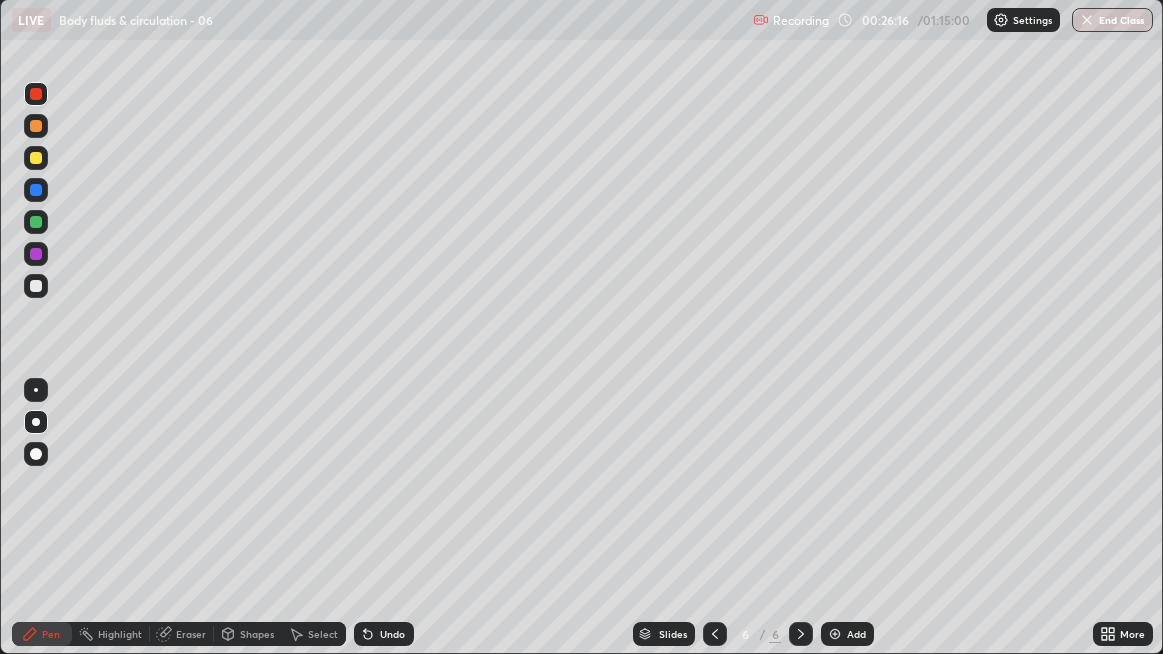 click at bounding box center (36, 222) 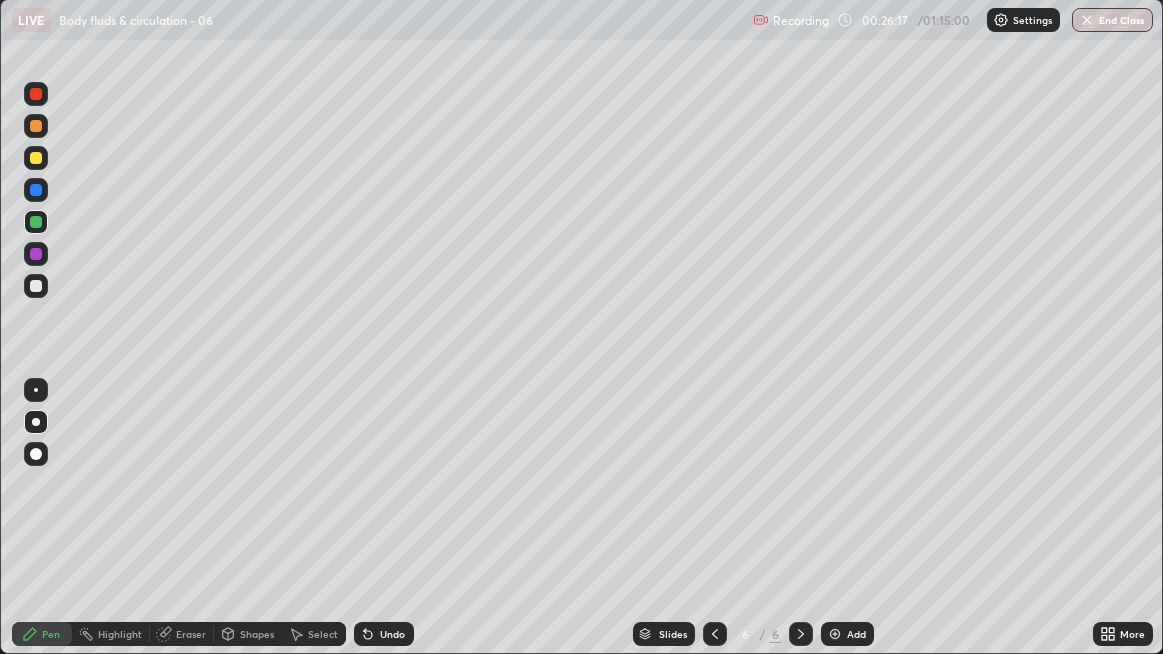 click at bounding box center [36, 190] 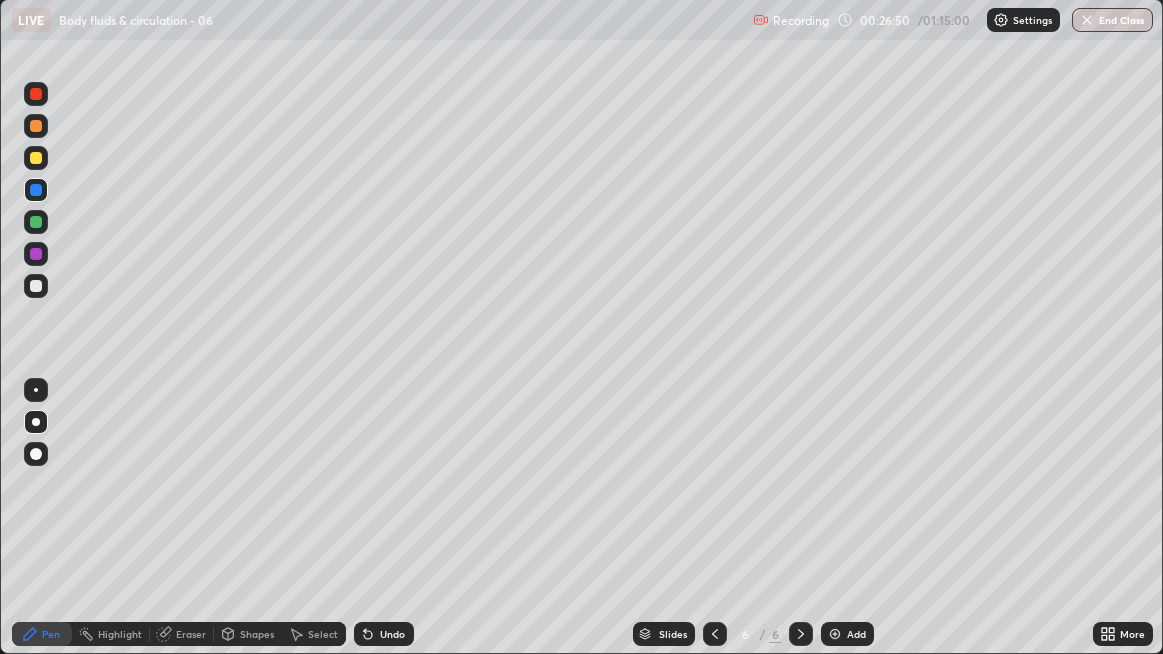 click on "Undo" at bounding box center [392, 634] 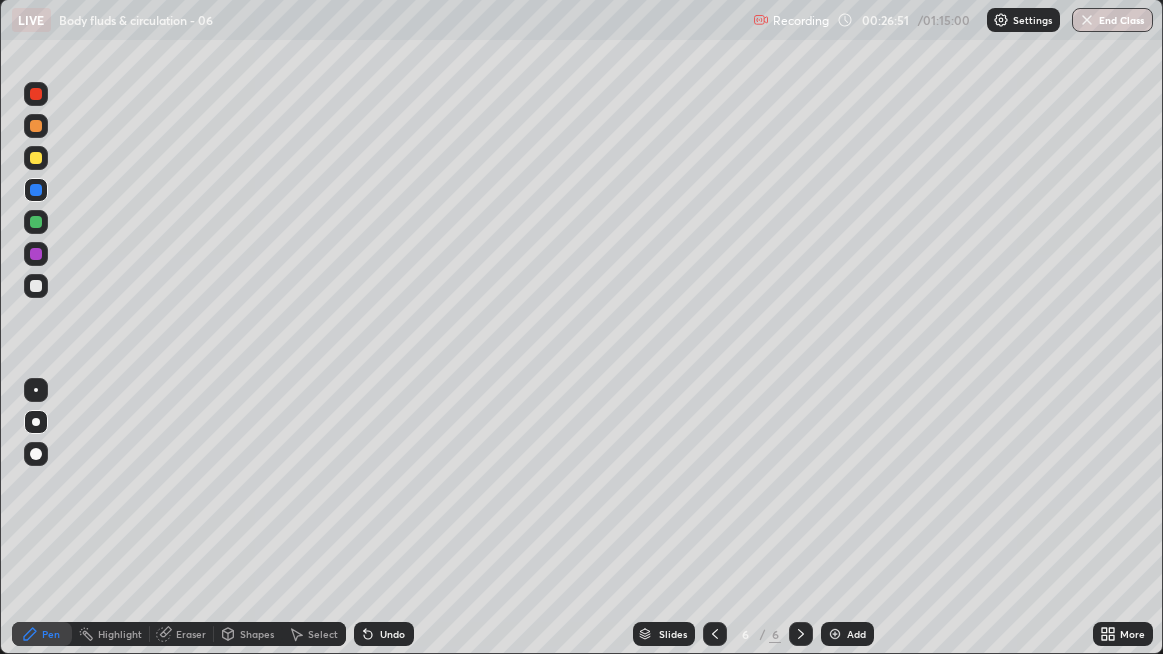 click on "Undo" at bounding box center [392, 634] 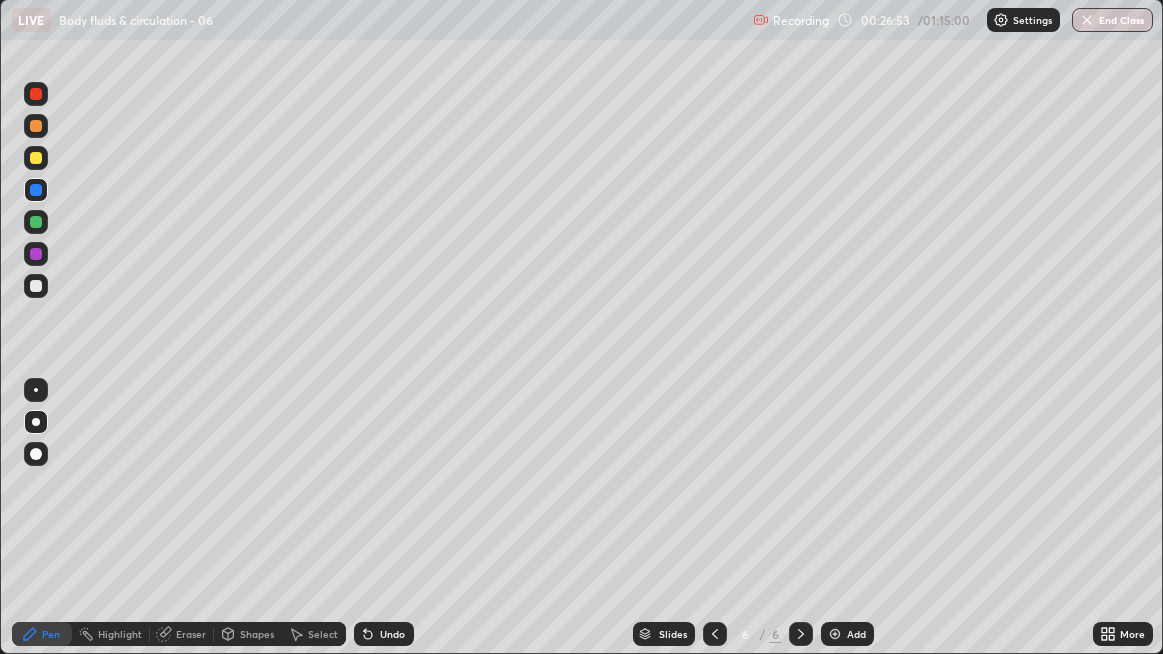 click at bounding box center [36, 286] 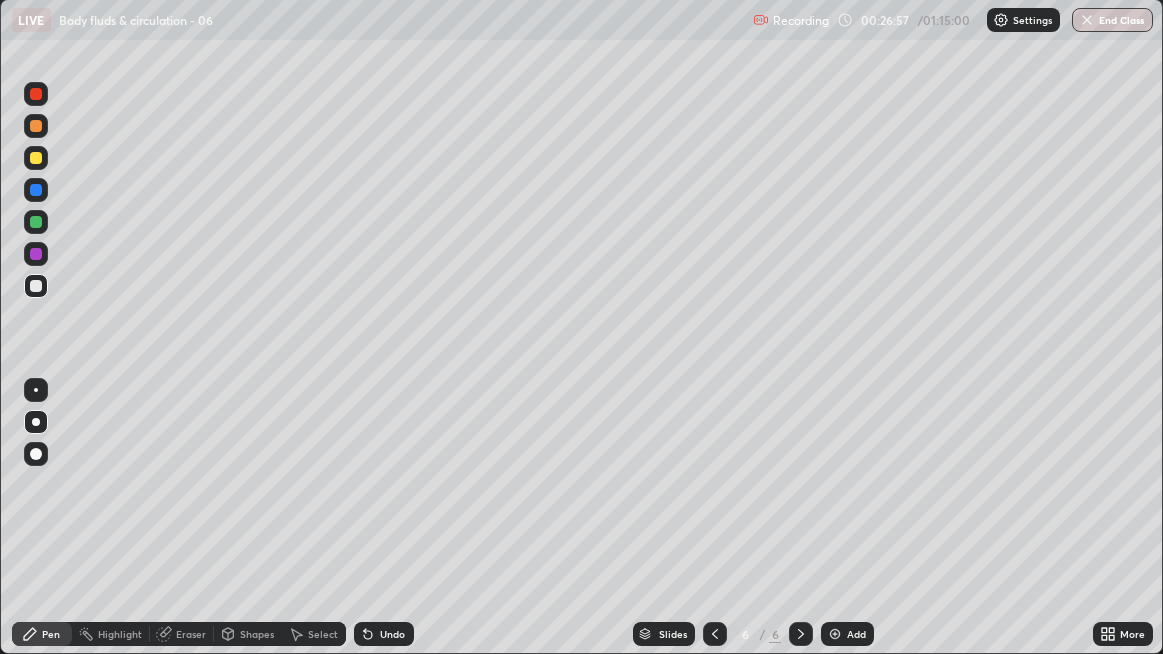 click at bounding box center [36, 94] 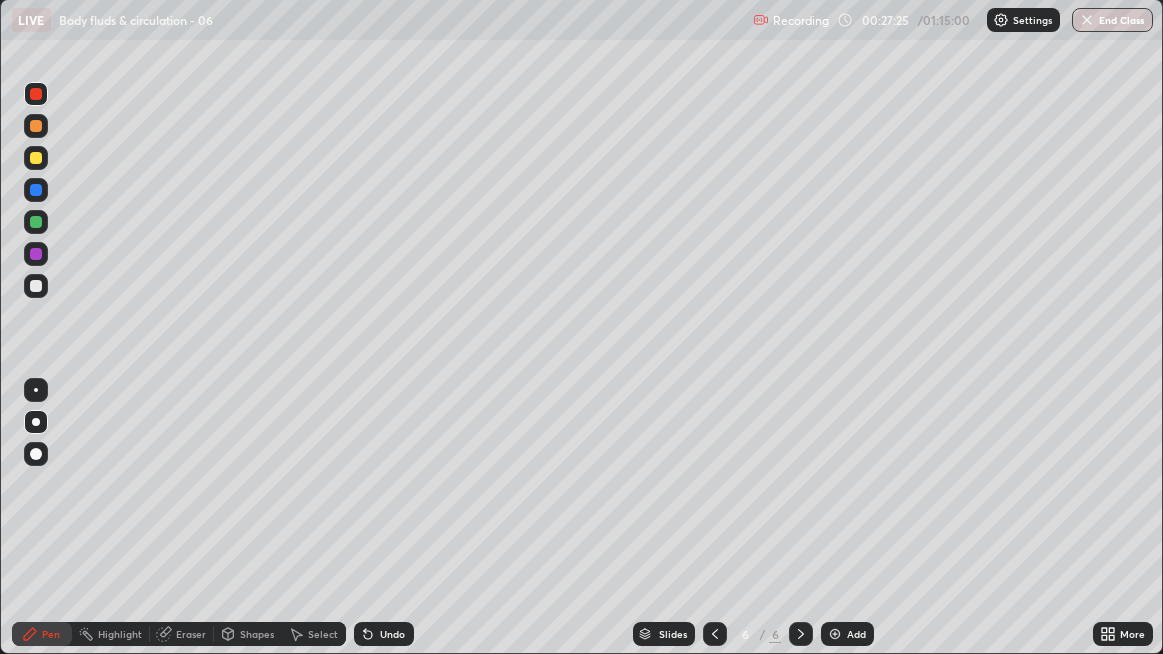 click at bounding box center (36, 286) 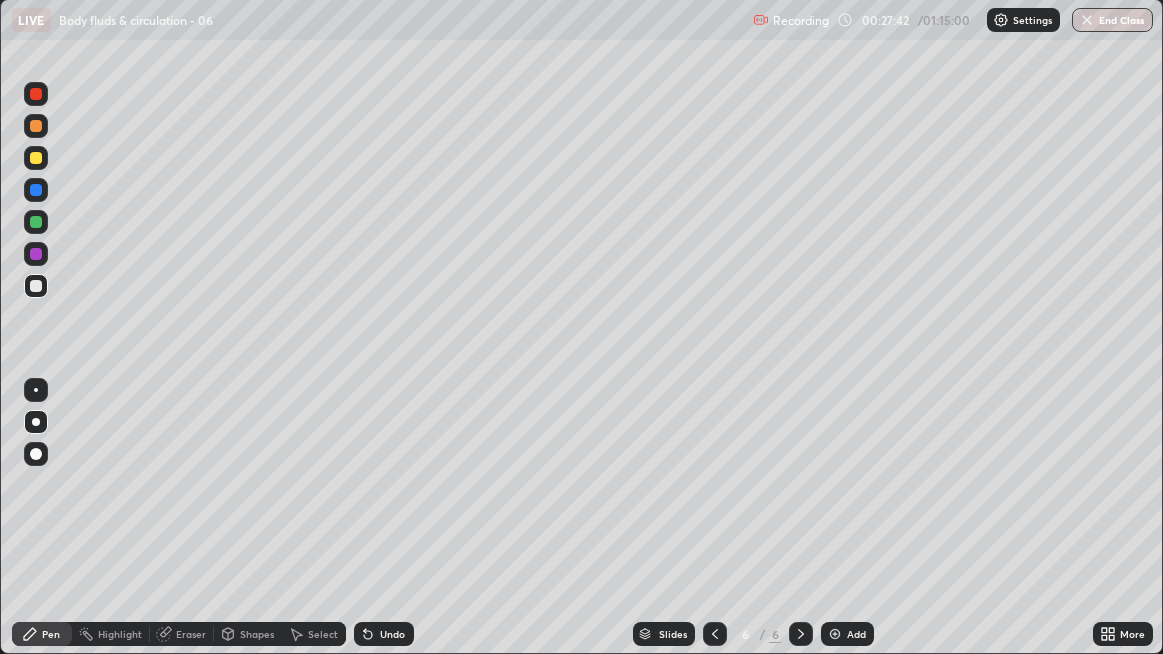 click at bounding box center (36, 286) 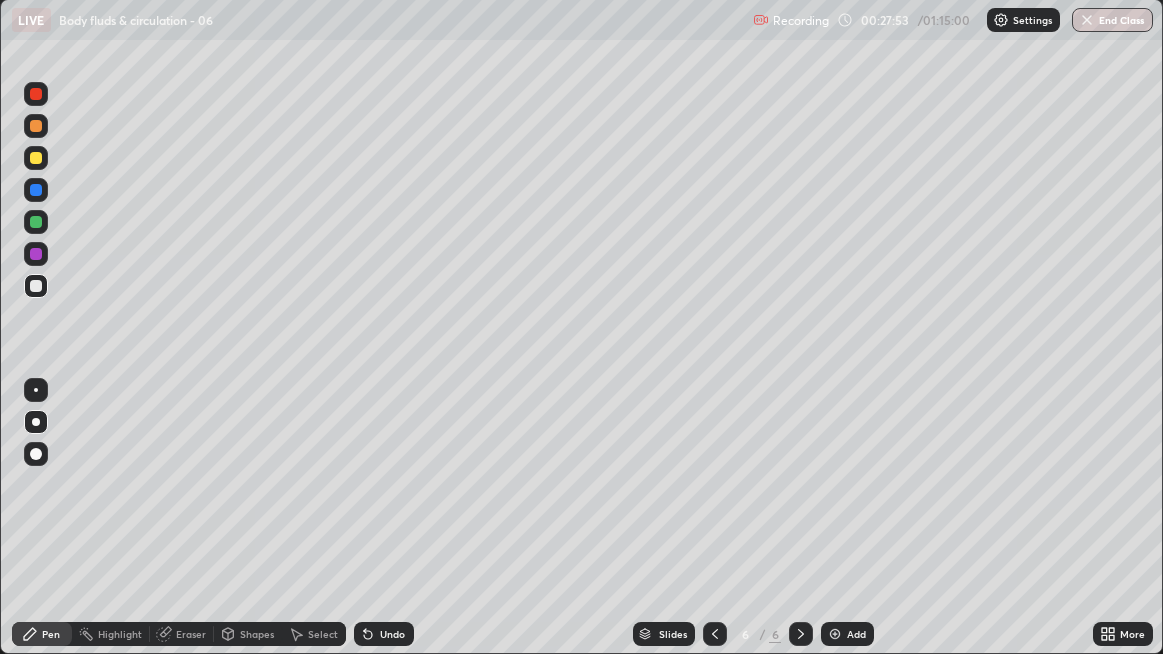 click at bounding box center (36, 286) 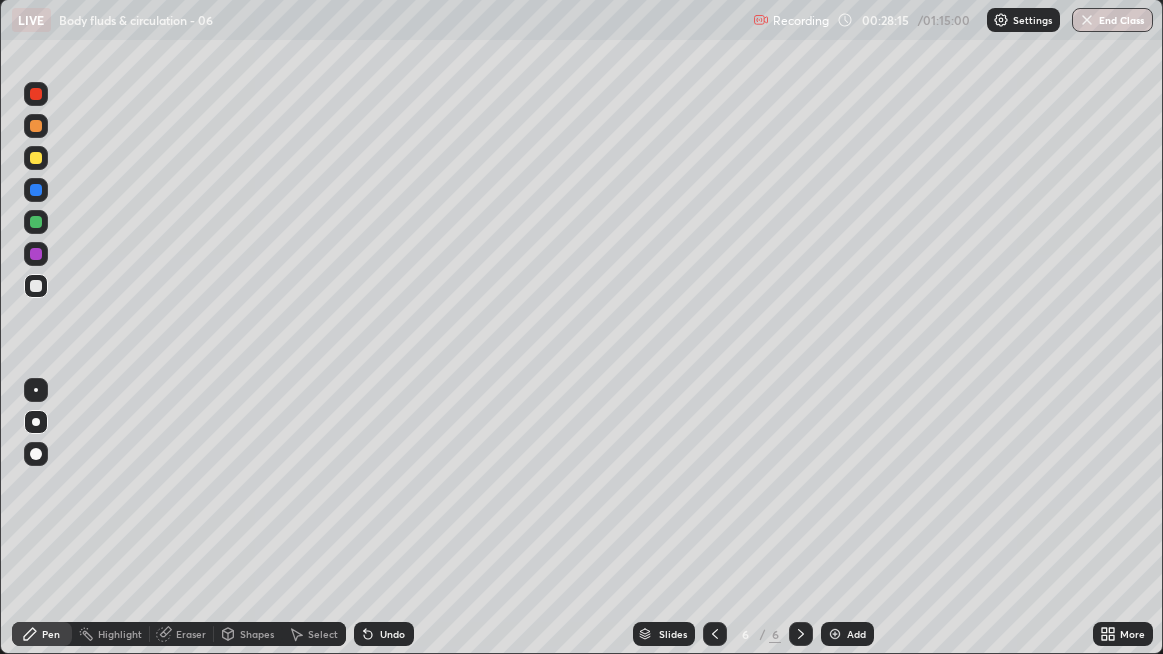 click at bounding box center [36, 286] 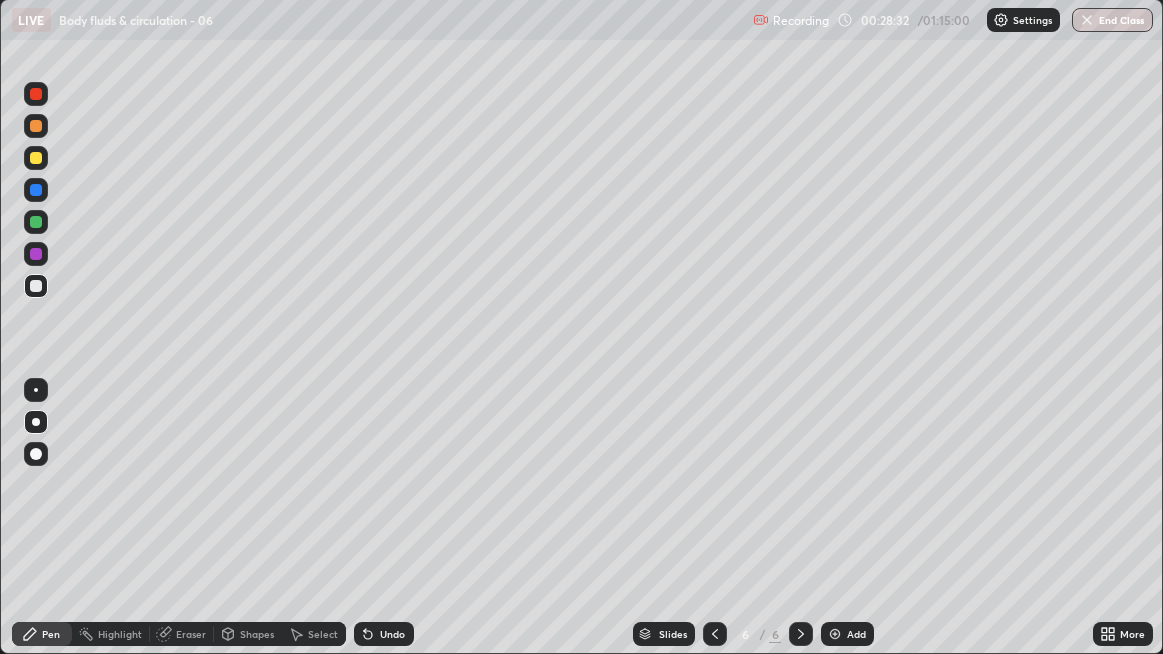 click at bounding box center [36, 286] 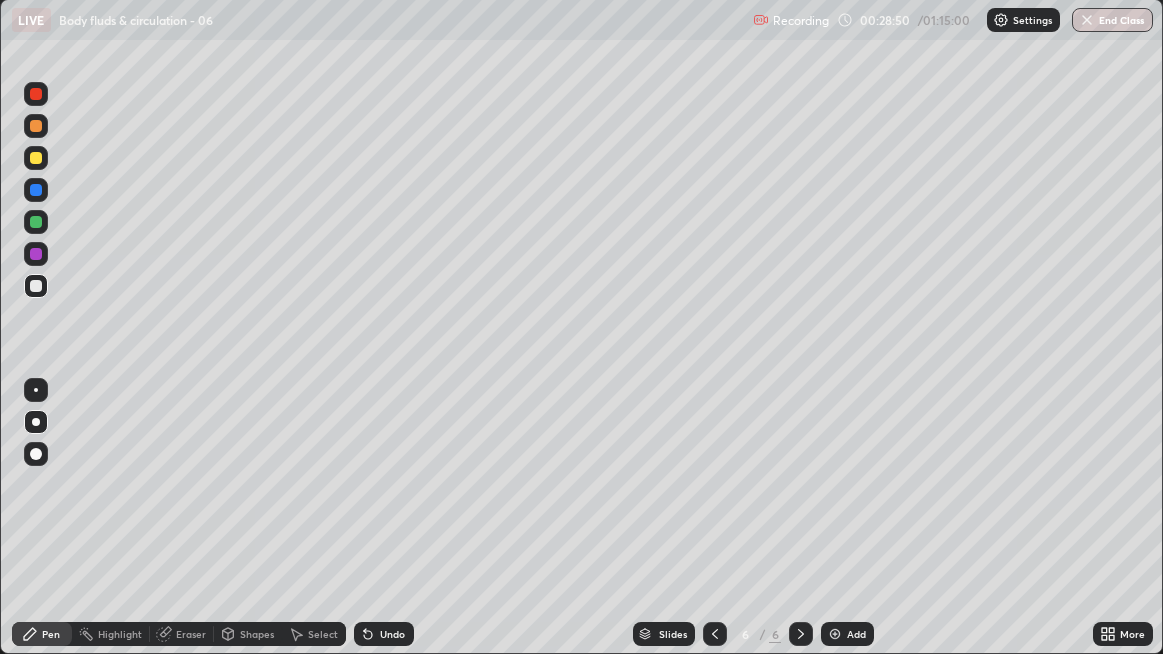 click at bounding box center (36, 222) 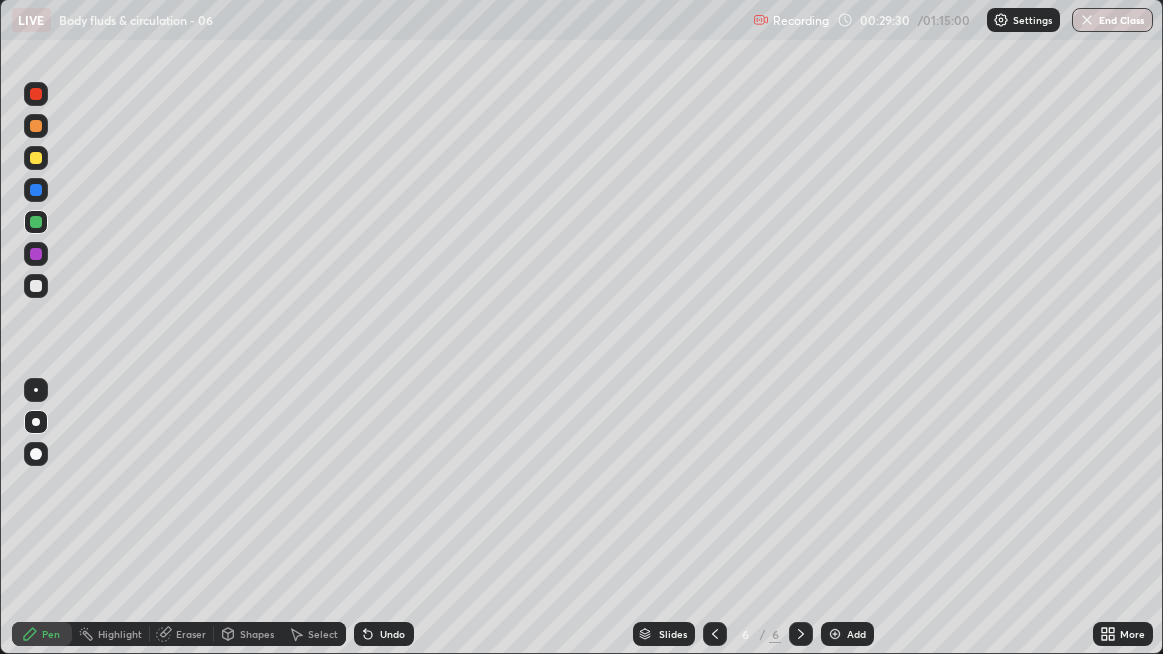 click at bounding box center (36, 286) 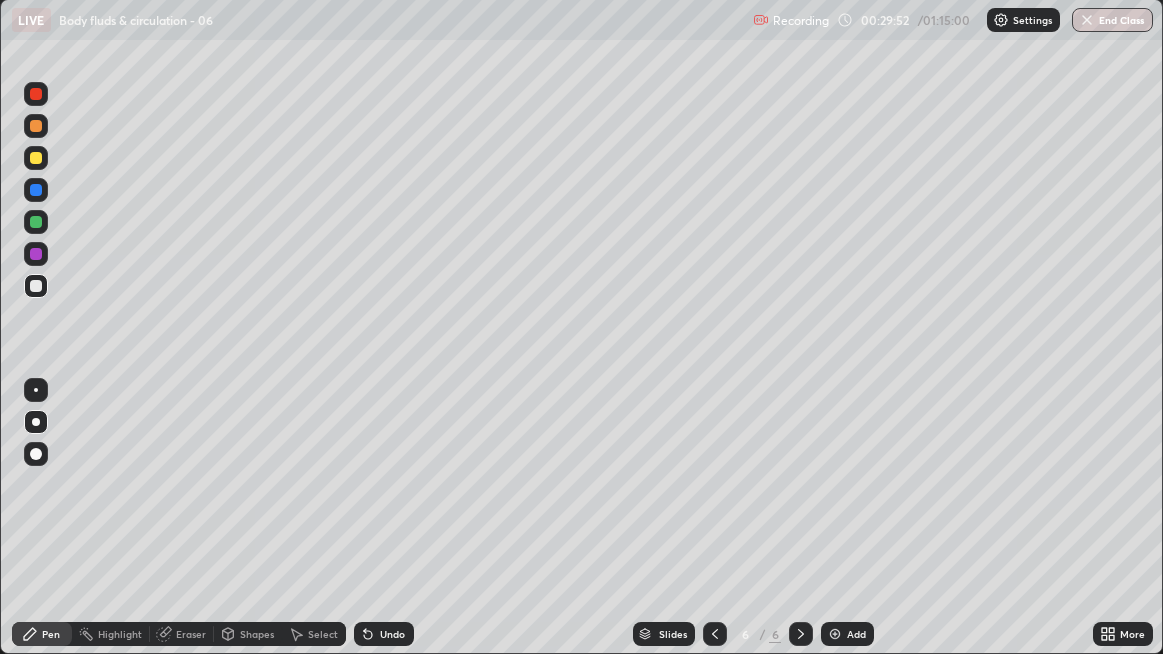 click at bounding box center [36, 158] 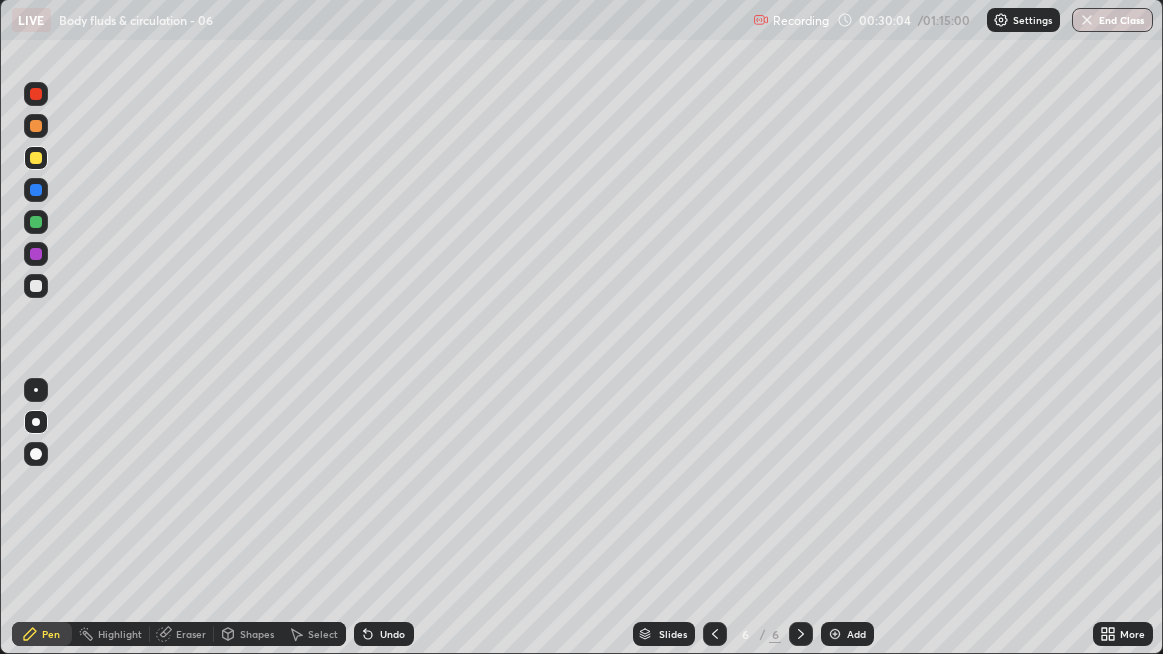 click at bounding box center (36, 254) 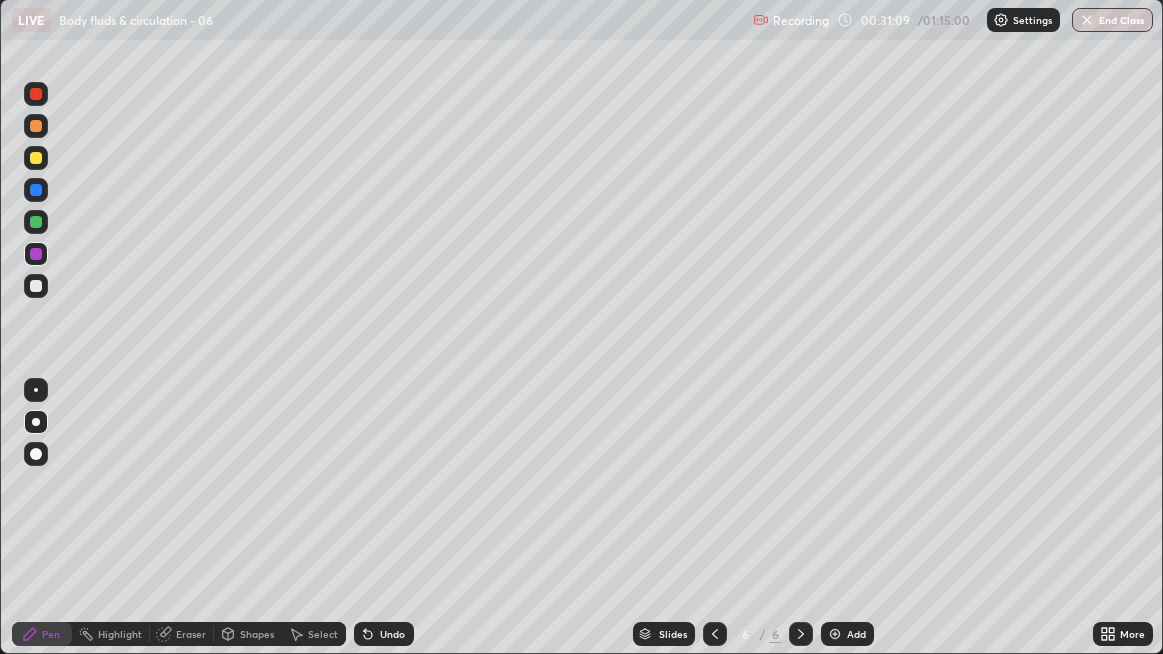 click at bounding box center (36, 126) 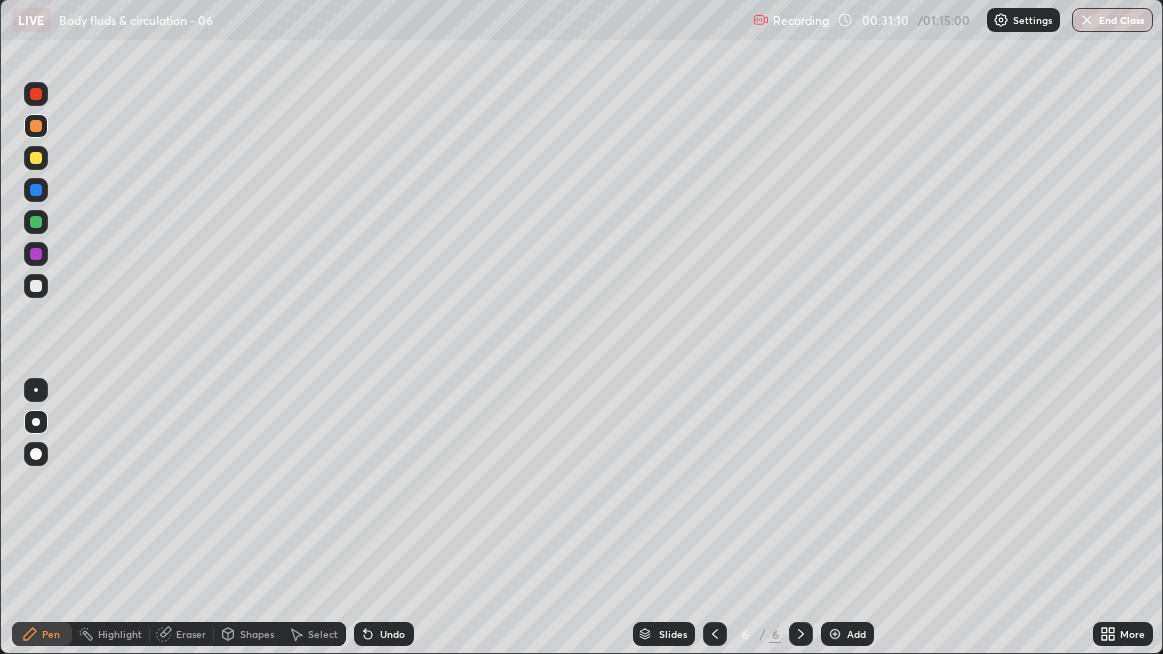 click at bounding box center (36, 94) 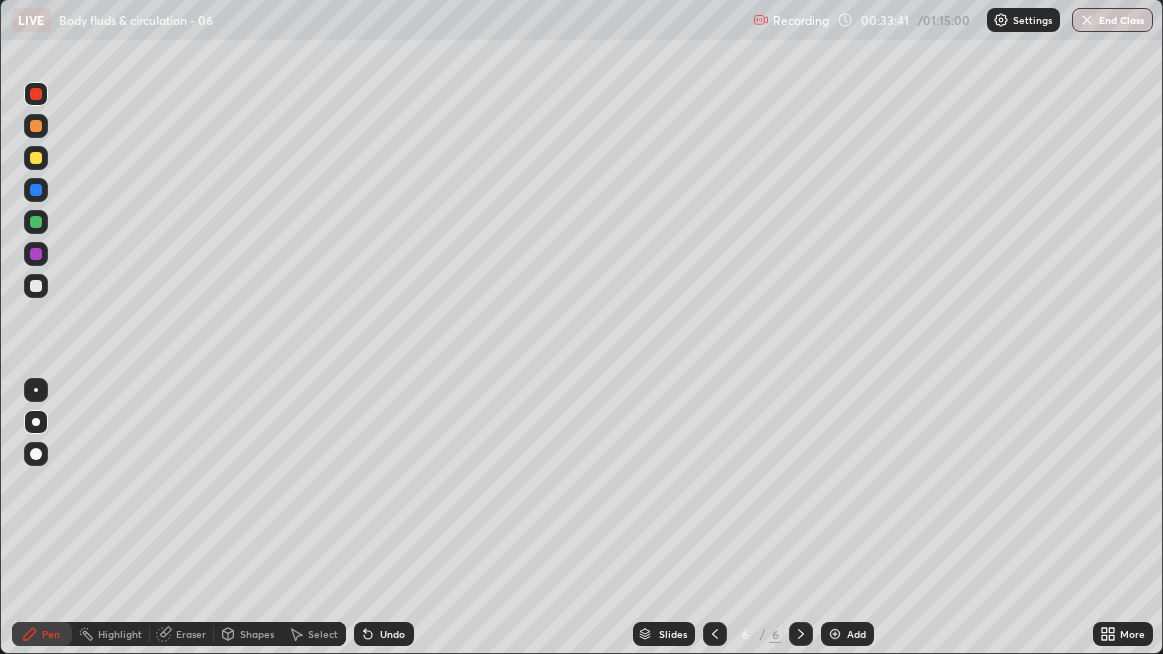 click at bounding box center [36, 286] 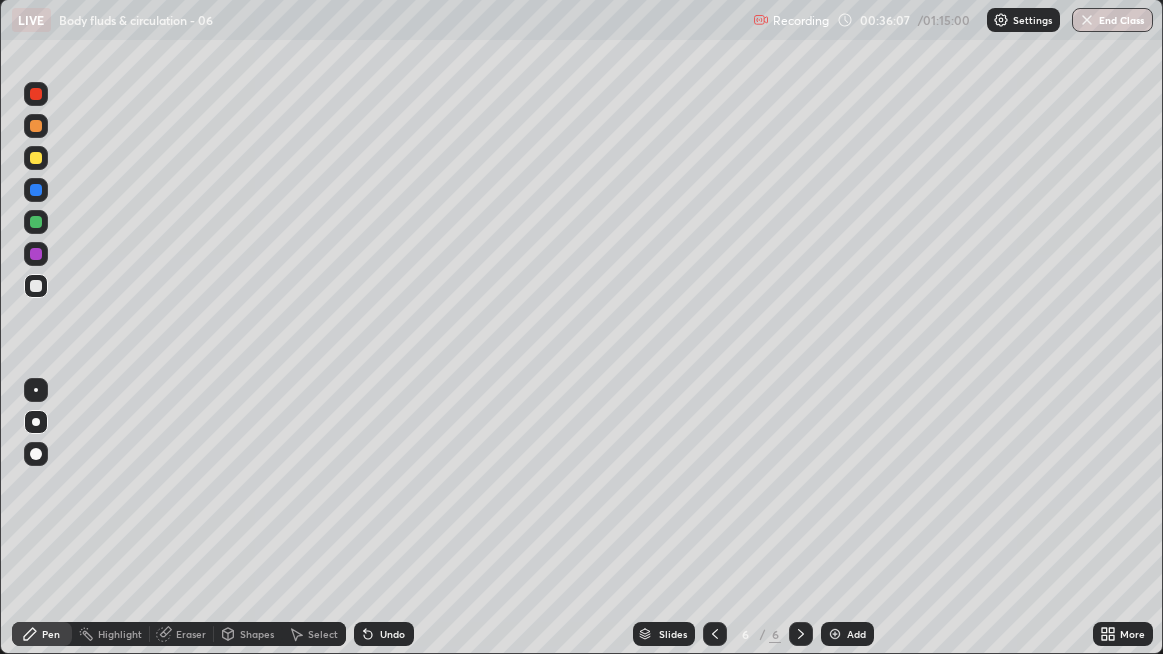 click at bounding box center [36, 286] 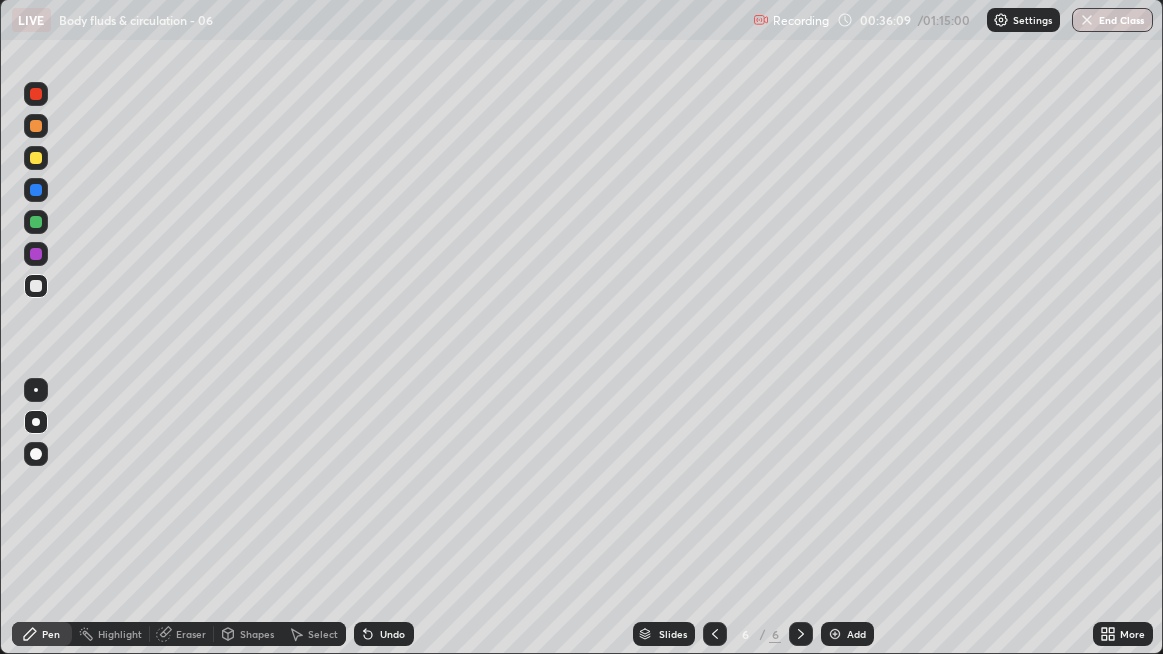 click at bounding box center (835, 634) 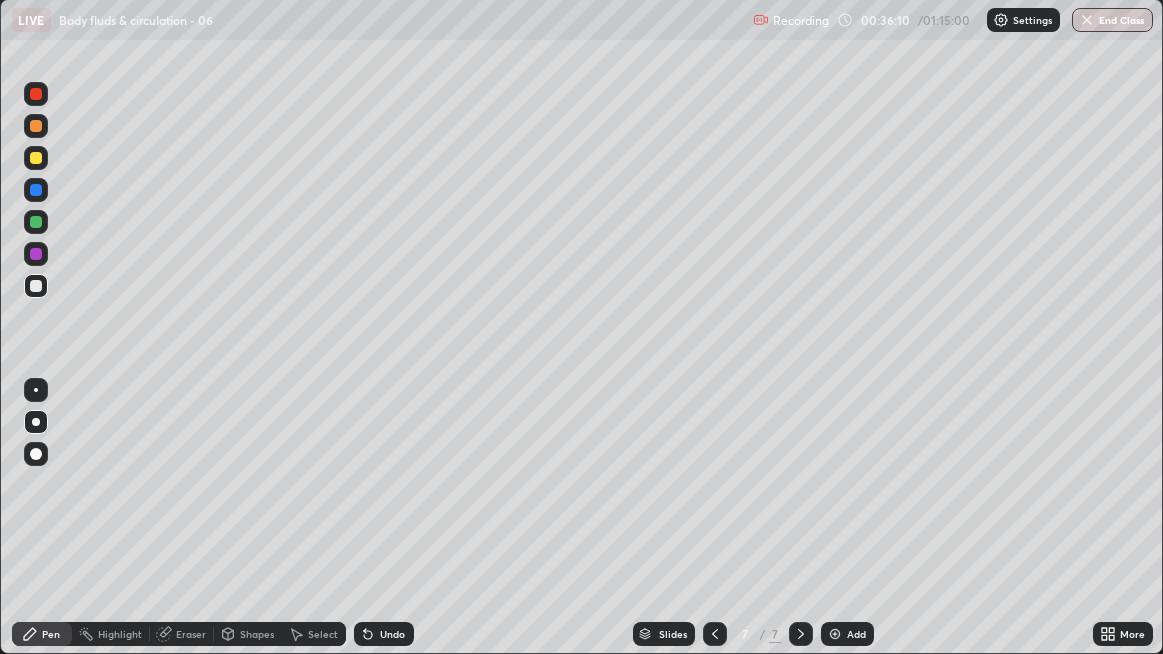 click at bounding box center (36, 286) 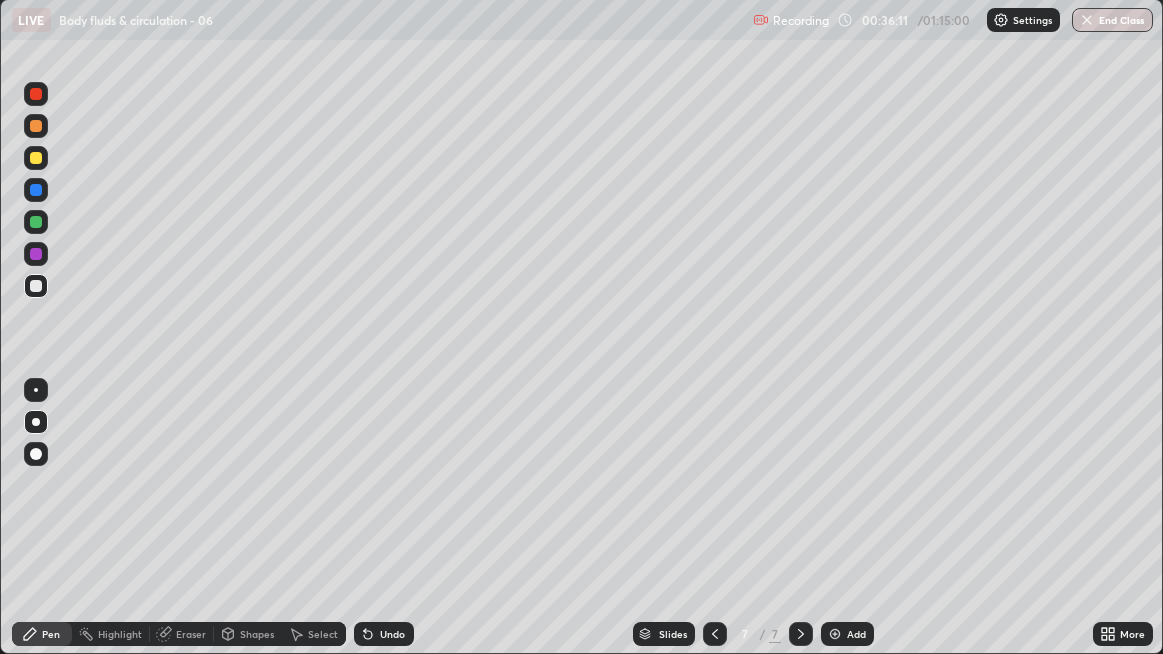 click at bounding box center (36, 286) 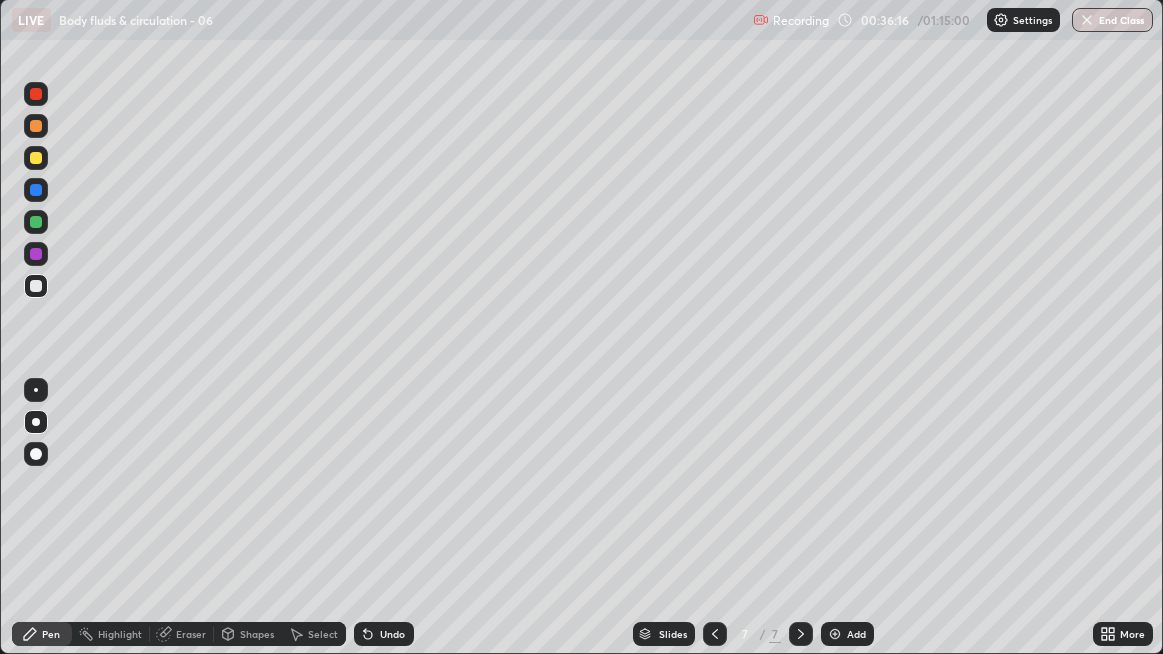 click at bounding box center (36, 286) 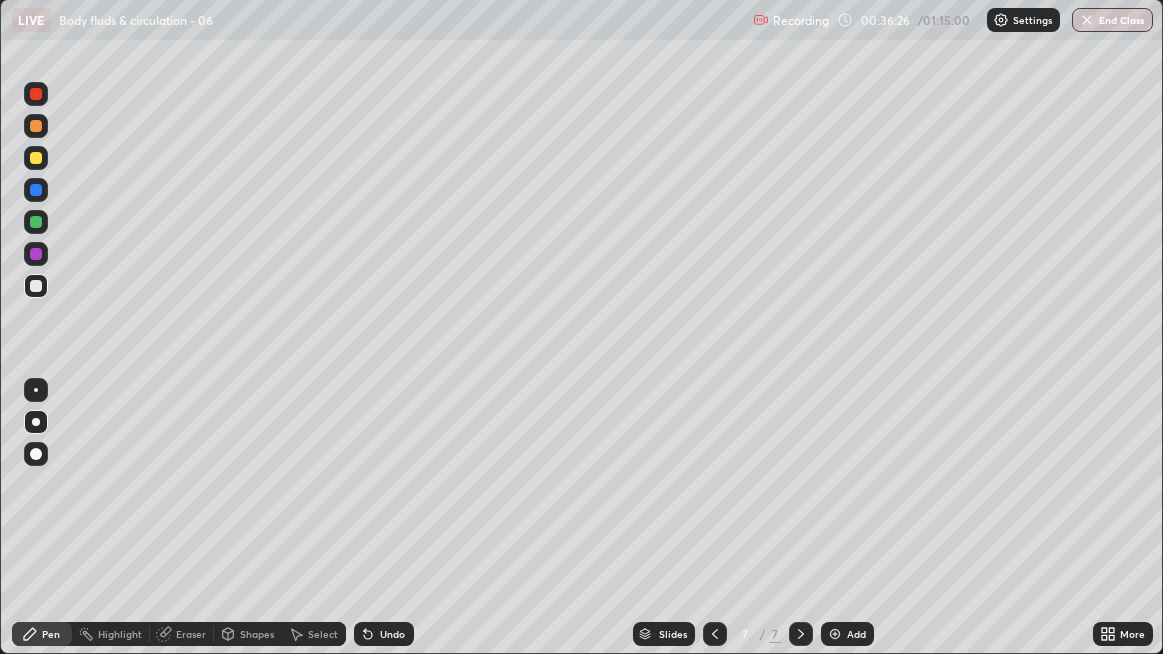 click on "Undo" at bounding box center (392, 634) 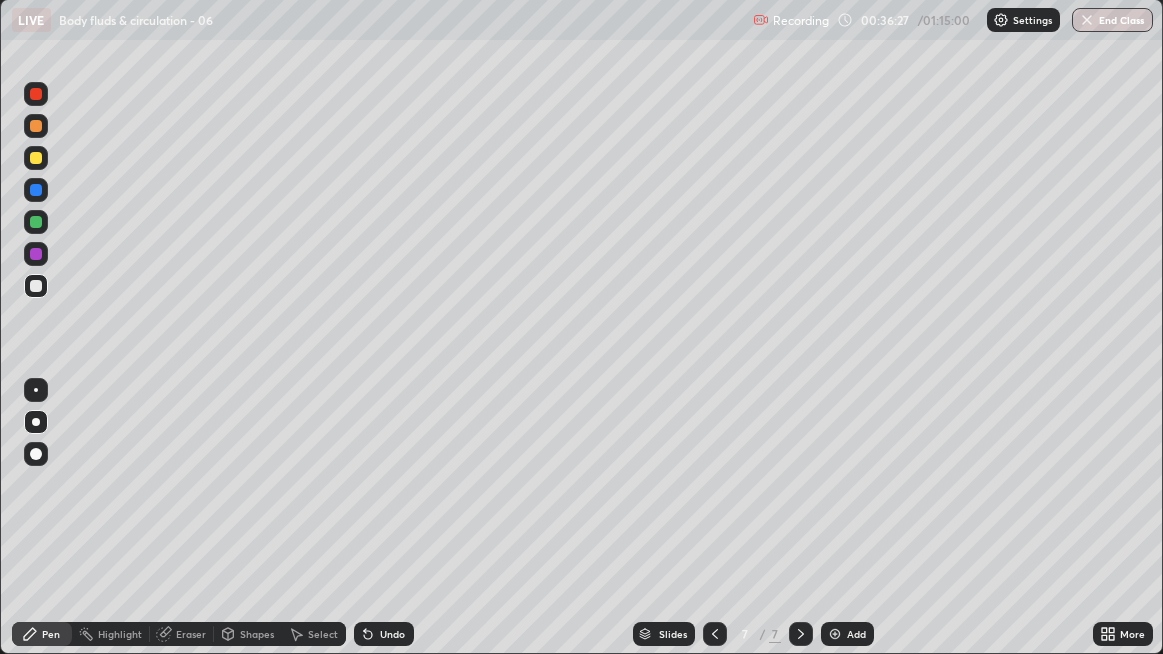 click on "Undo" at bounding box center (392, 634) 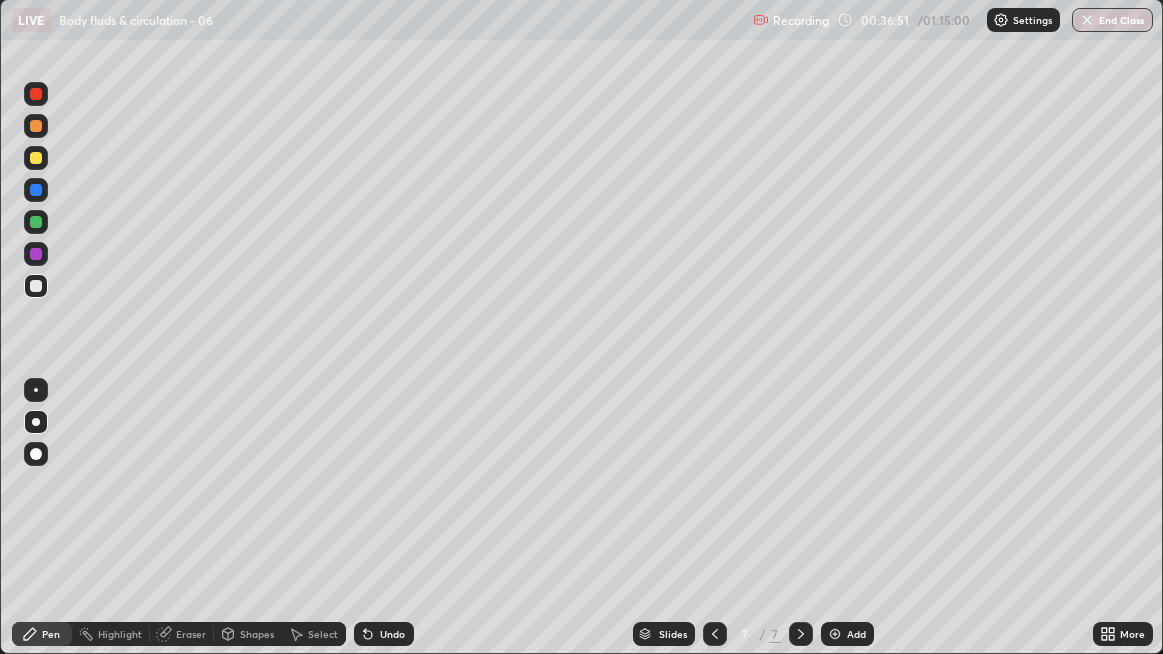 click on "Undo" at bounding box center [392, 634] 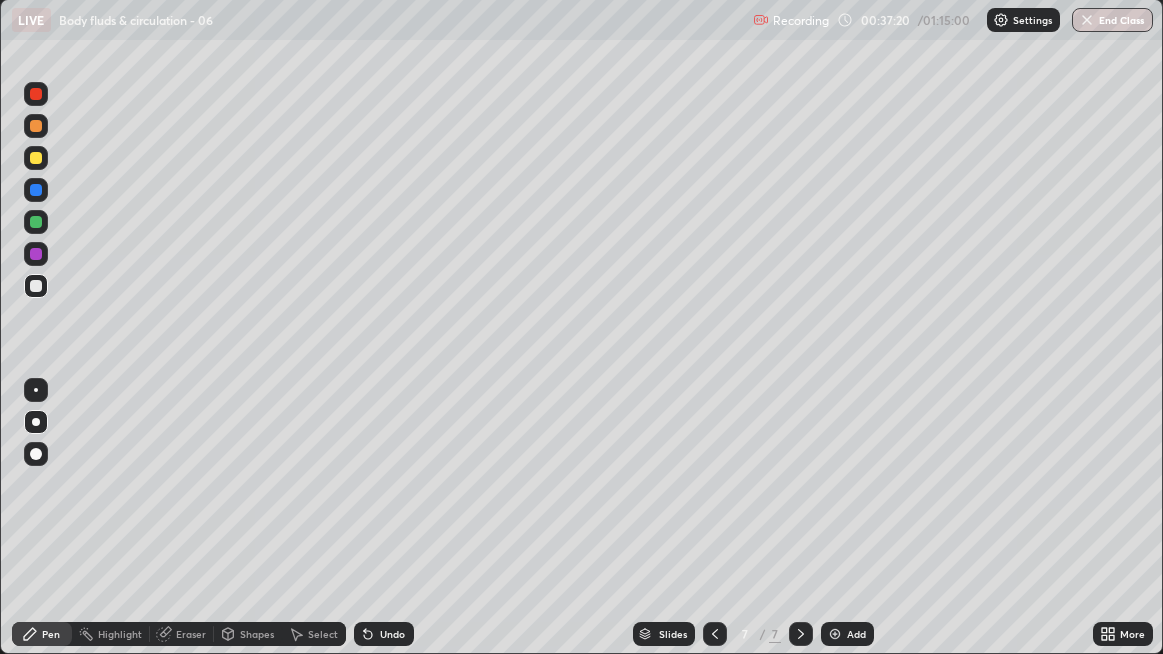 click at bounding box center (36, 286) 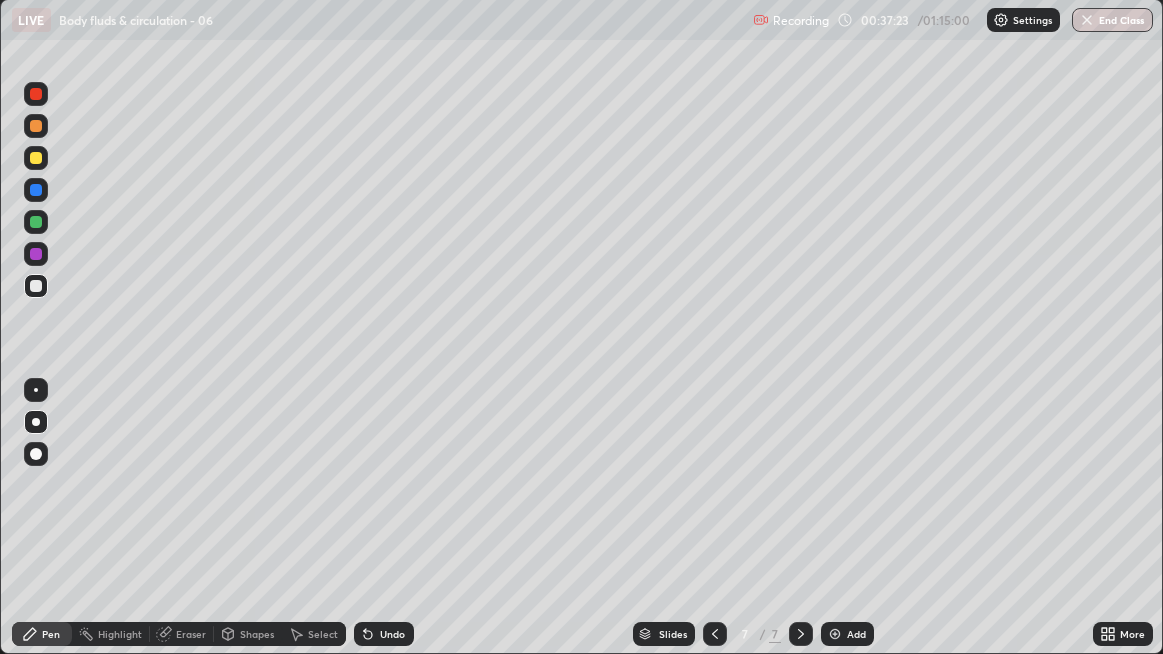 click at bounding box center (36, 286) 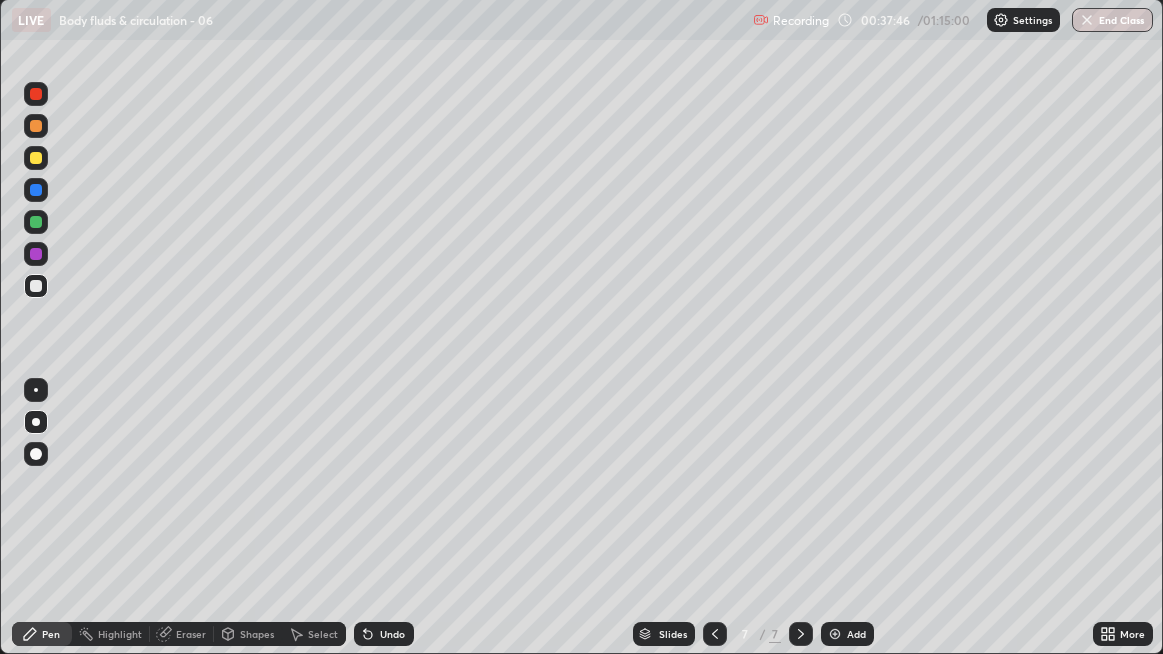 click at bounding box center [36, 286] 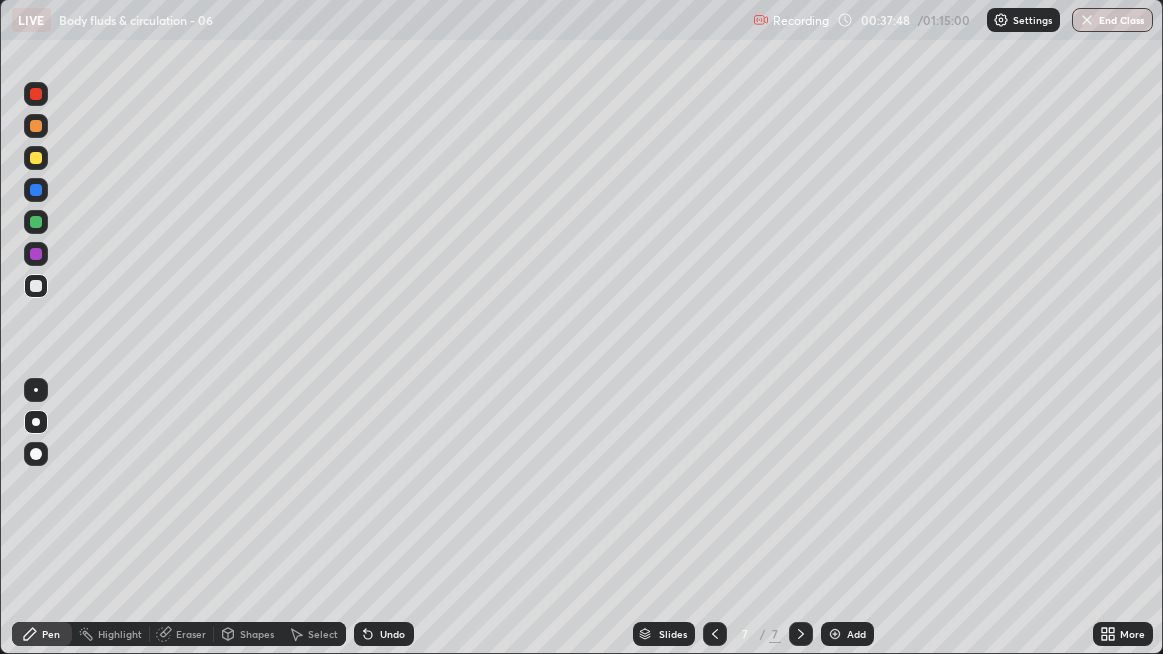 click on "Add" at bounding box center (847, 634) 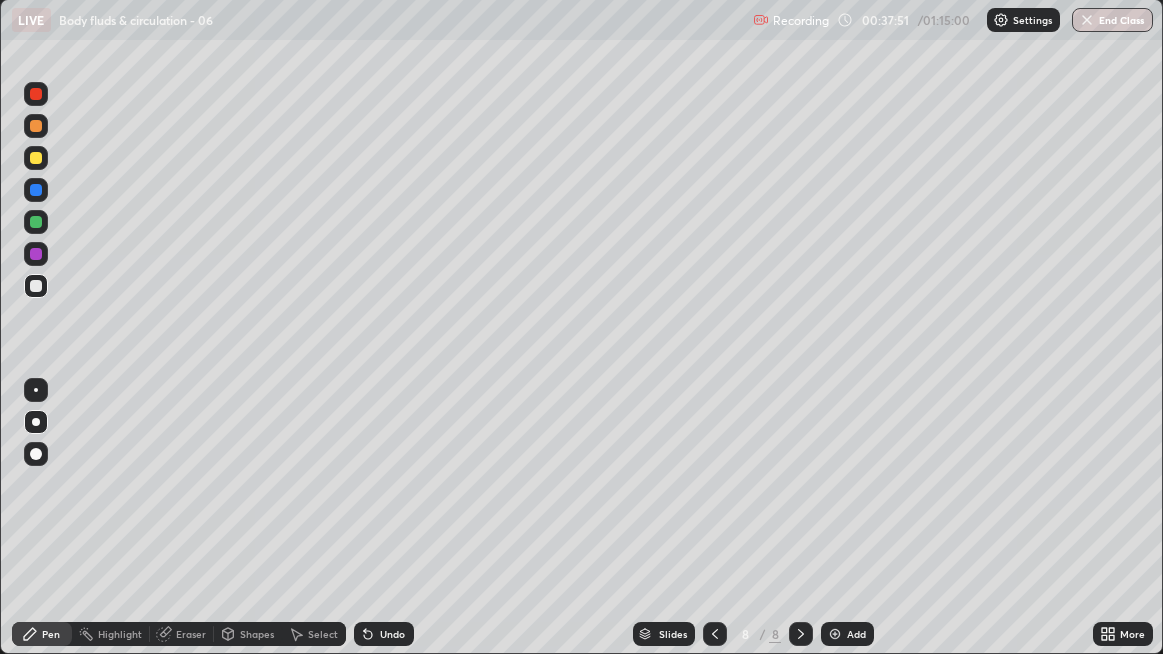 click at bounding box center [36, 158] 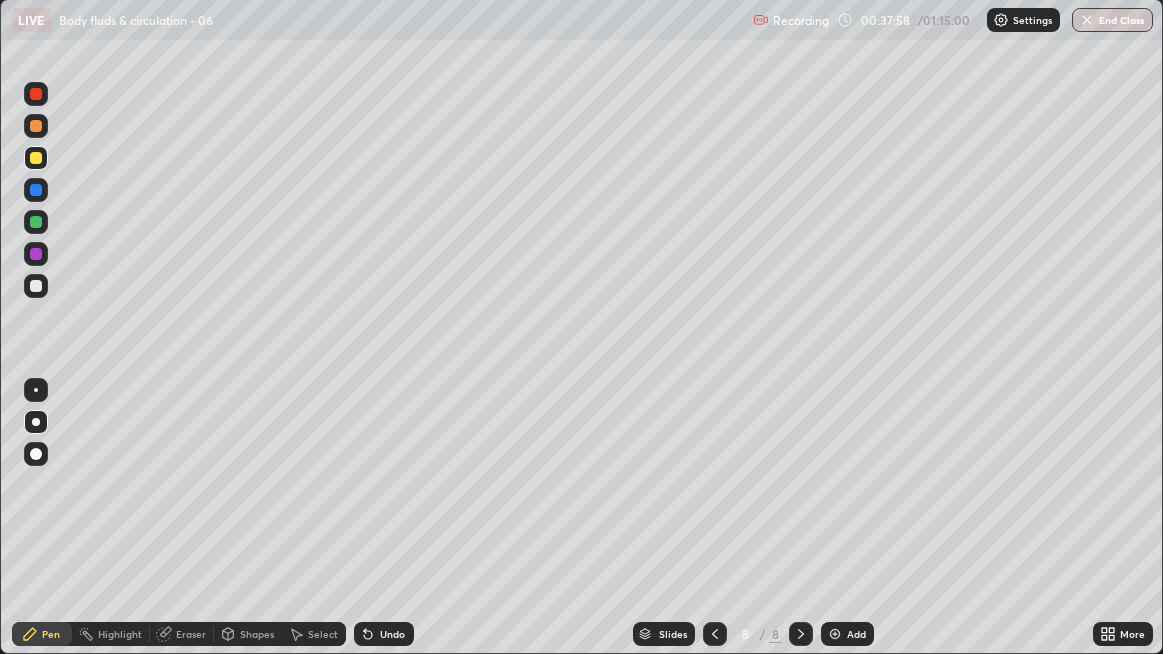 click at bounding box center (36, 286) 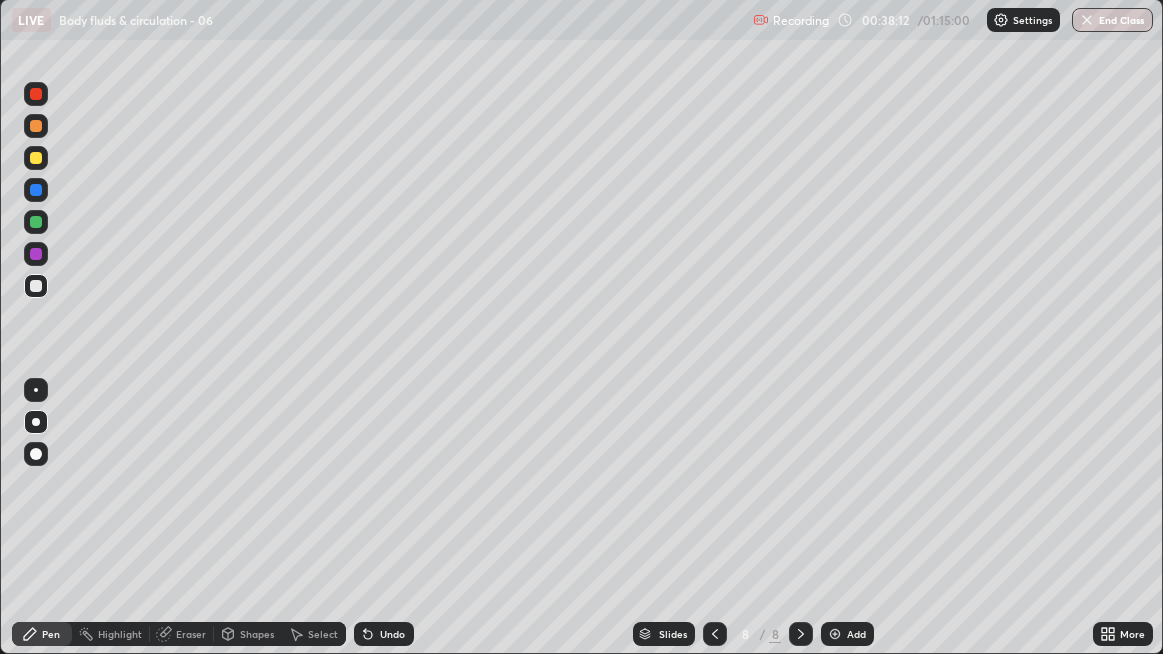 click at bounding box center (36, 286) 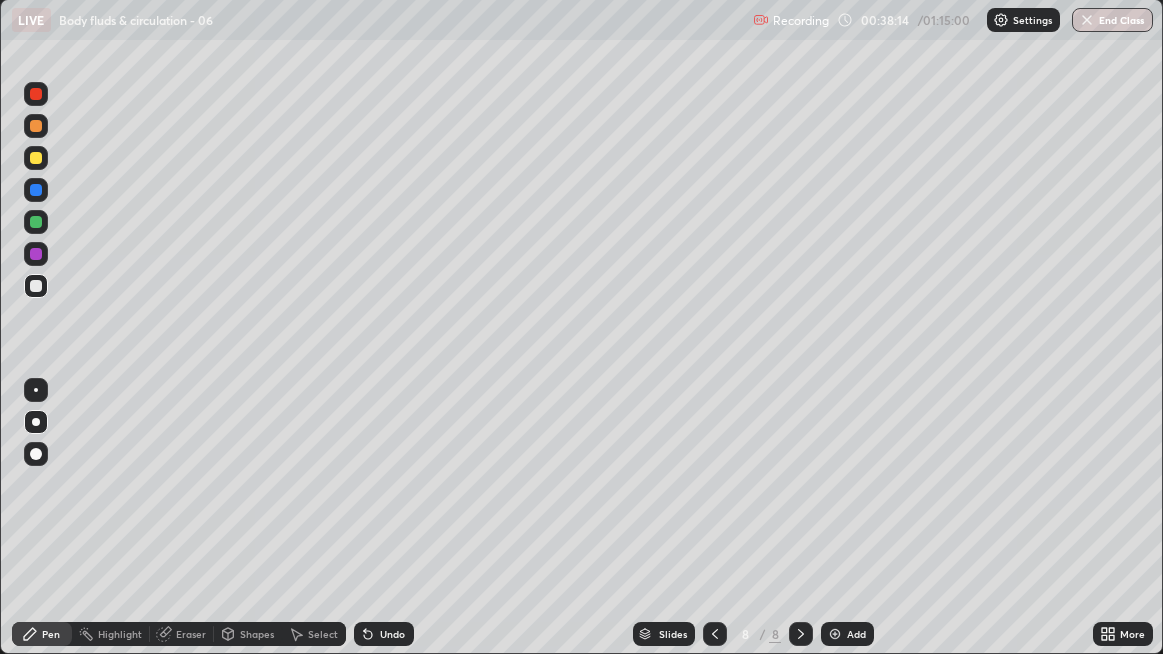click at bounding box center (36, 286) 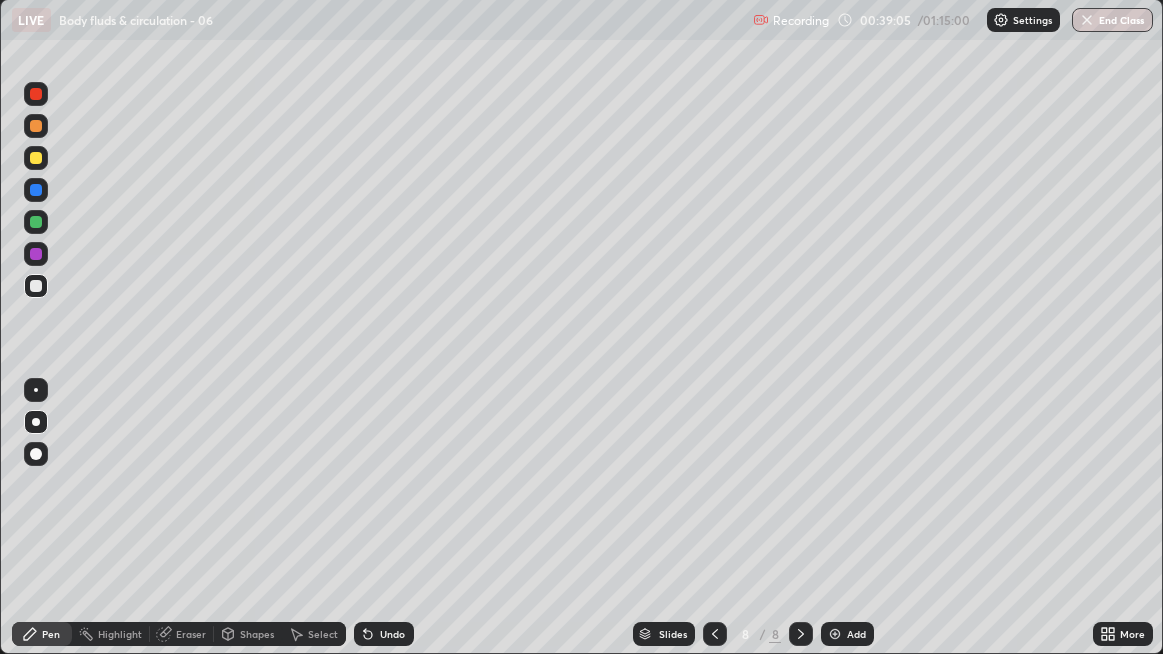 click at bounding box center (36, 286) 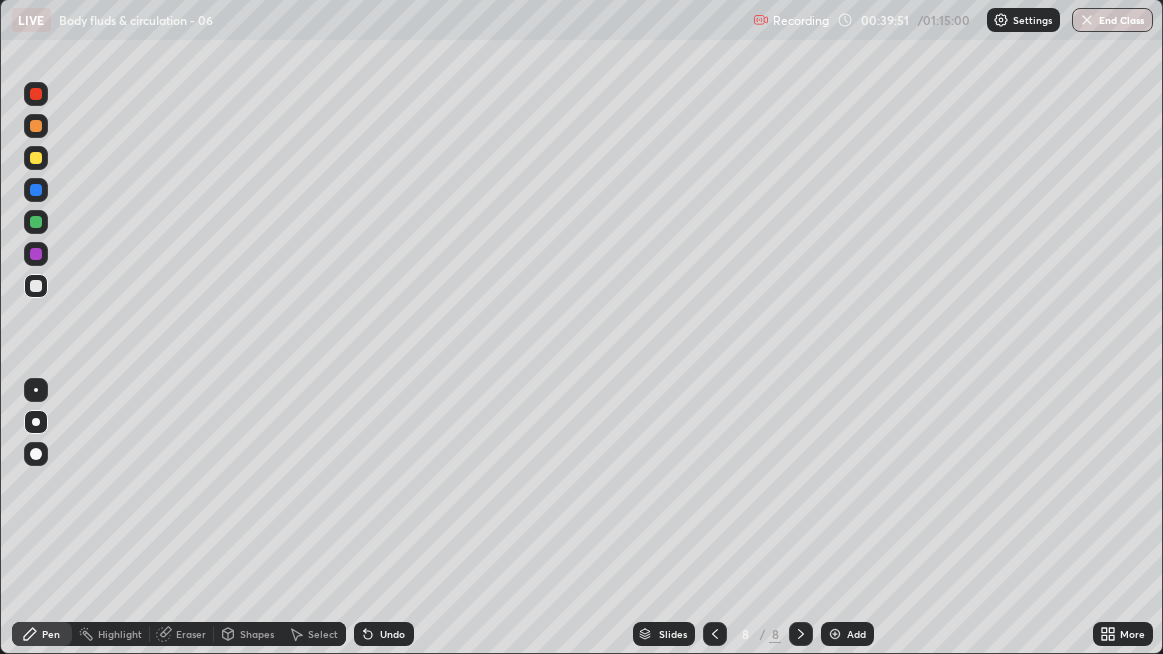 click at bounding box center [36, 286] 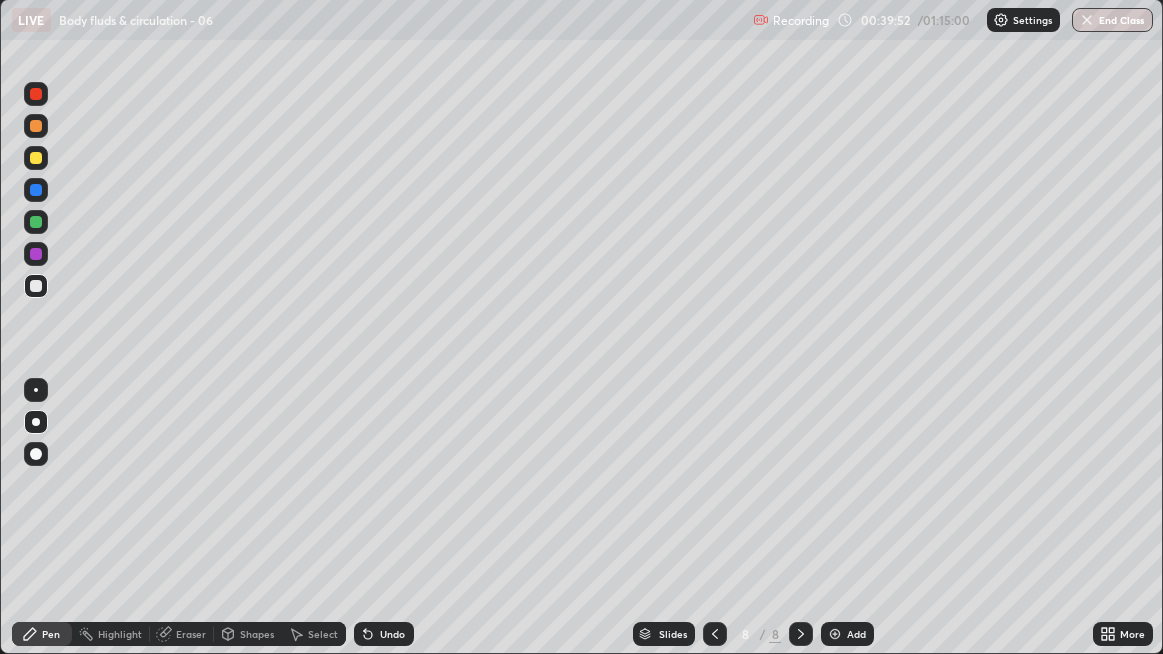 click at bounding box center [36, 286] 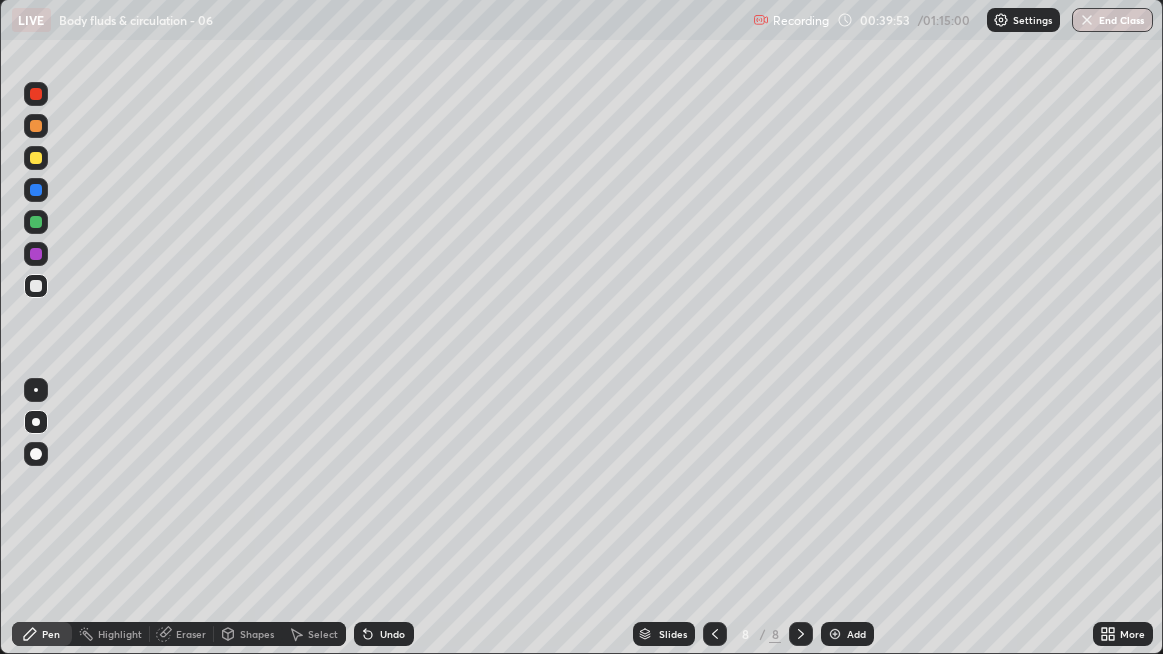 click at bounding box center [36, 286] 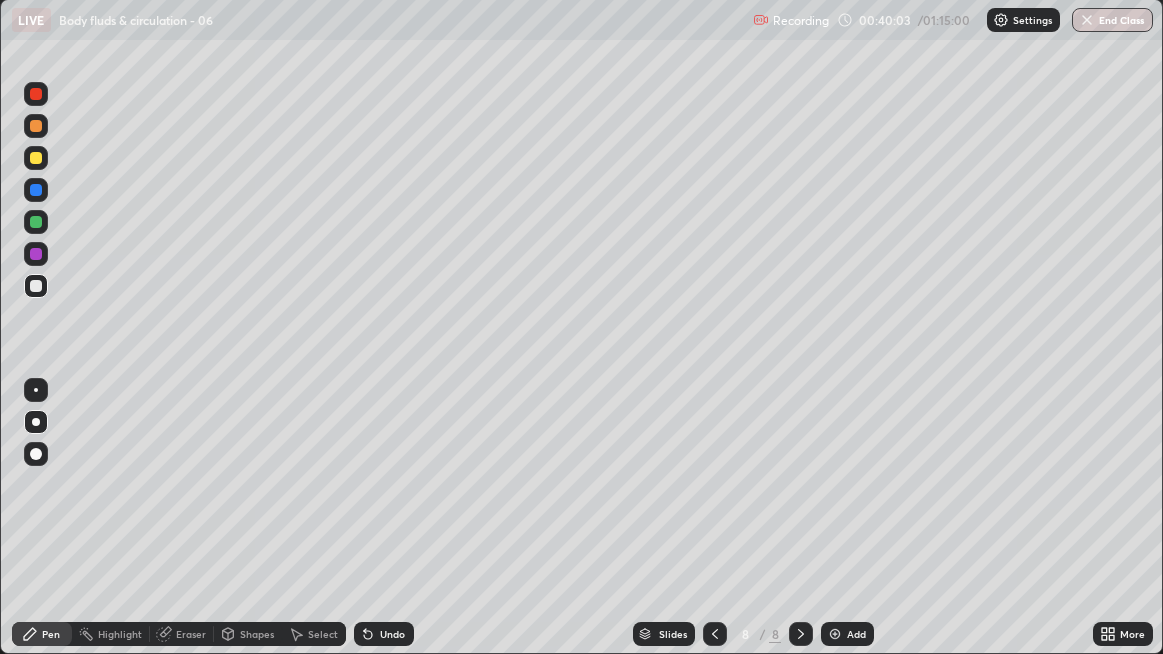 click on "Undo" at bounding box center (392, 634) 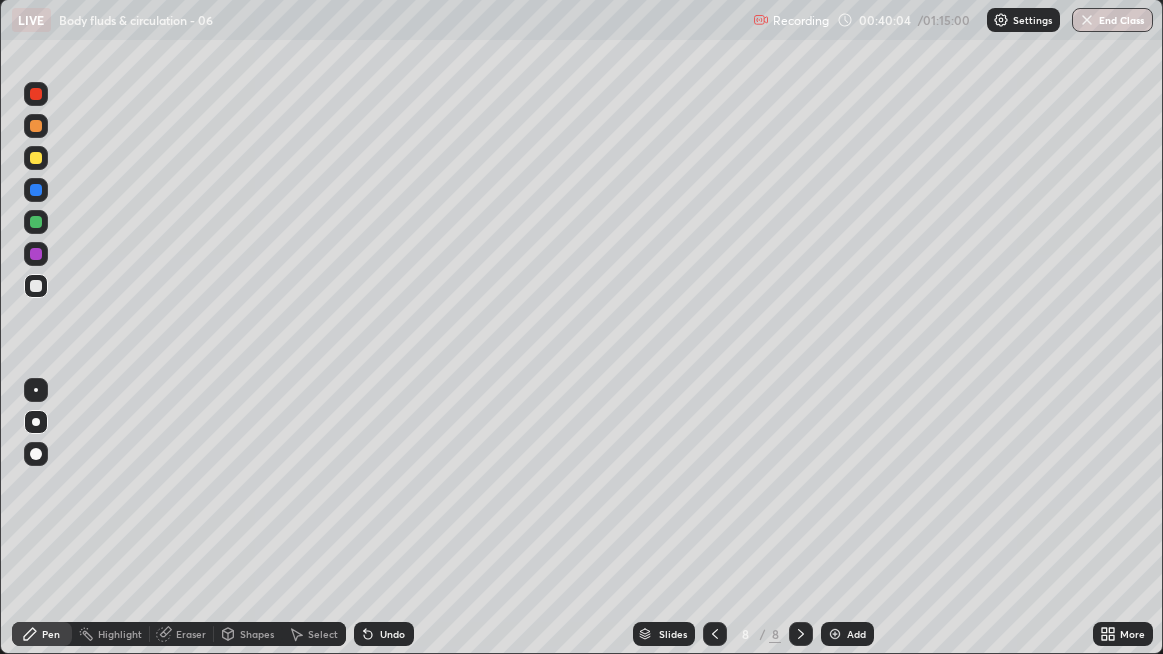 click on "Undo" at bounding box center (392, 634) 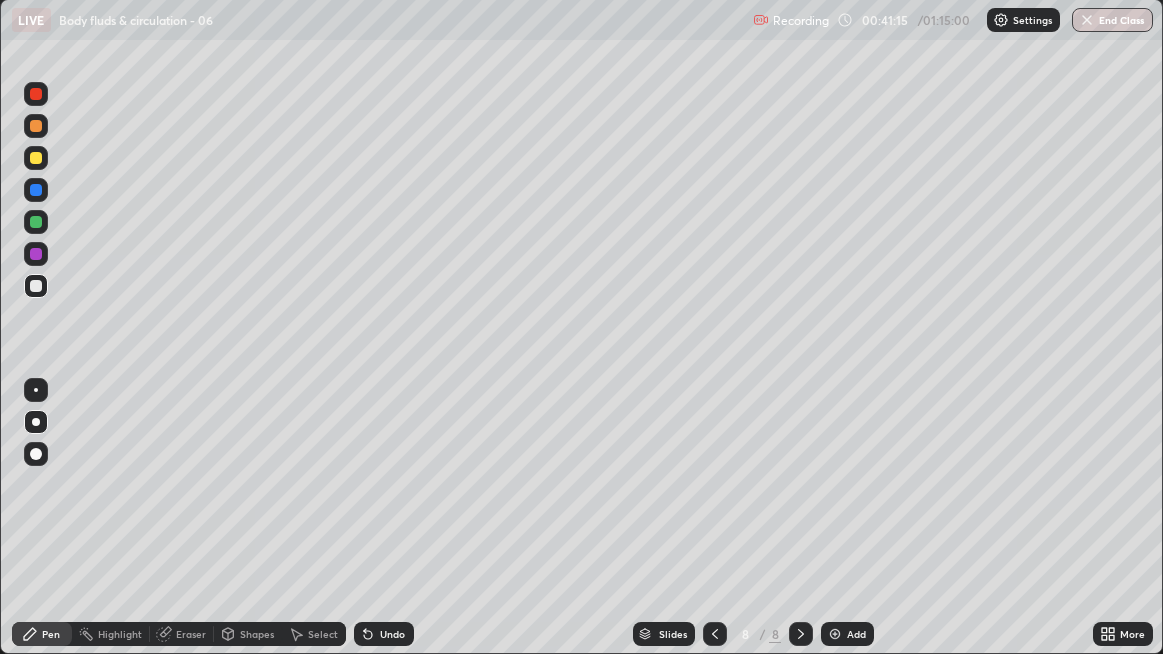 click at bounding box center (36, 286) 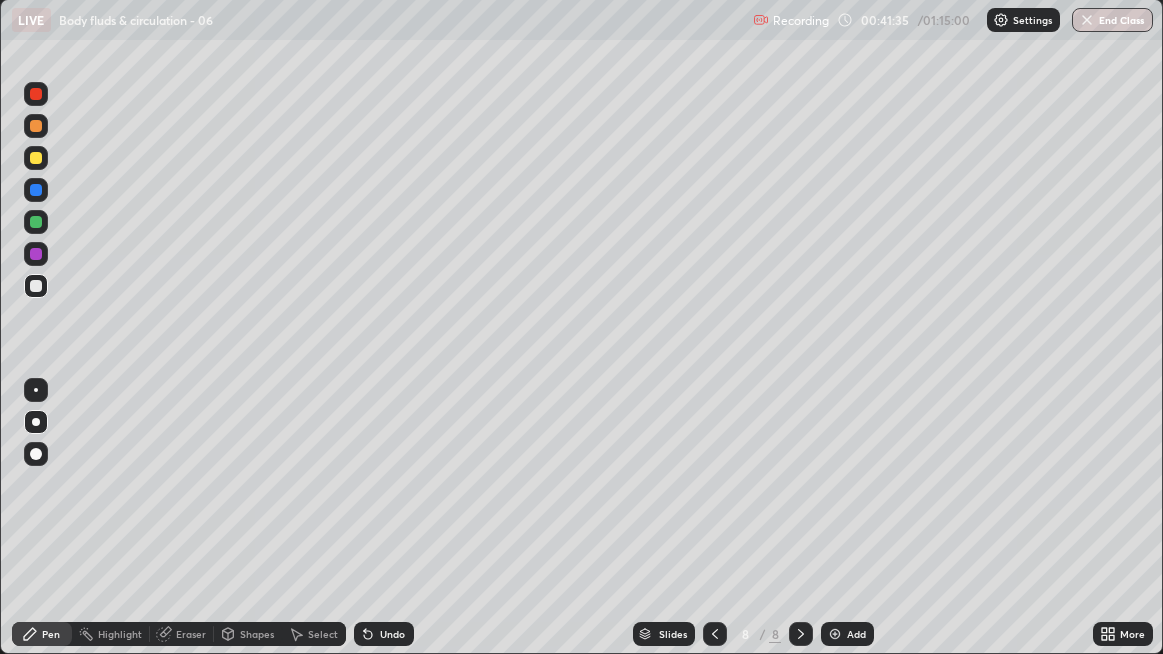 click at bounding box center [36, 286] 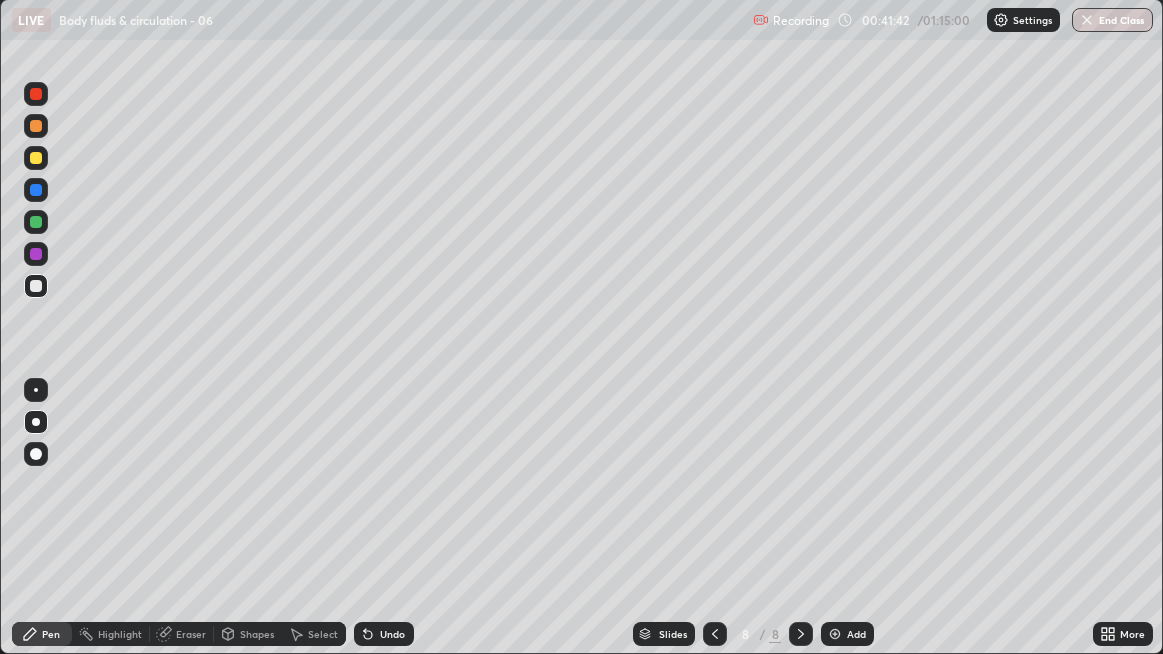 click at bounding box center (36, 286) 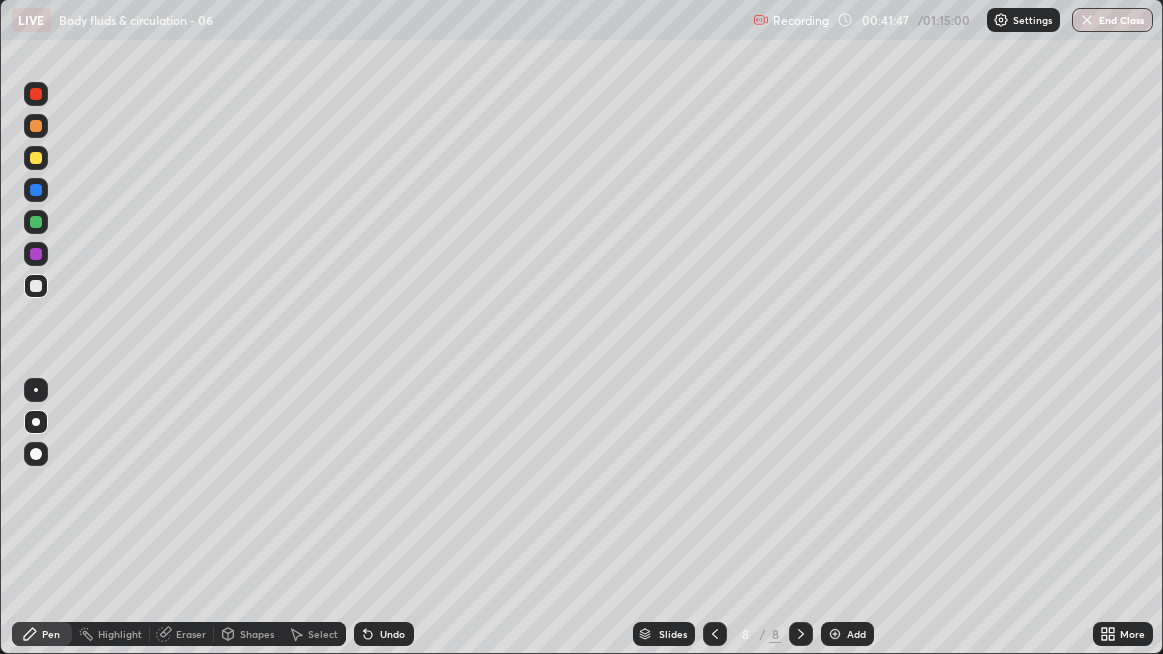 click at bounding box center (36, 286) 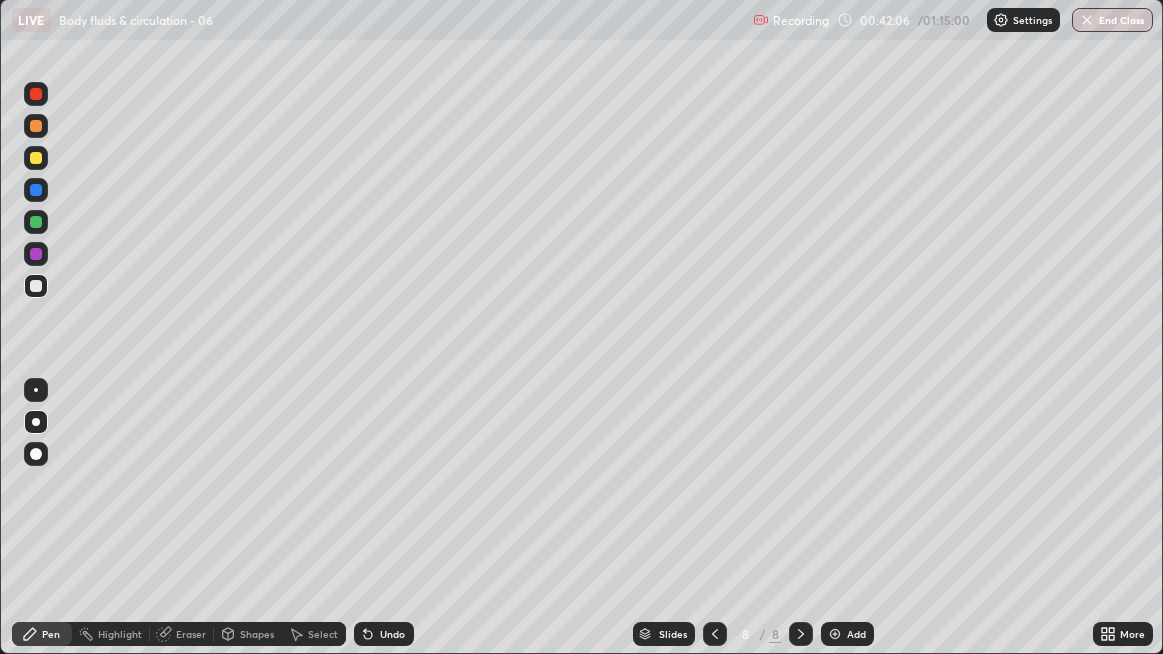 click at bounding box center [36, 286] 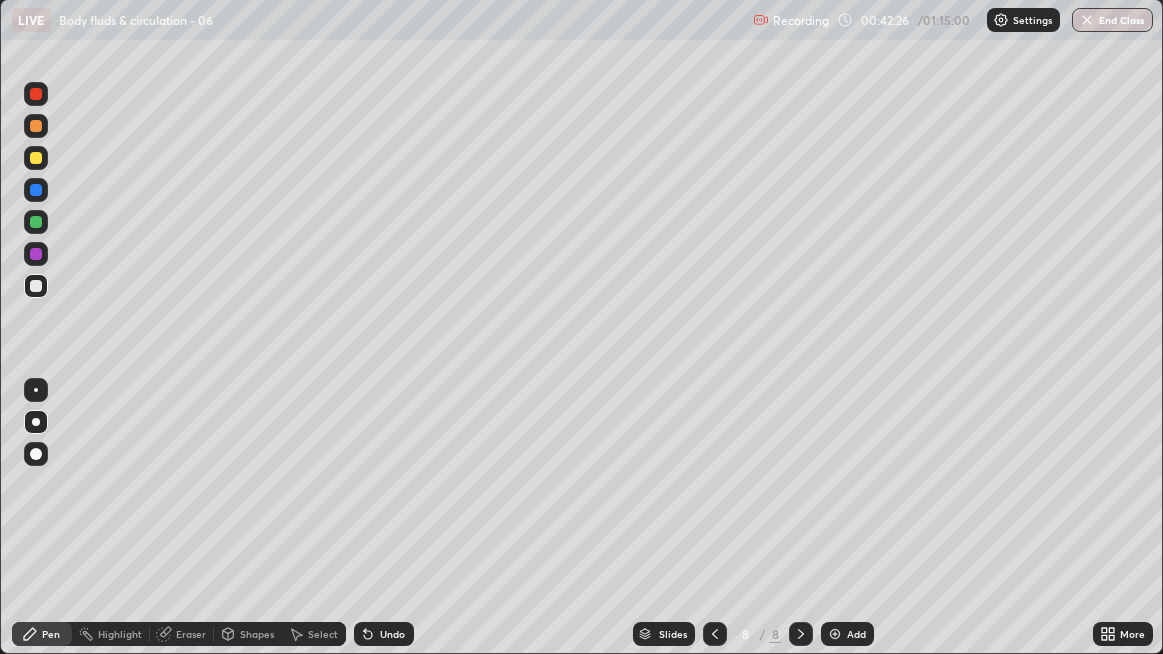 click at bounding box center (36, 286) 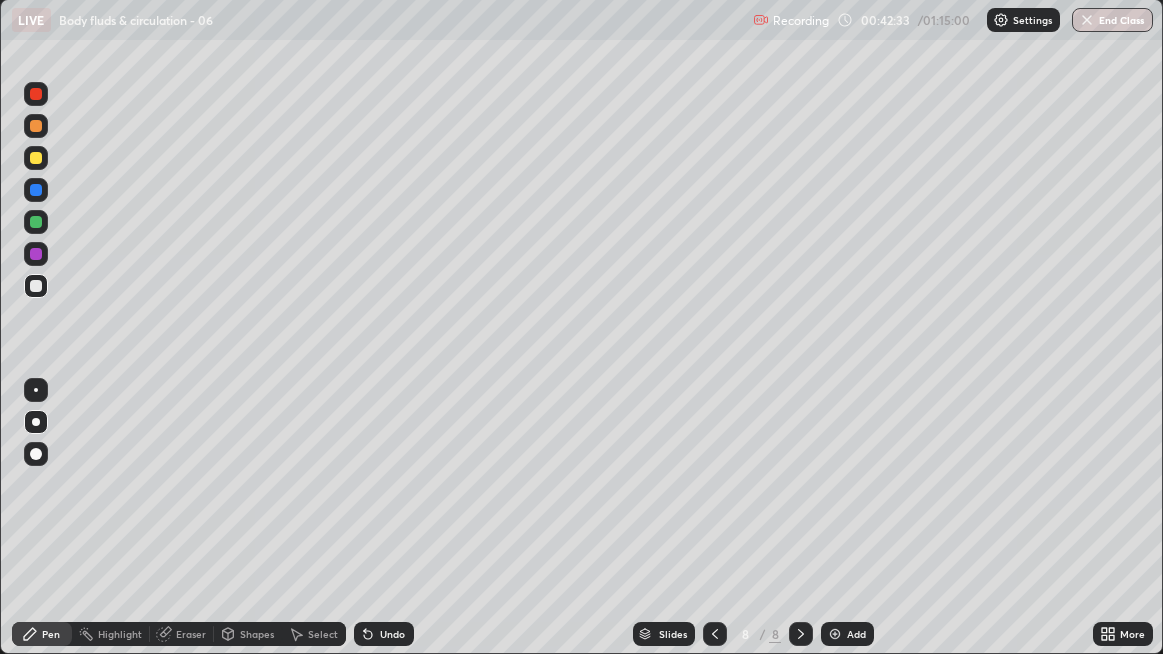 click at bounding box center (36, 286) 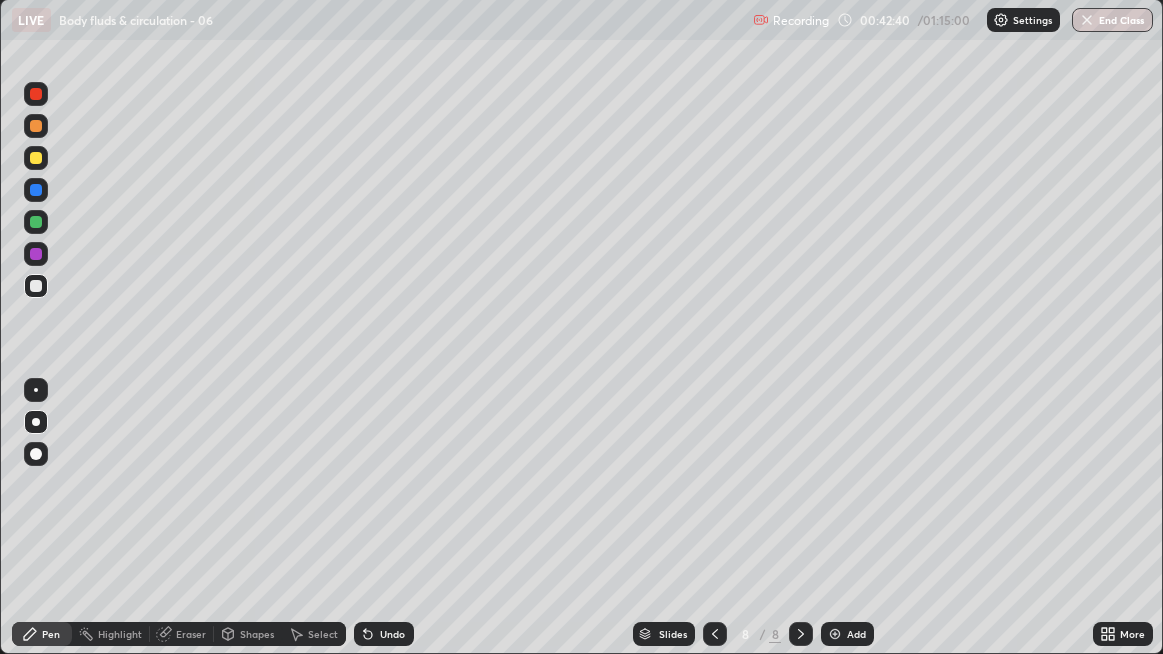 click at bounding box center (36, 286) 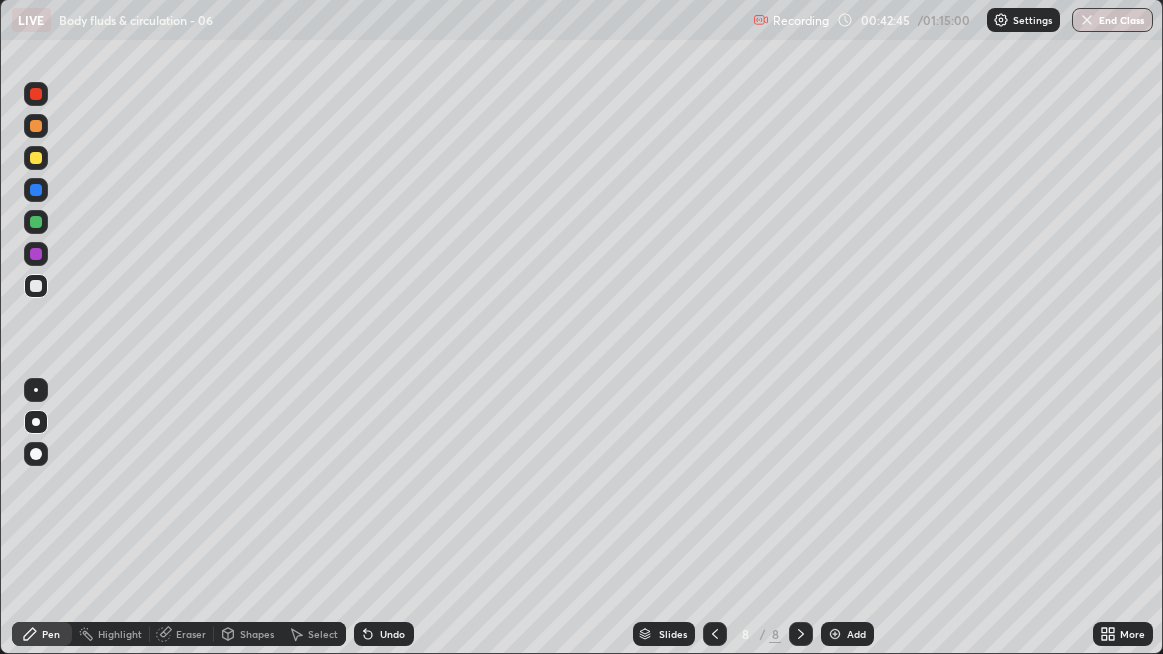 click at bounding box center [36, 286] 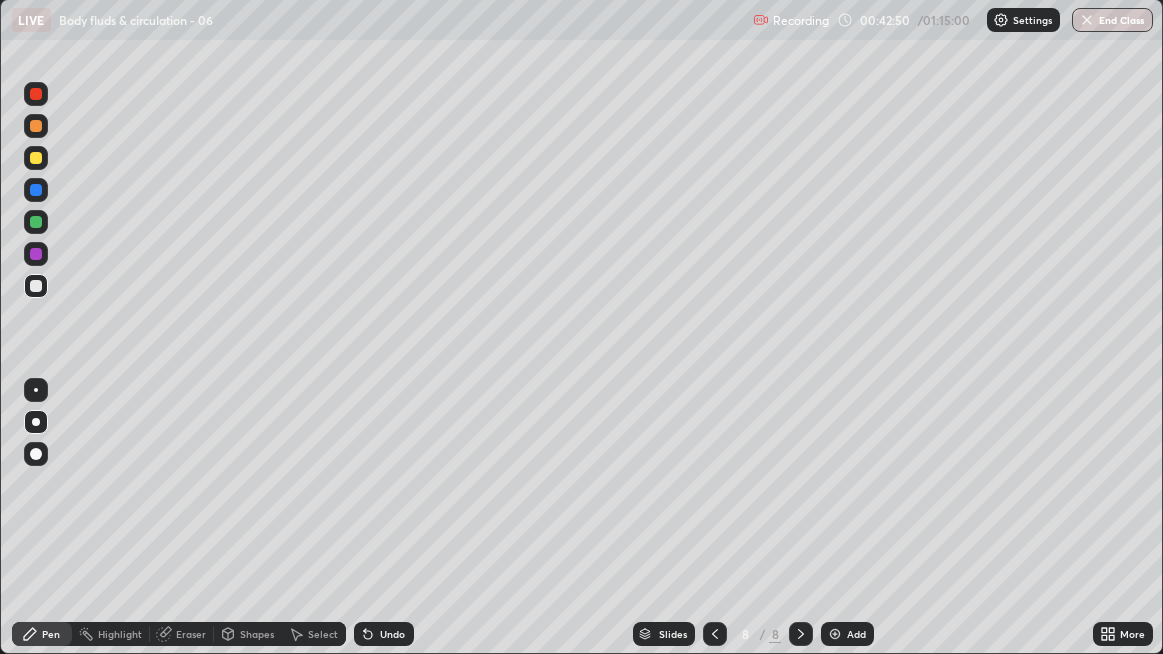 click at bounding box center [36, 286] 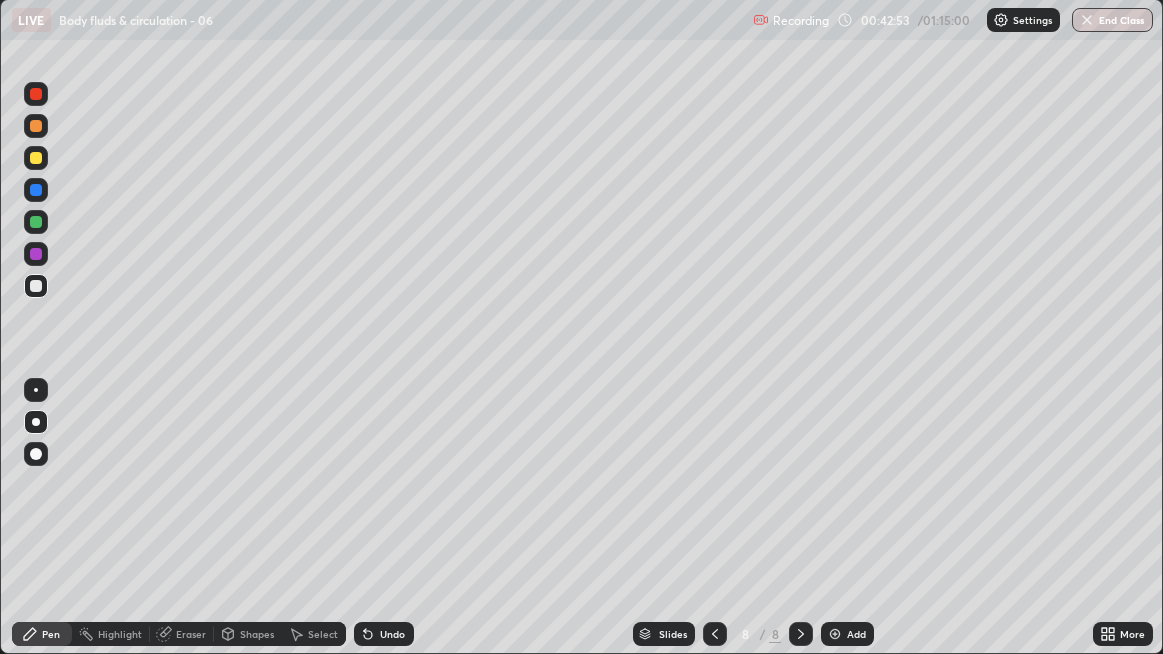 click at bounding box center (36, 286) 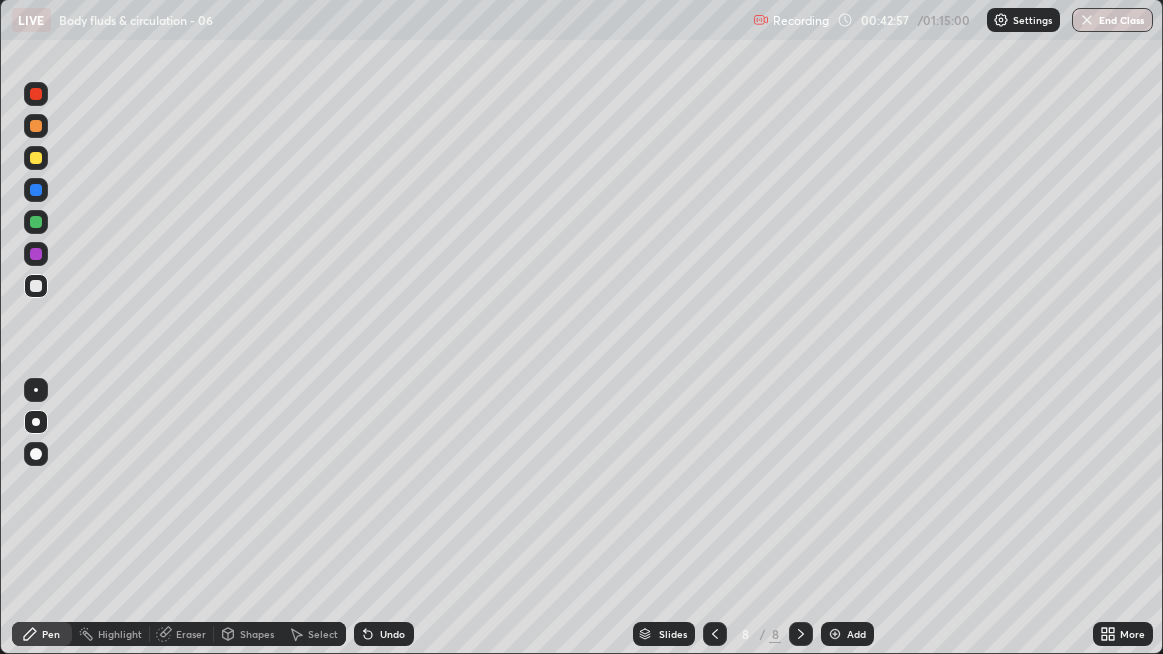 click at bounding box center (36, 286) 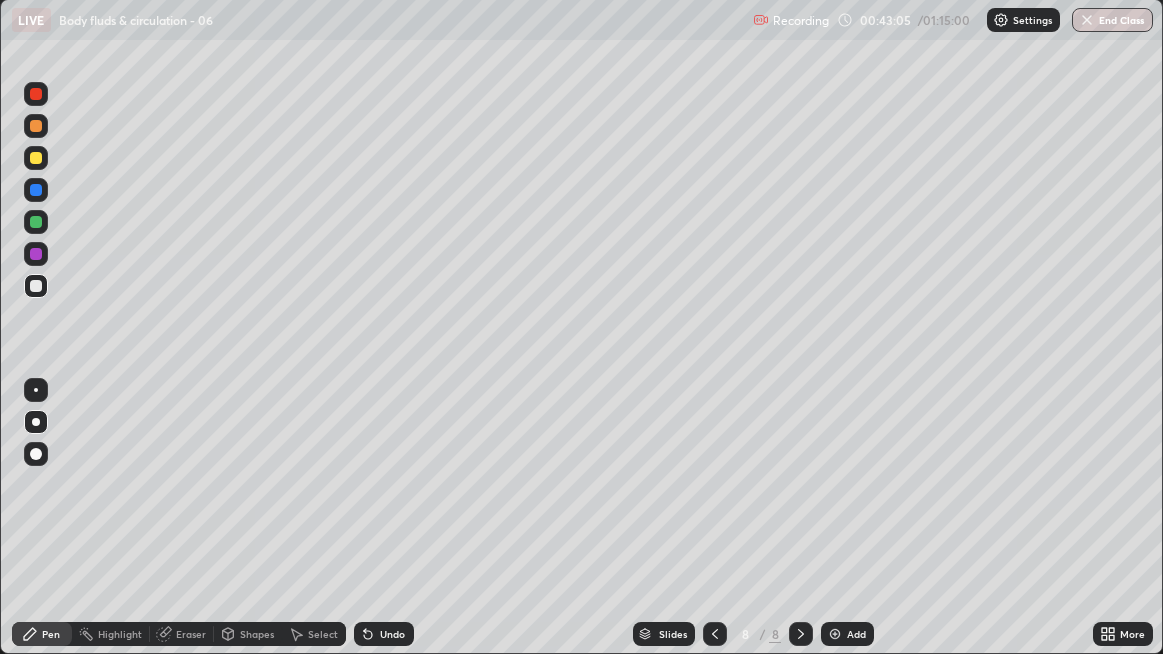 click on "Undo" at bounding box center (384, 634) 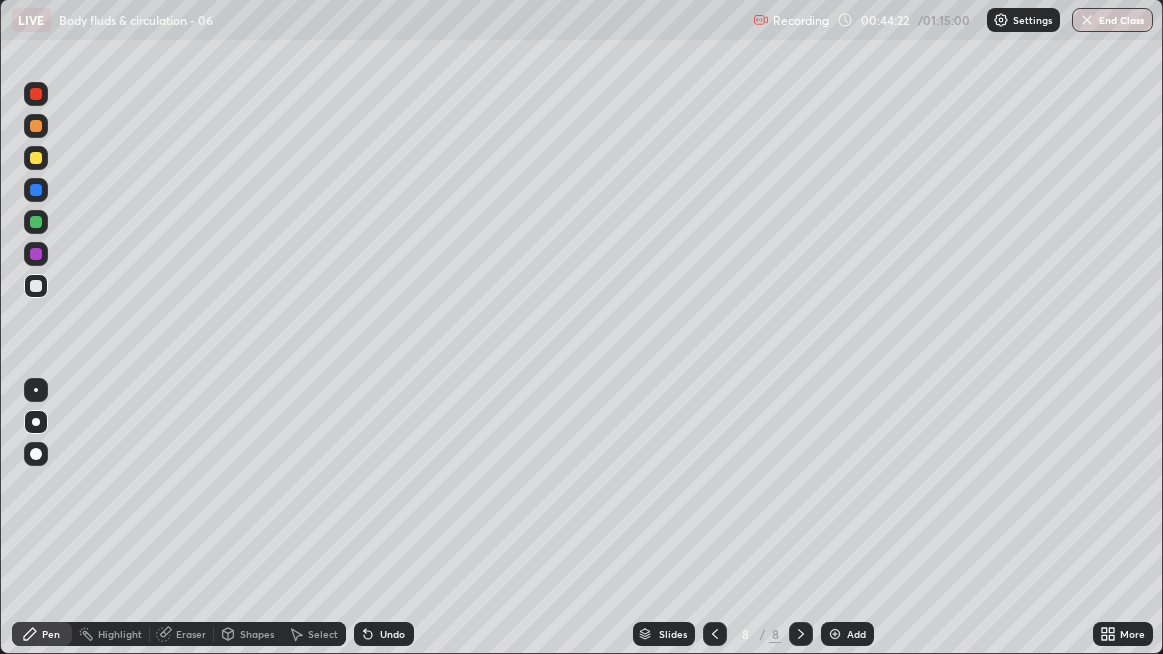 click at bounding box center (36, 286) 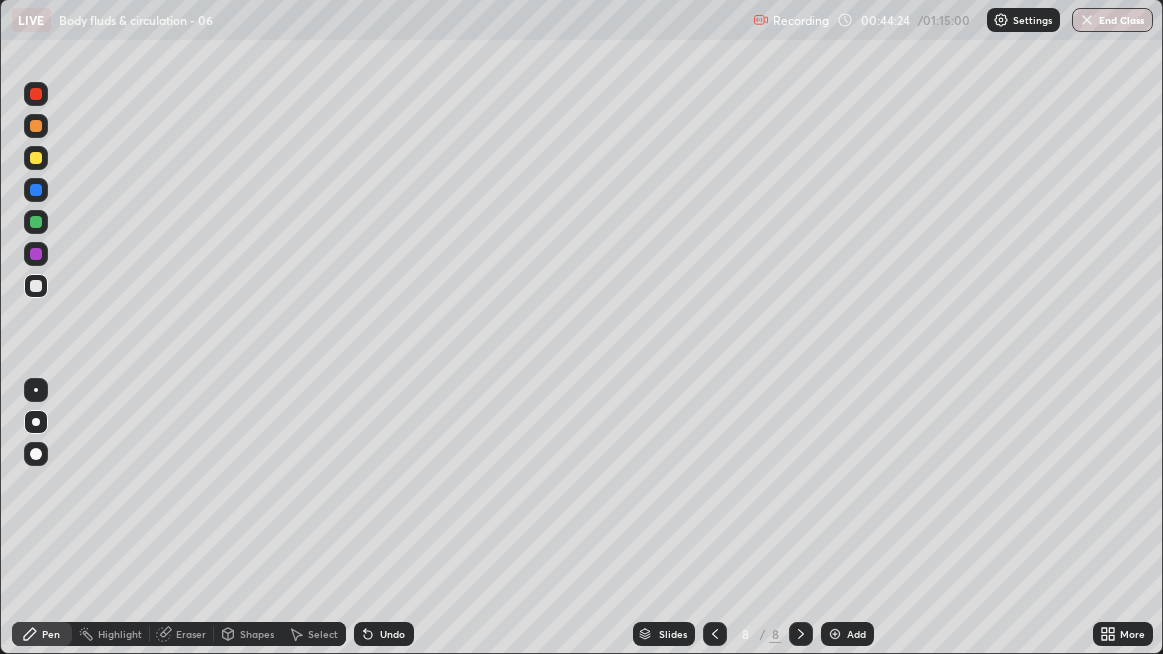 click on "Add" at bounding box center (847, 634) 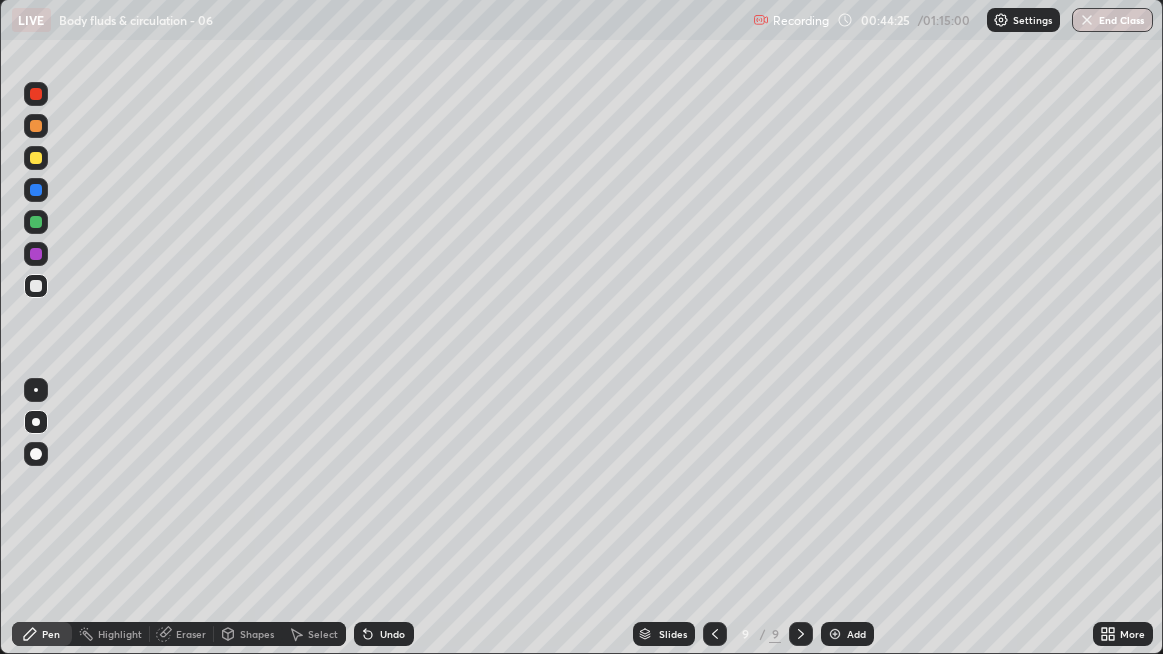 click at bounding box center [36, 286] 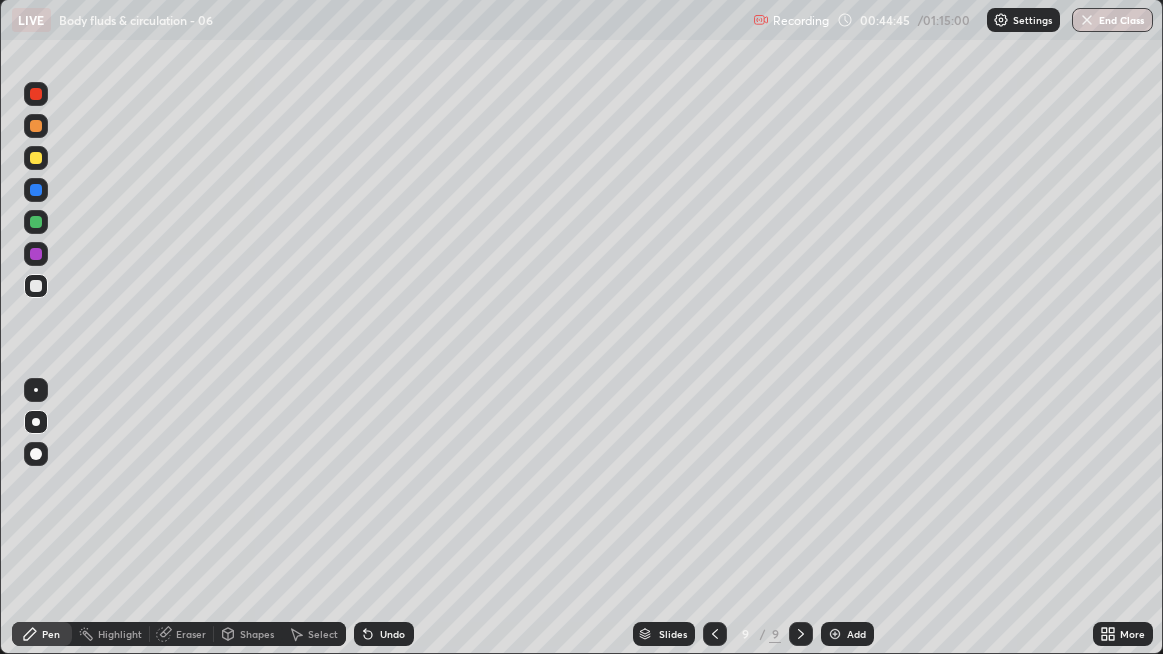 click at bounding box center (36, 286) 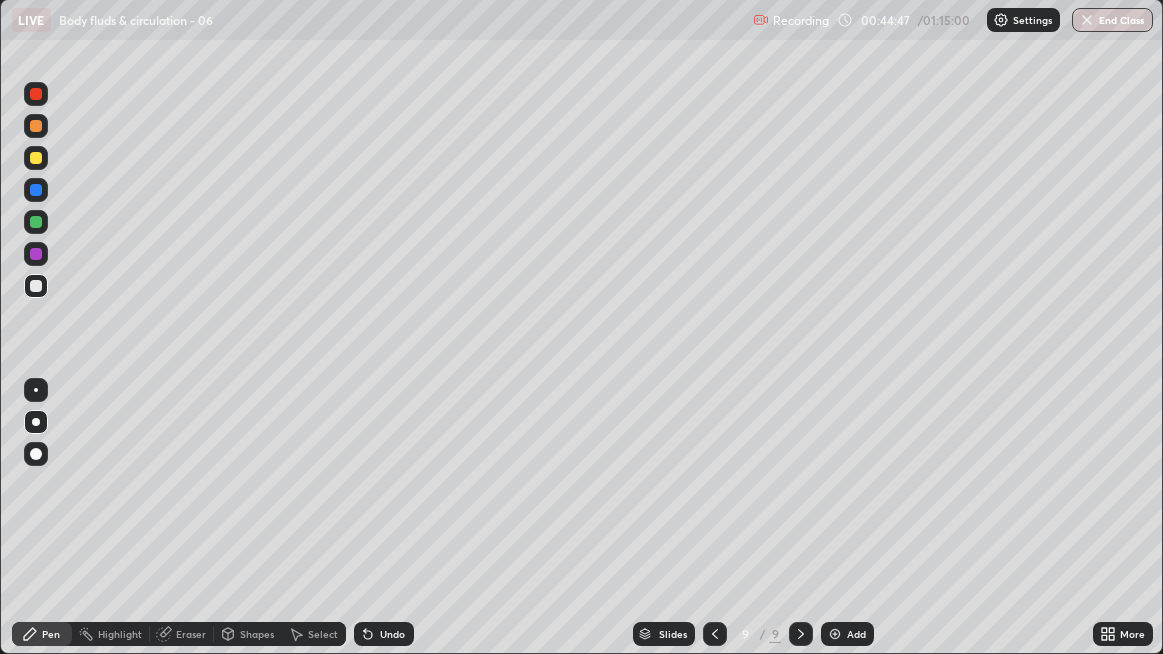 click at bounding box center (36, 286) 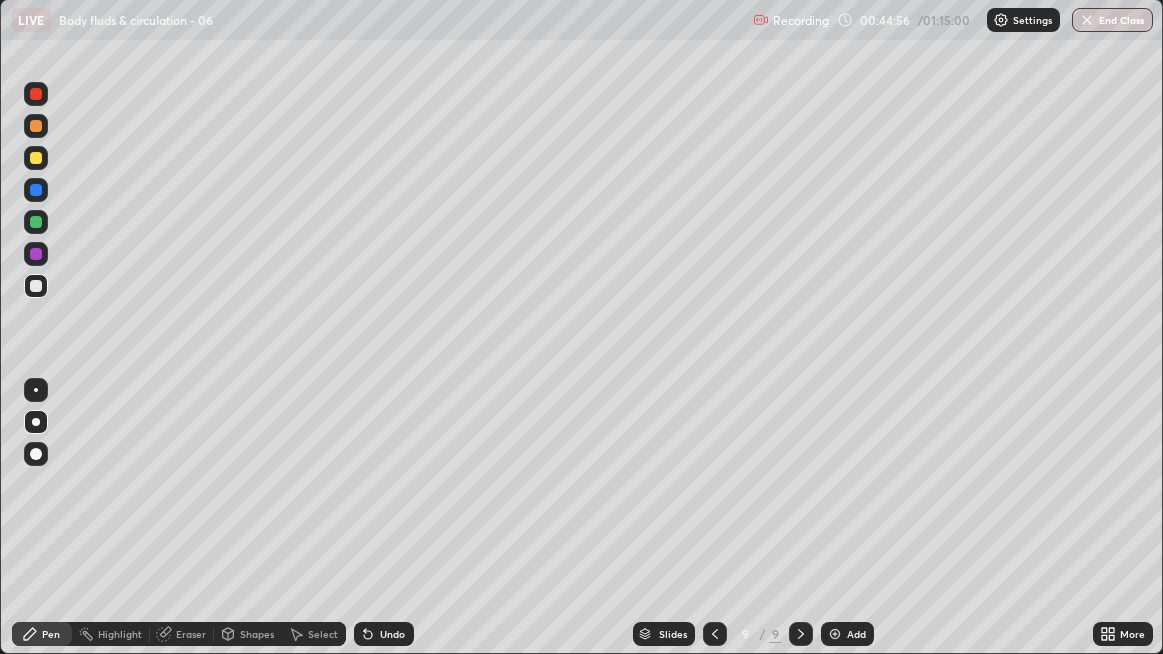 click at bounding box center (36, 286) 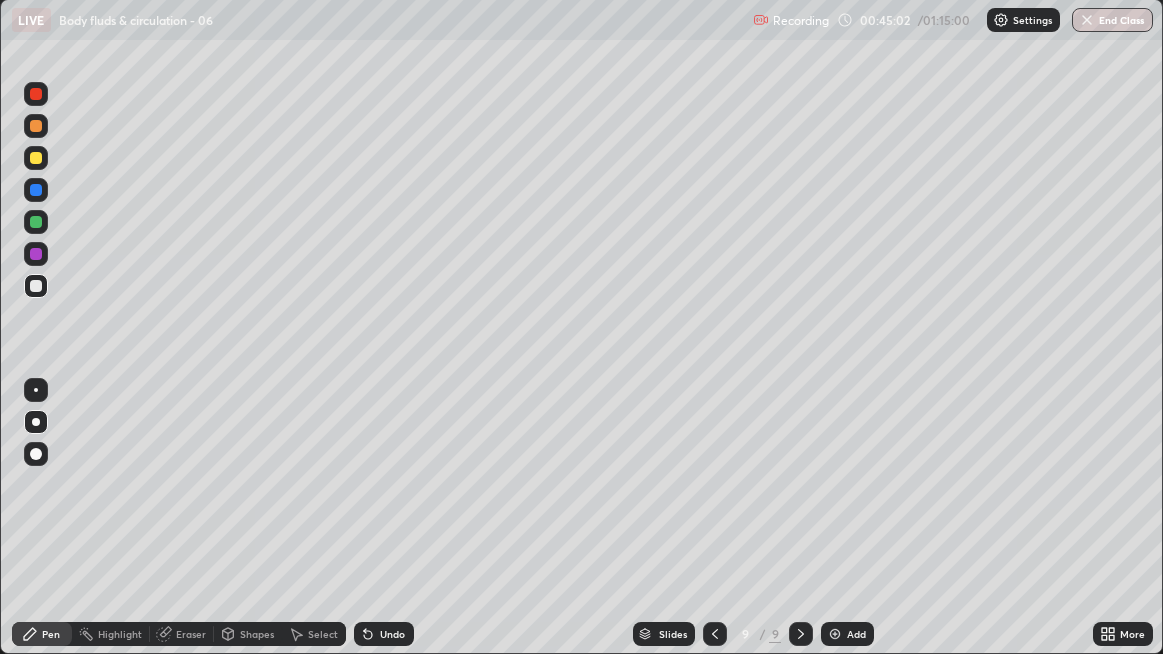 click at bounding box center [36, 286] 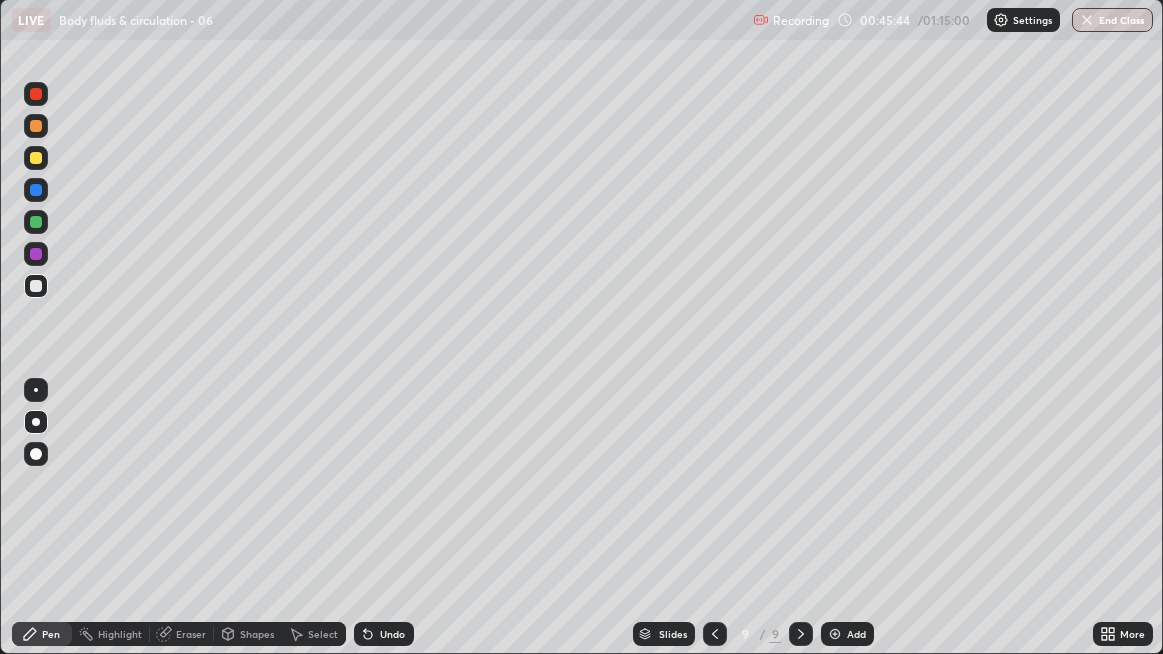 click at bounding box center [36, 286] 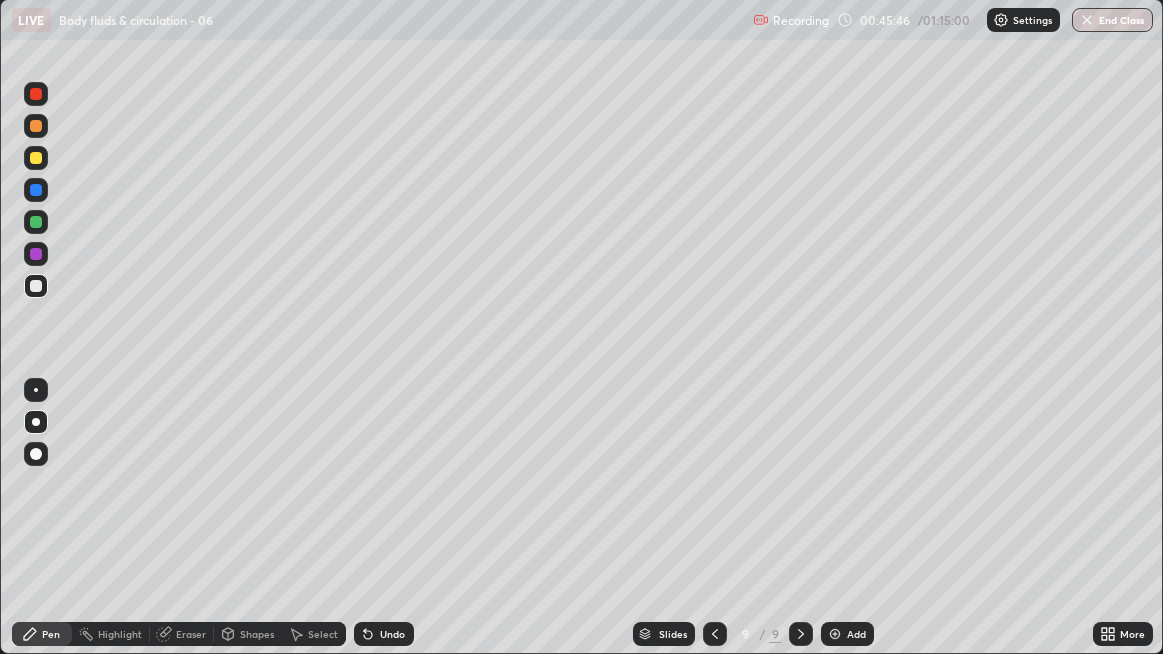 click at bounding box center [36, 286] 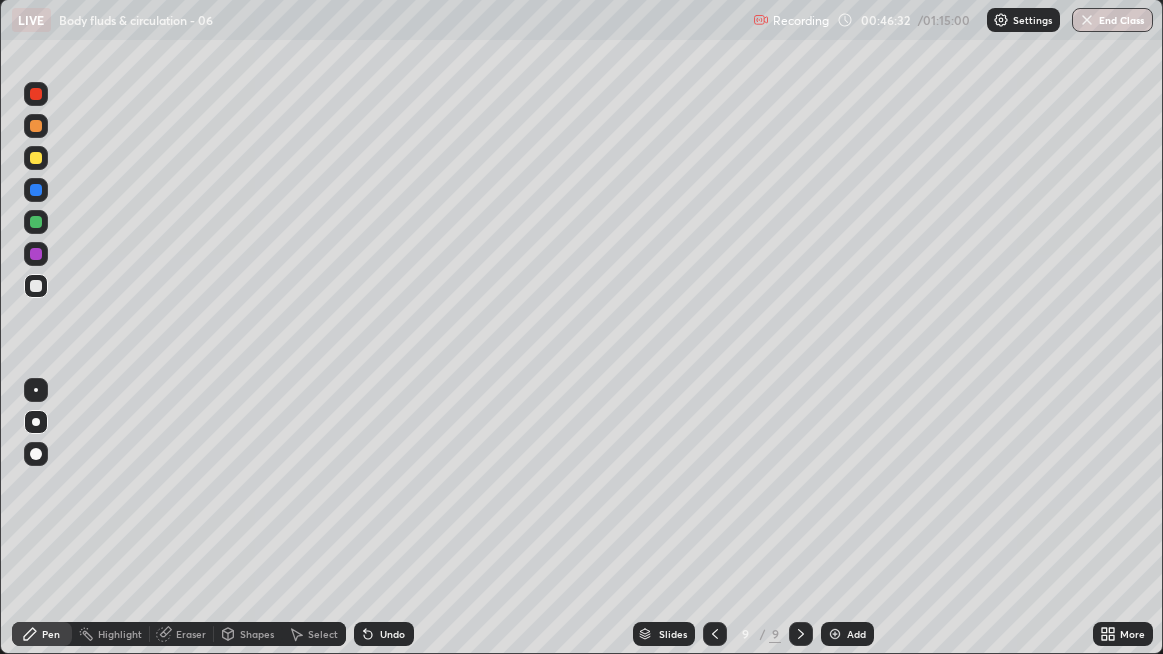 click at bounding box center (36, 286) 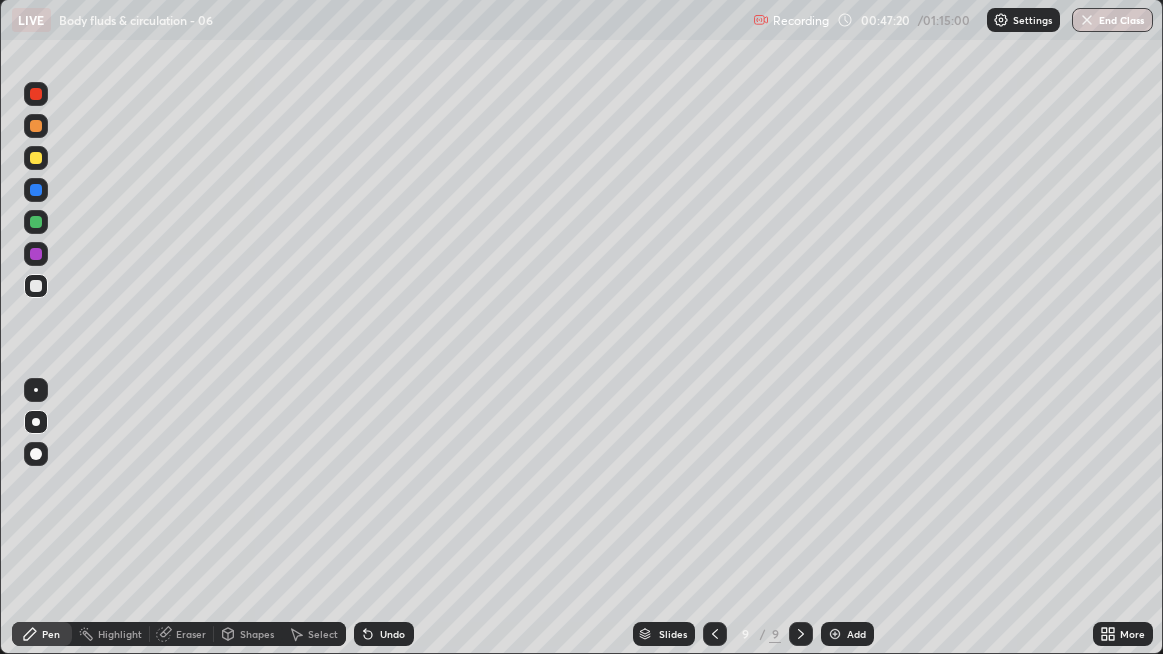 click at bounding box center [36, 286] 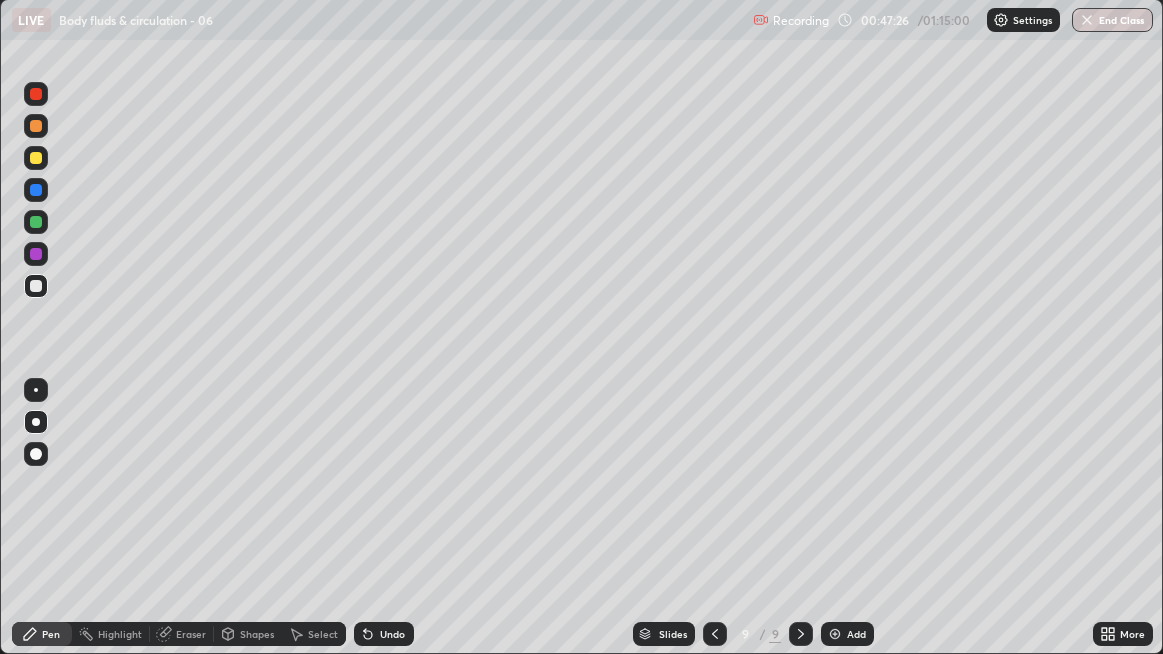click on "Add" at bounding box center (847, 634) 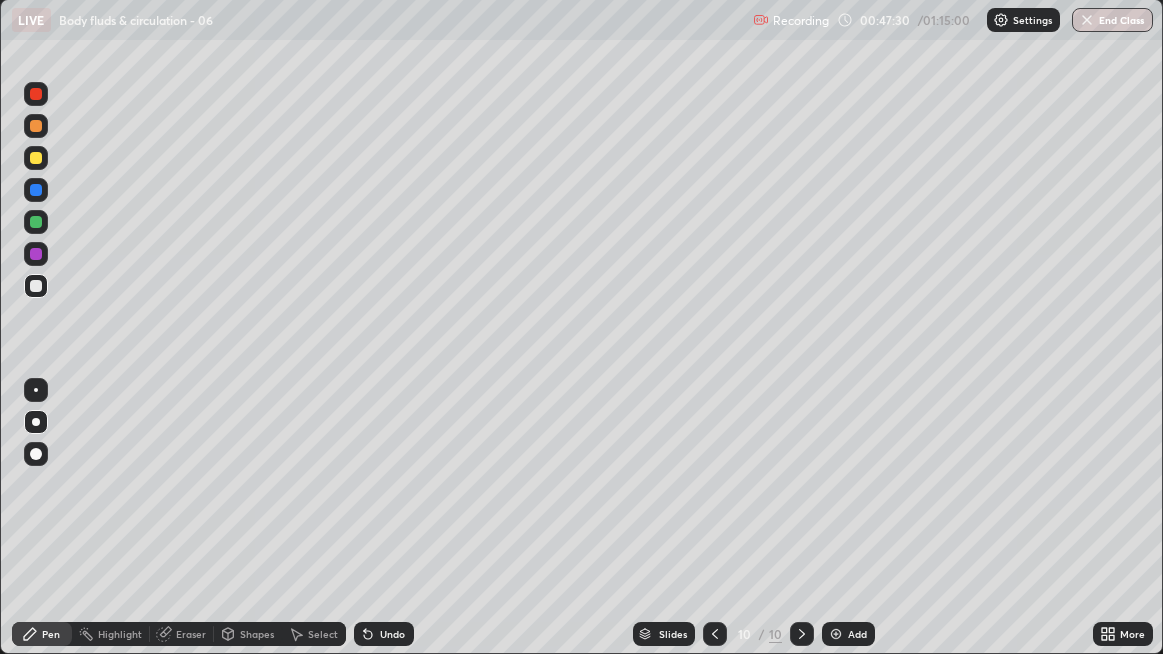 click at bounding box center [36, 286] 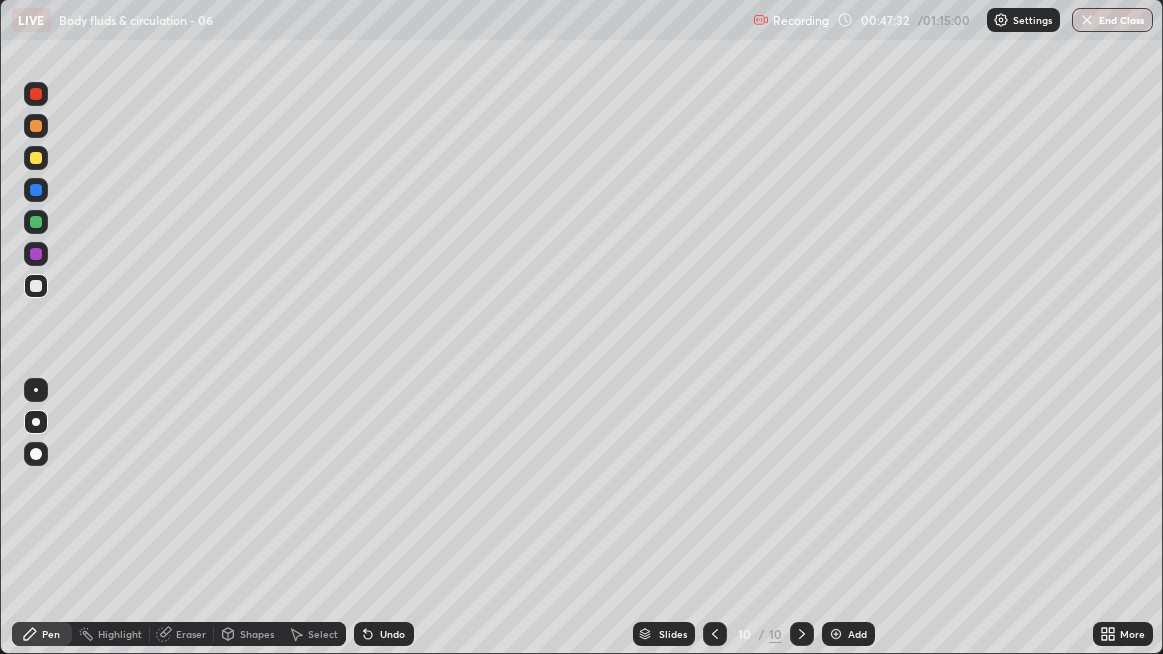 click at bounding box center (36, 286) 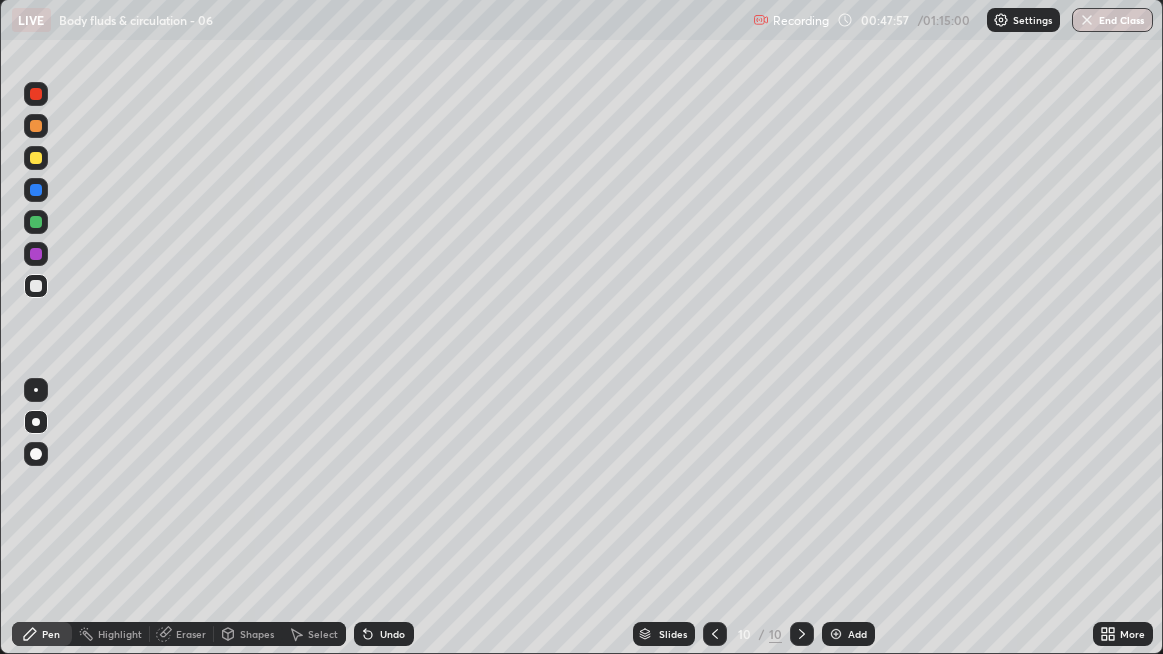 click 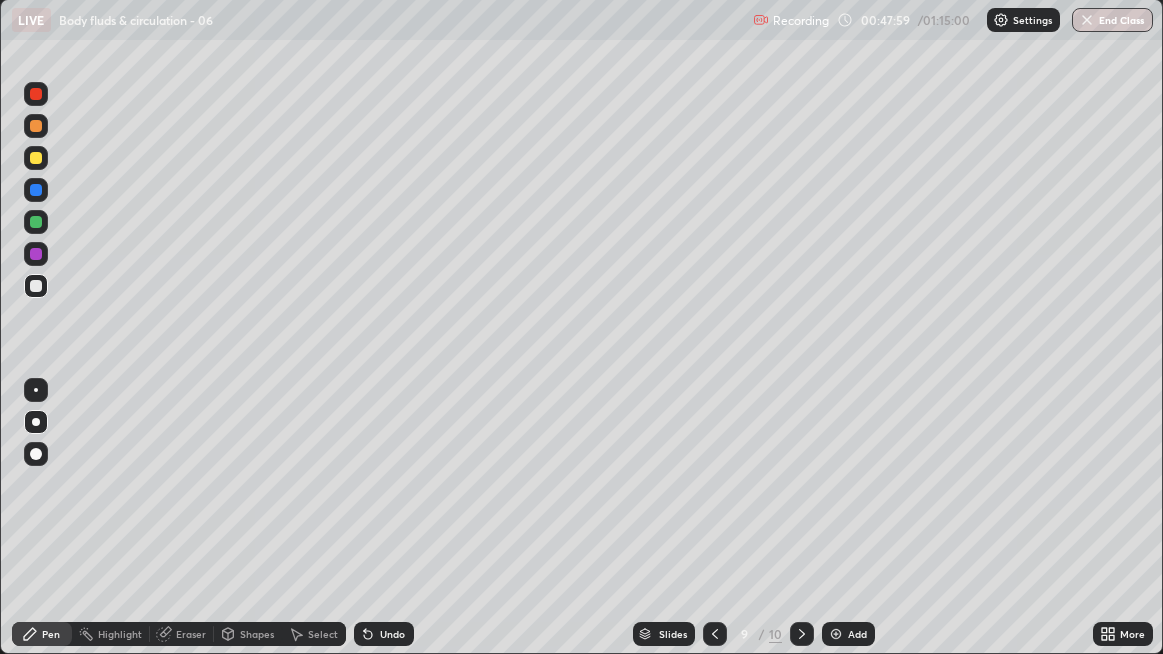 click 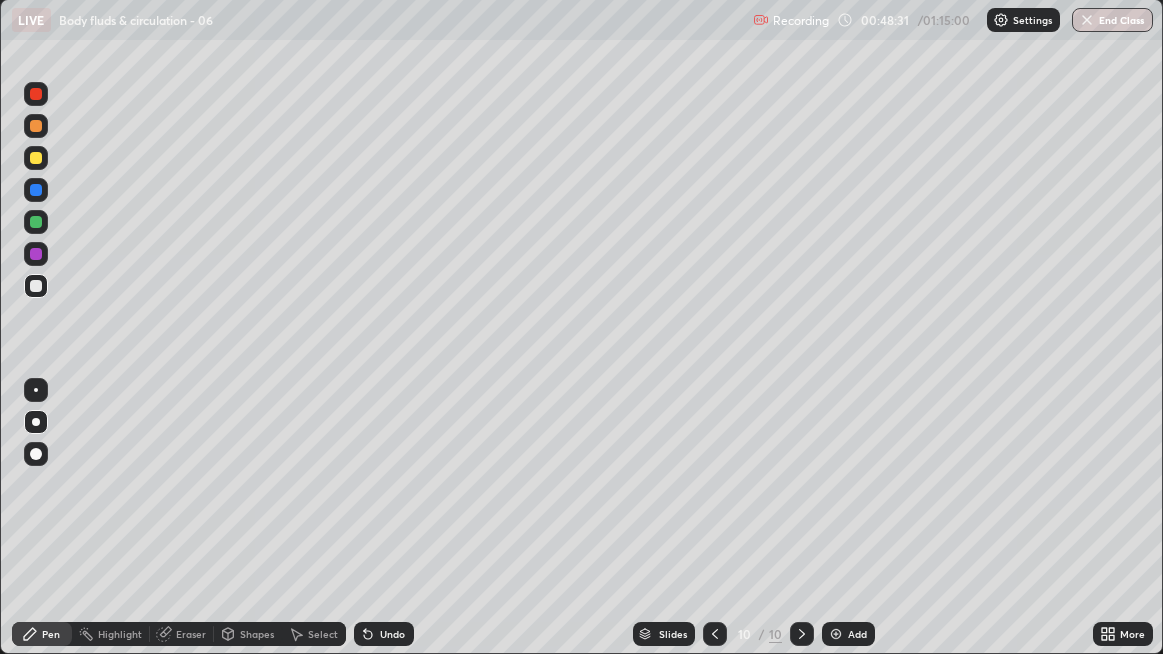 click at bounding box center (36, 286) 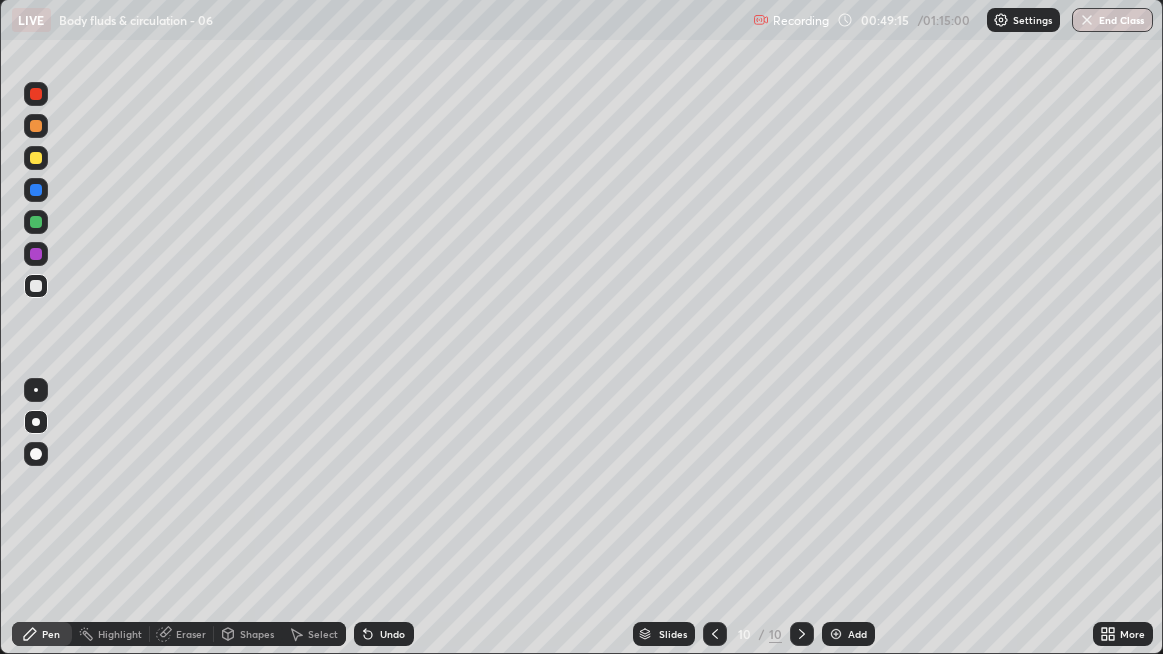 click at bounding box center [36, 286] 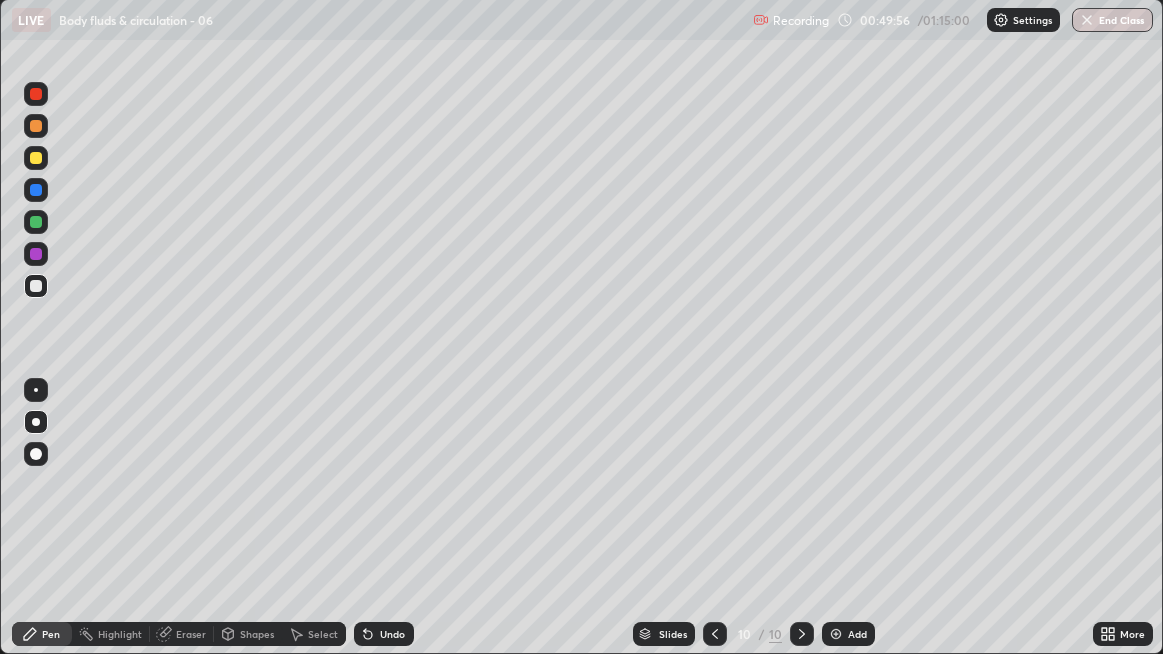 click at bounding box center [36, 286] 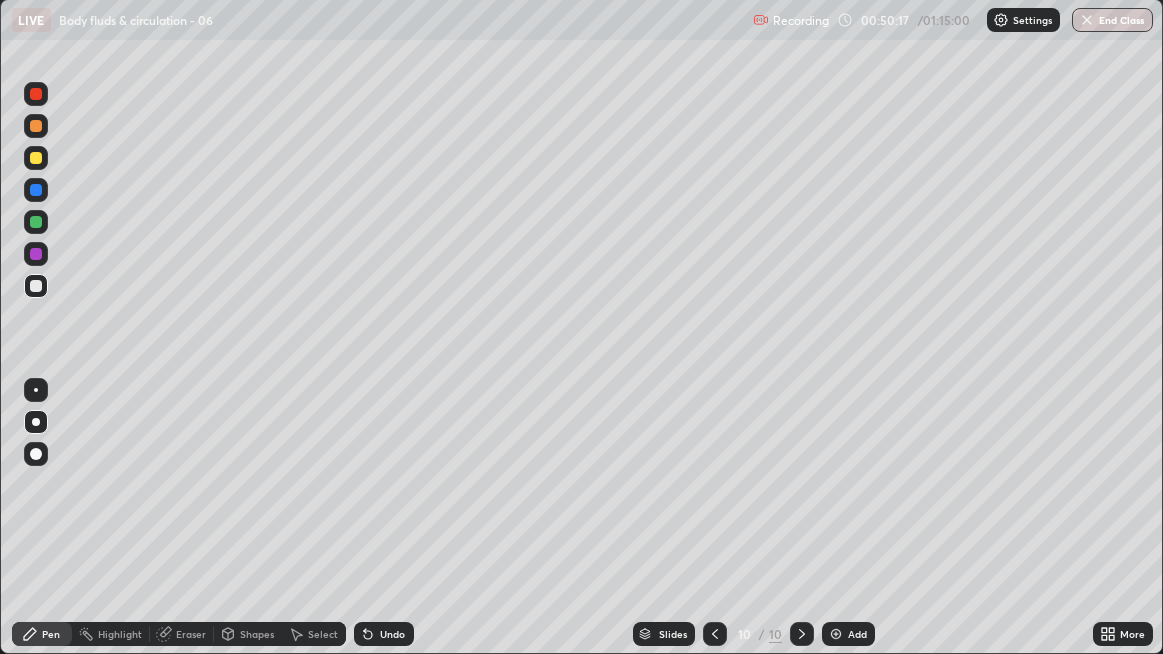 click at bounding box center [36, 286] 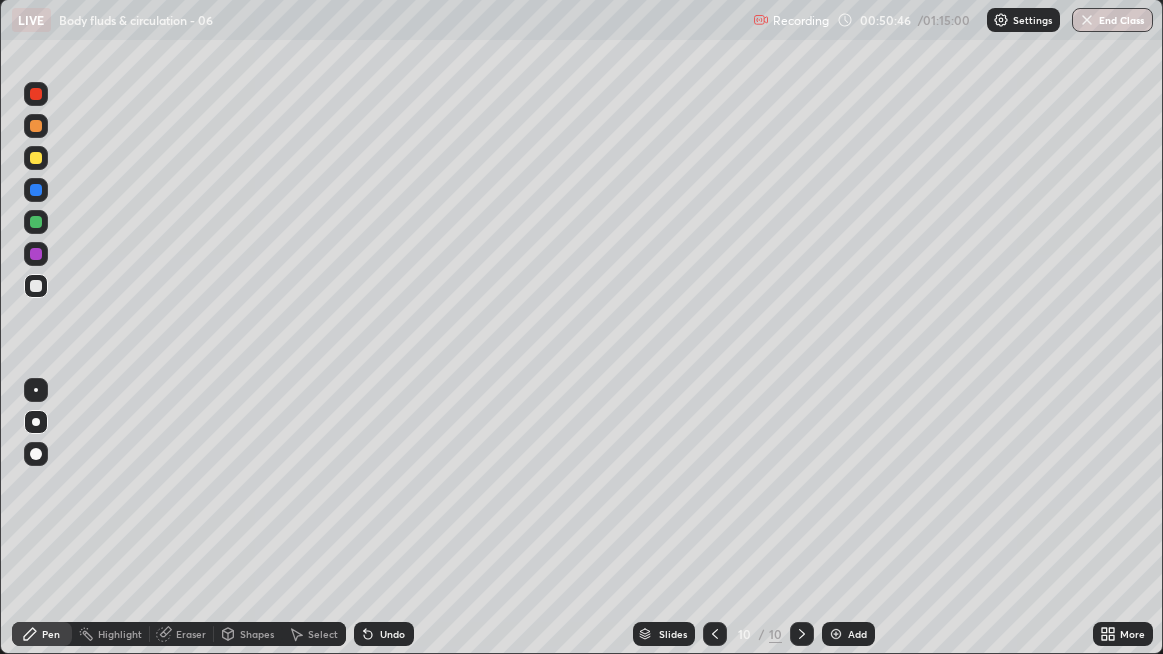 click at bounding box center (36, 254) 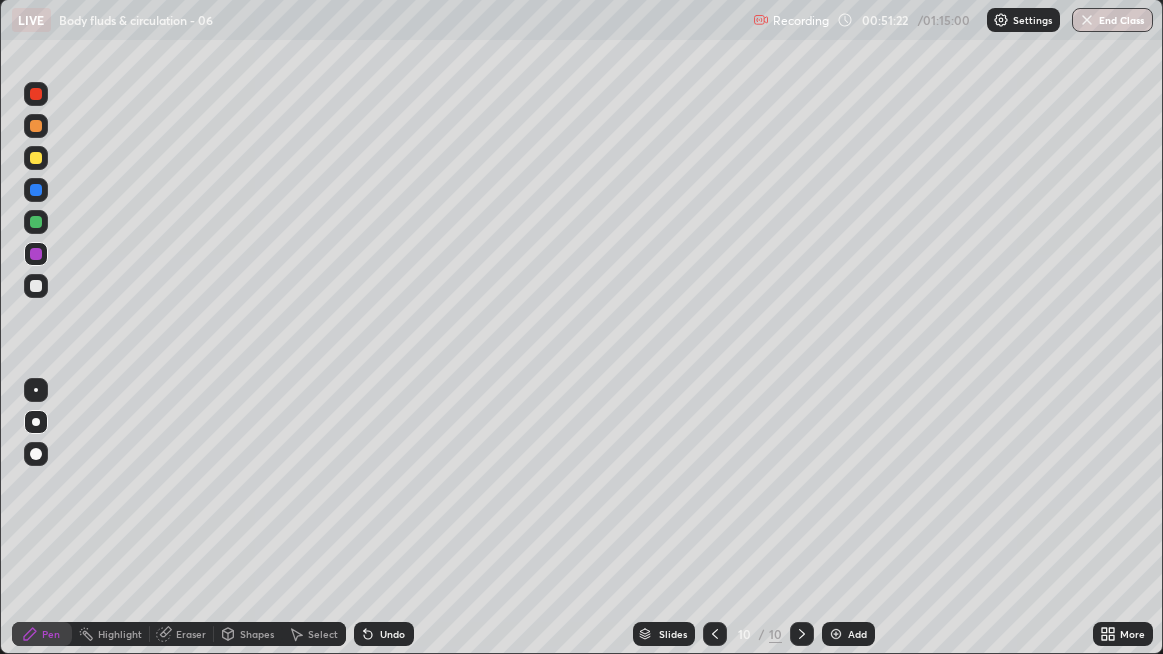 click at bounding box center [36, 254] 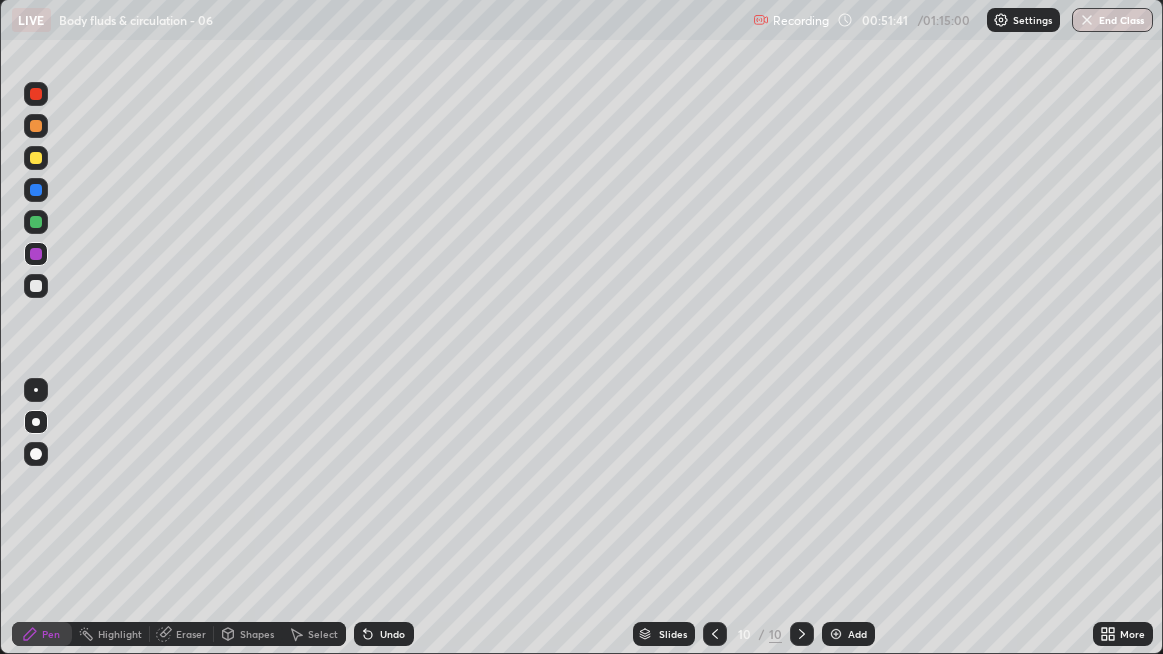click on "Eraser" at bounding box center [191, 634] 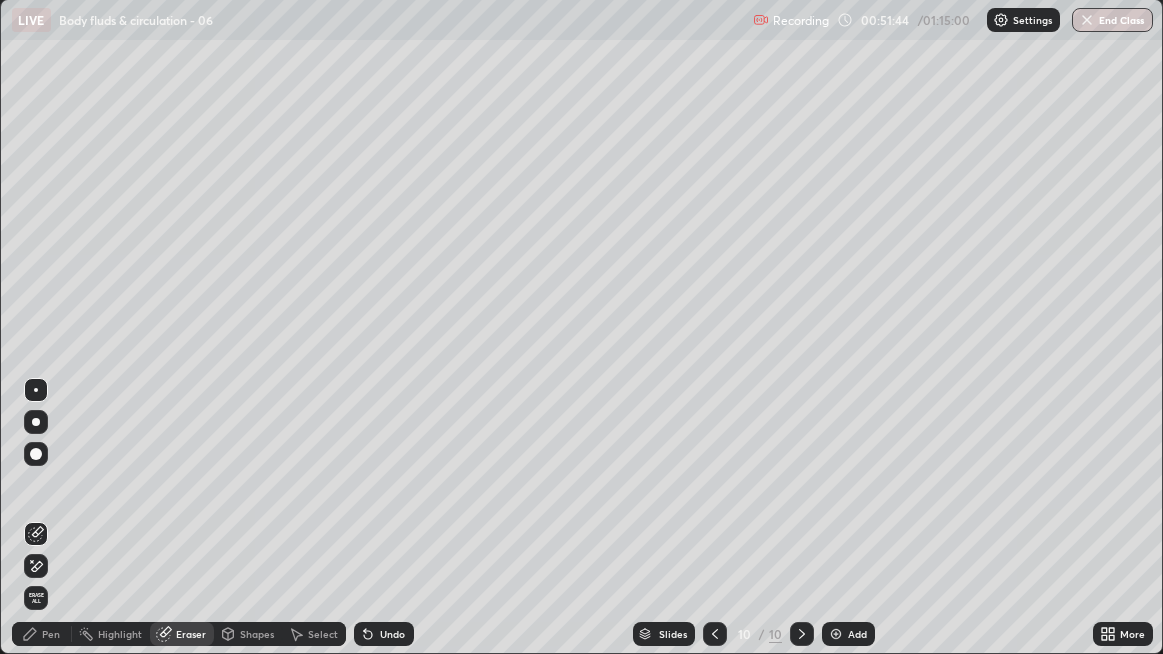 click on "Pen" at bounding box center [42, 634] 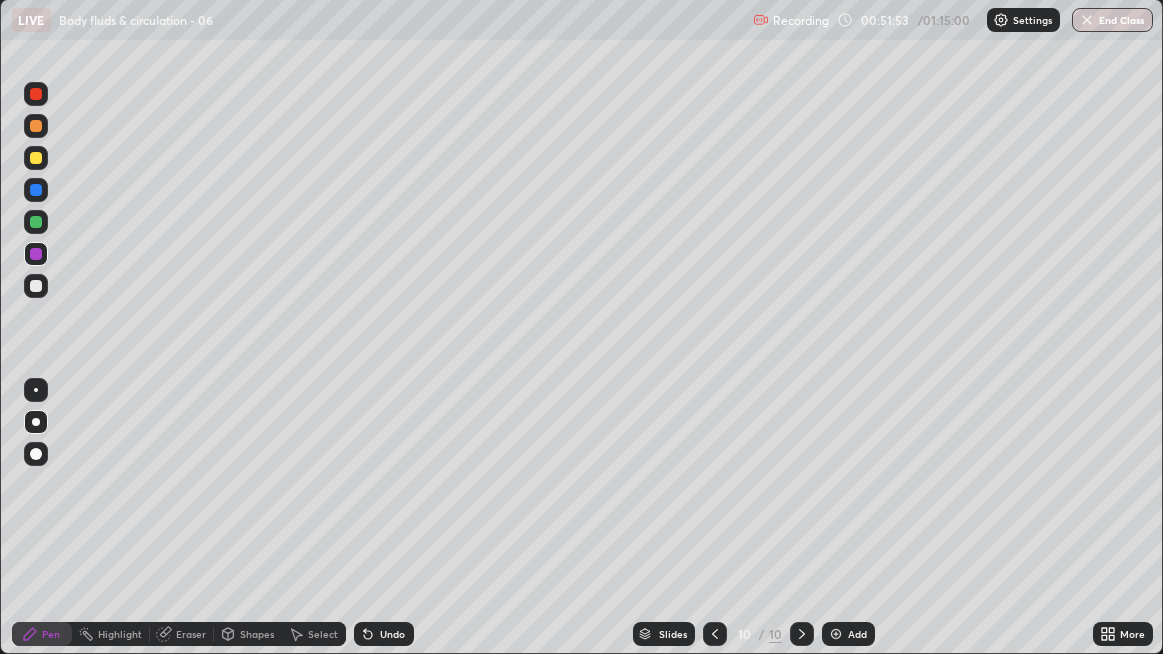 click at bounding box center (36, 286) 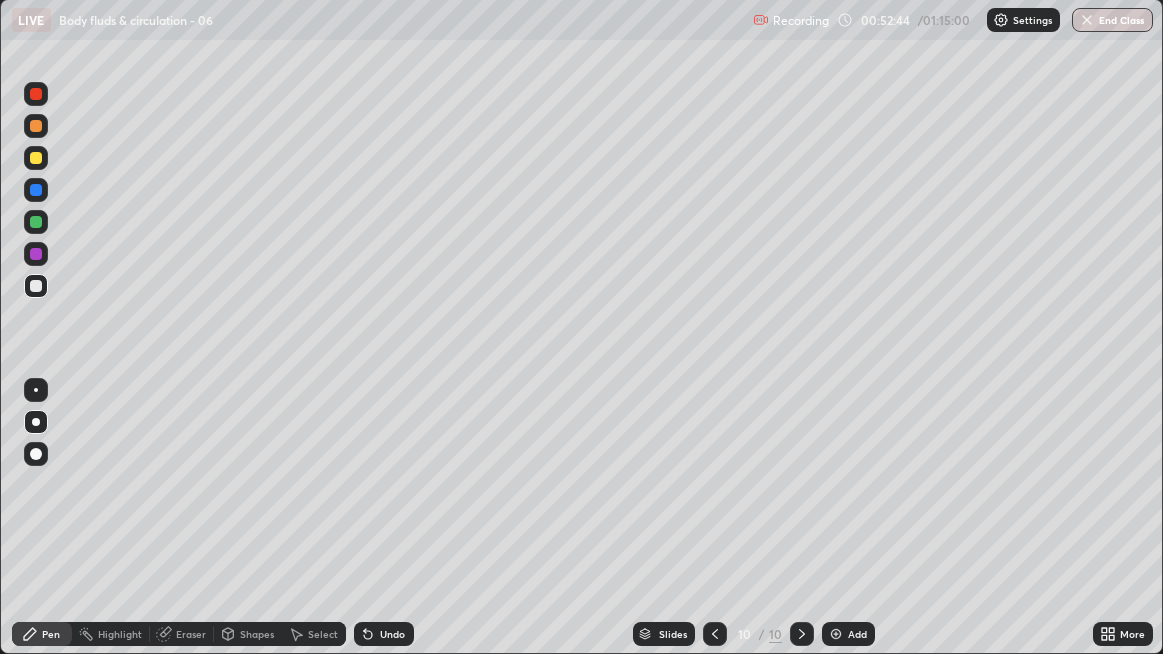 click at bounding box center [36, 286] 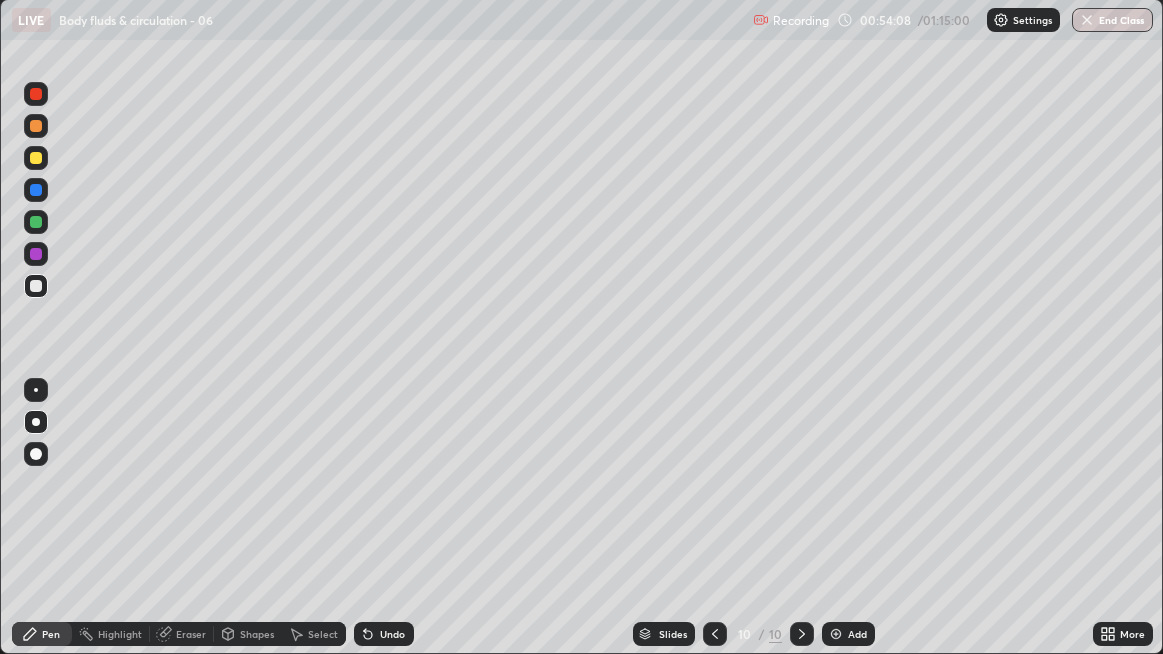 click at bounding box center [36, 286] 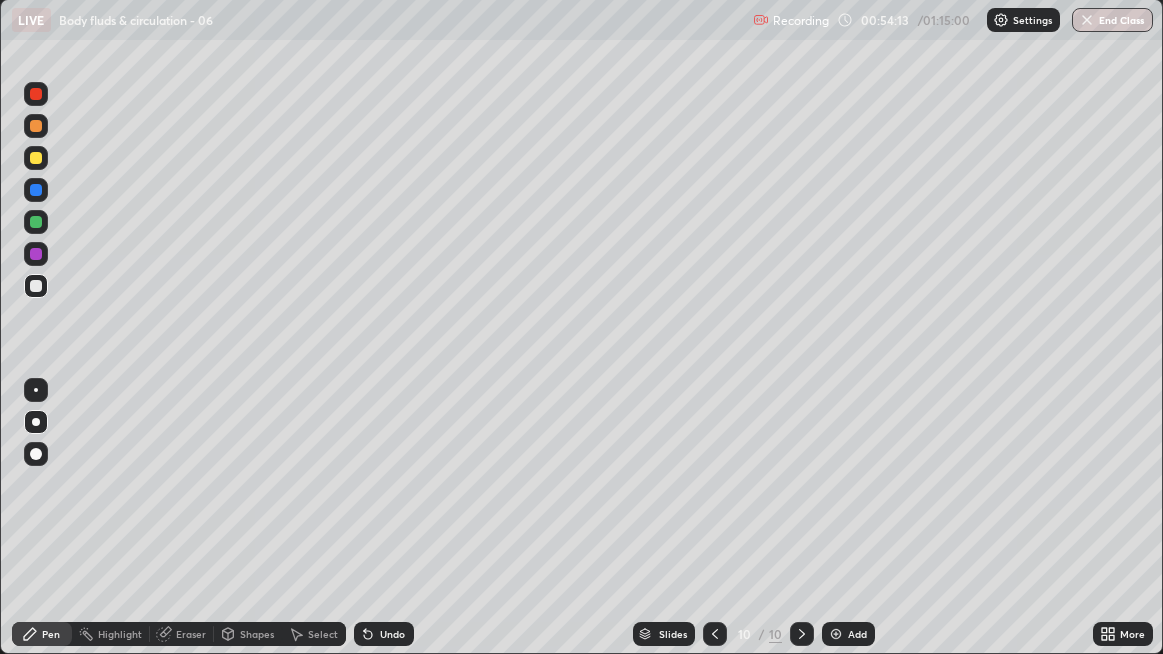 click at bounding box center (36, 222) 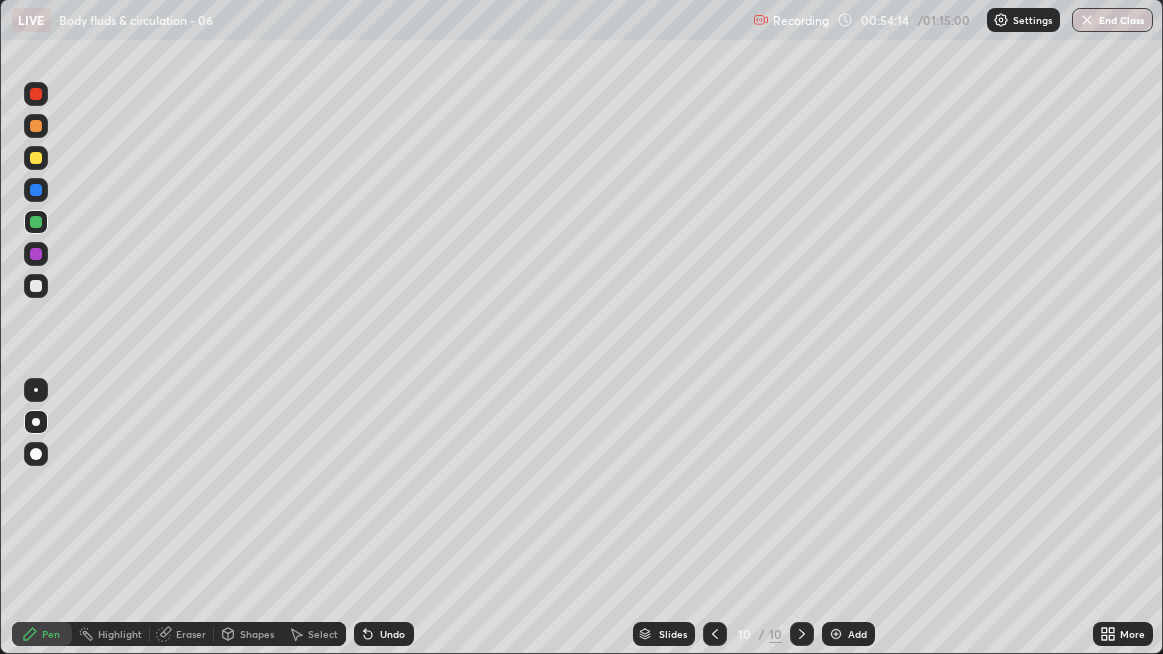 click at bounding box center (36, 94) 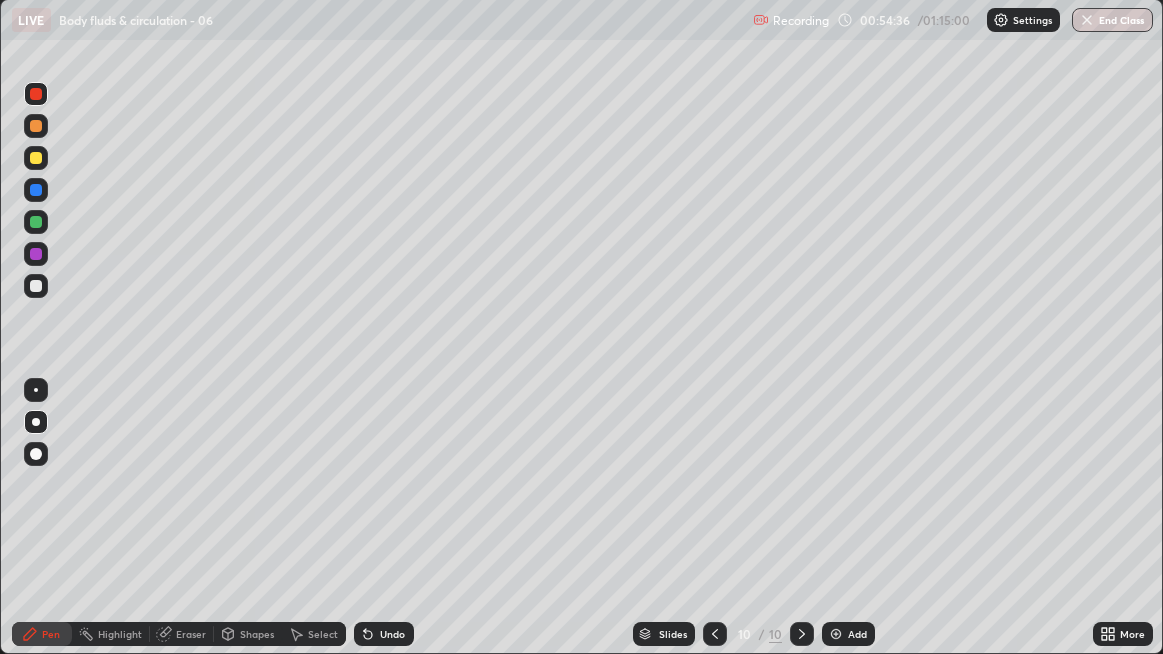 click at bounding box center (36, 286) 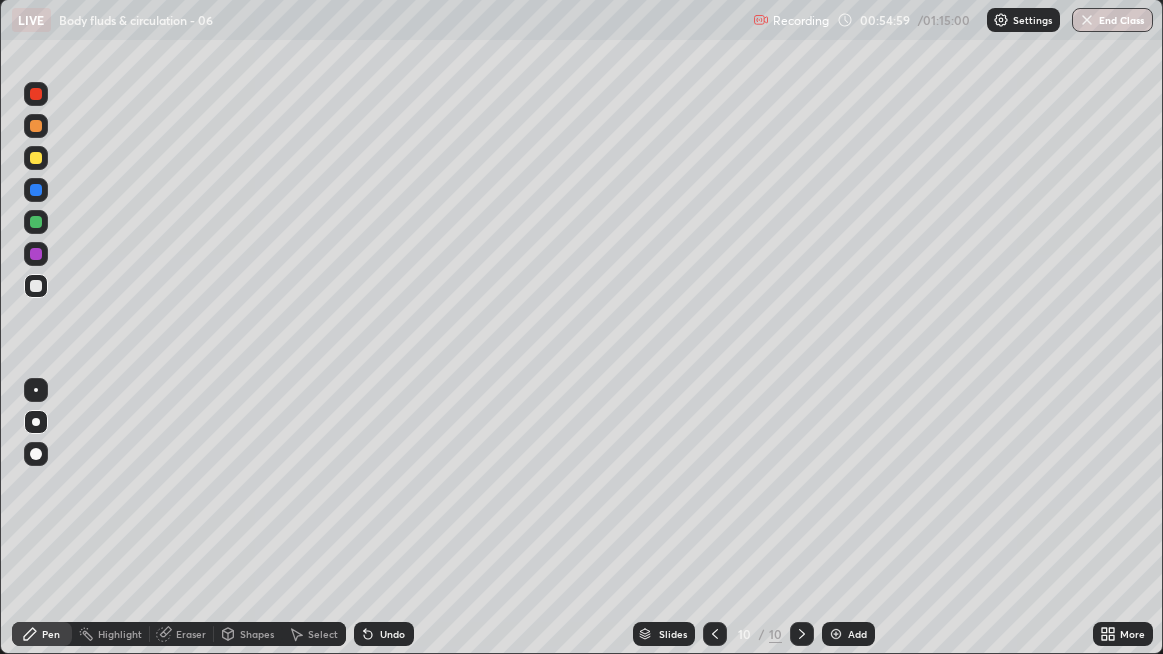 click at bounding box center (36, 94) 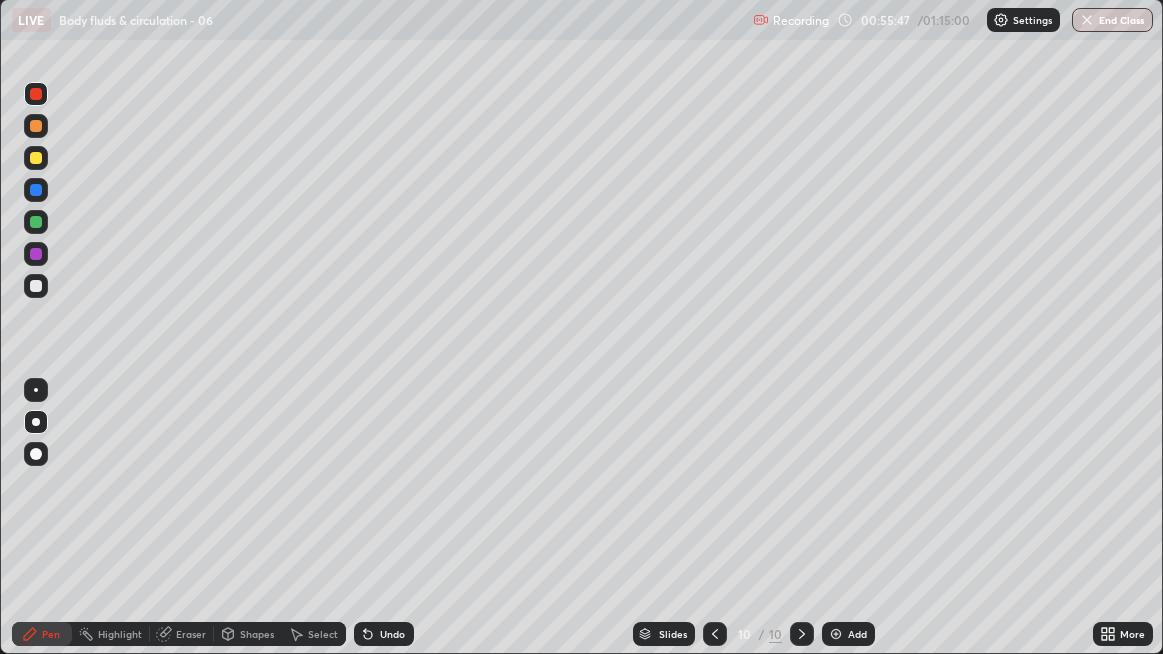 click at bounding box center [836, 634] 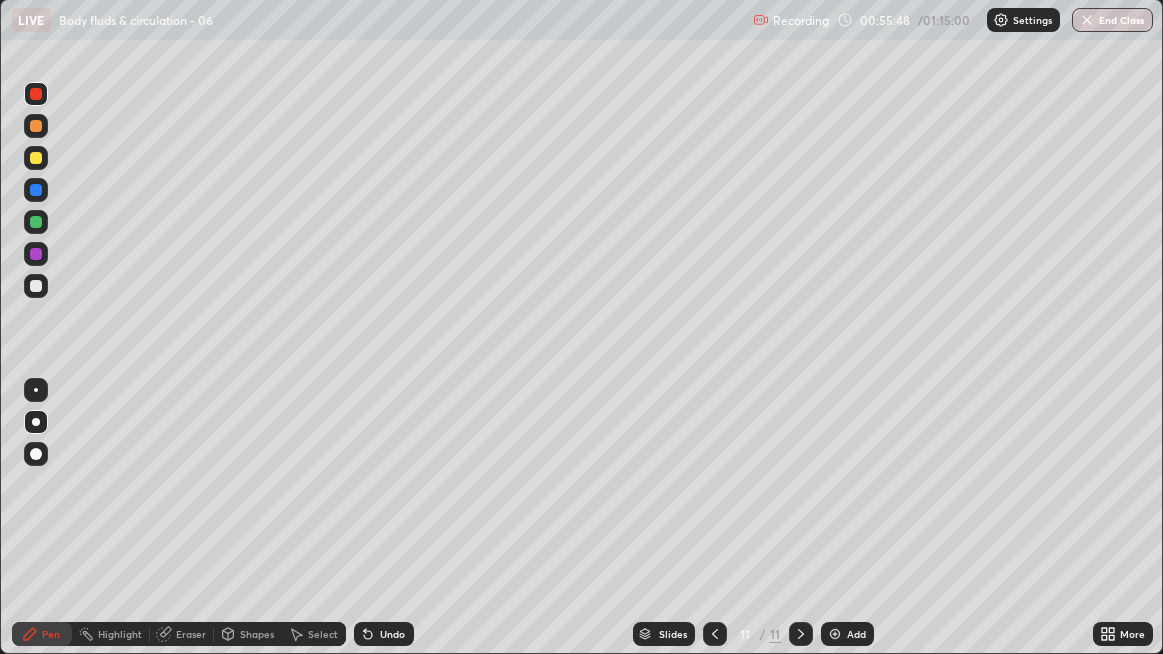 click at bounding box center [36, 286] 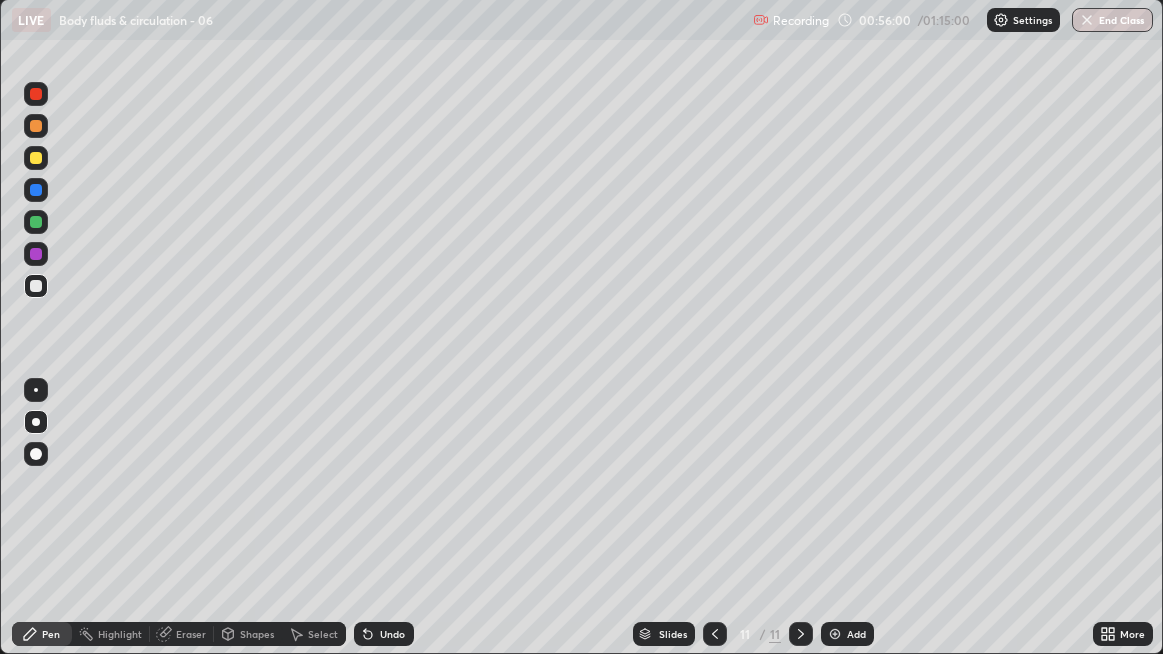 click on "Undo" at bounding box center (392, 634) 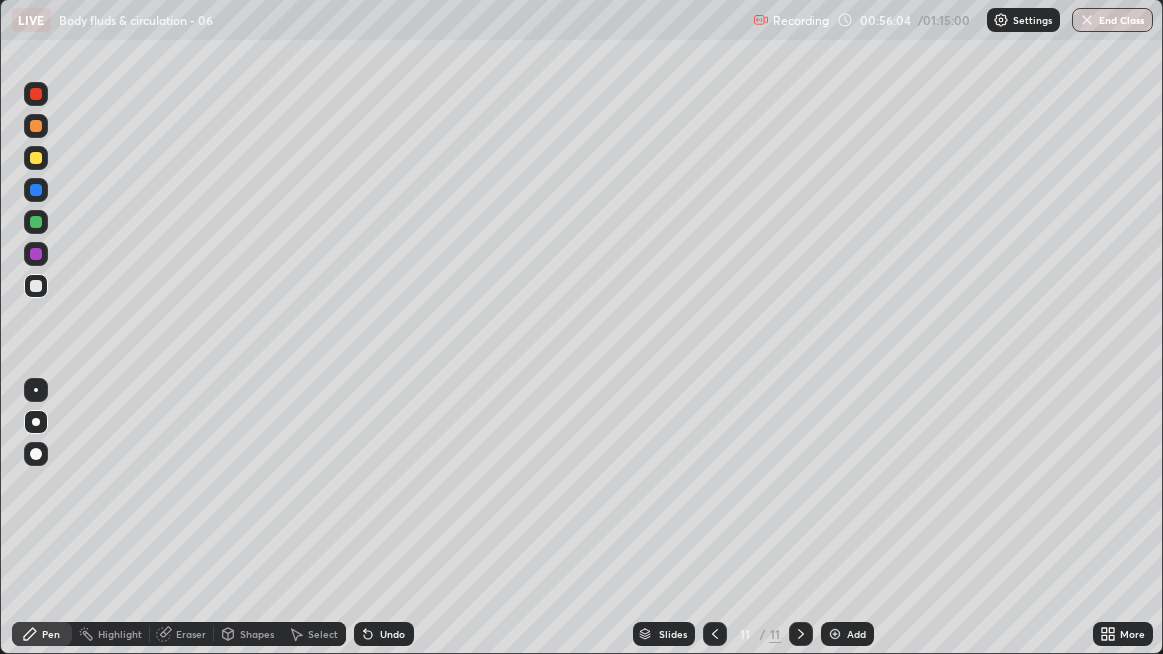 click on "Undo" at bounding box center [392, 634] 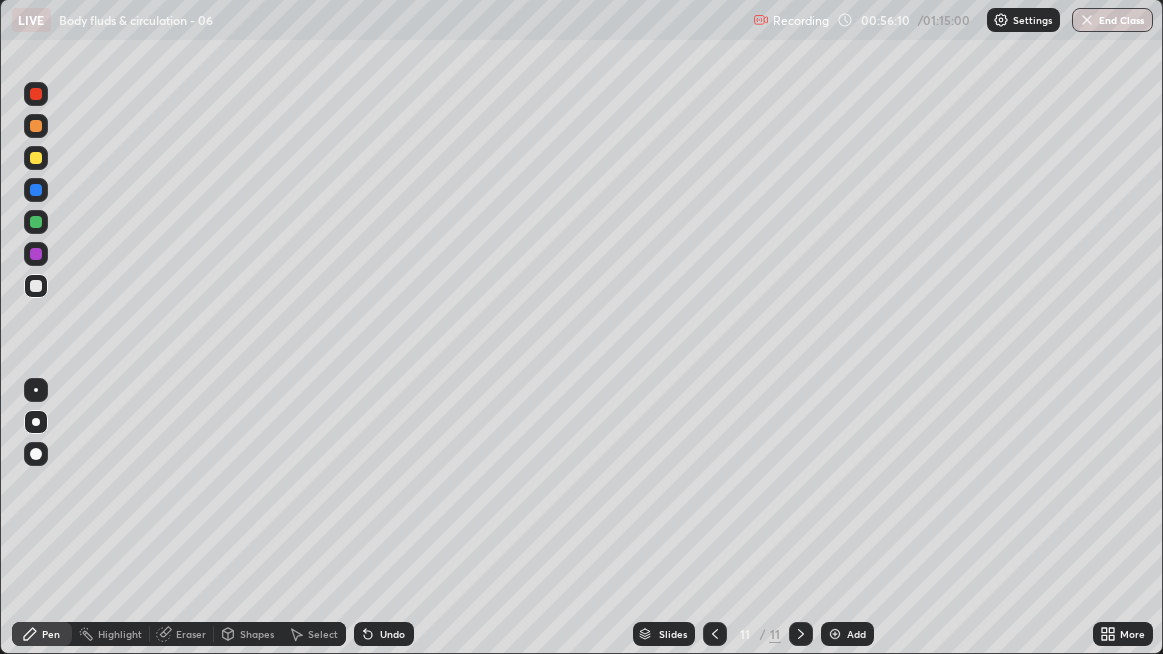 click at bounding box center (36, 286) 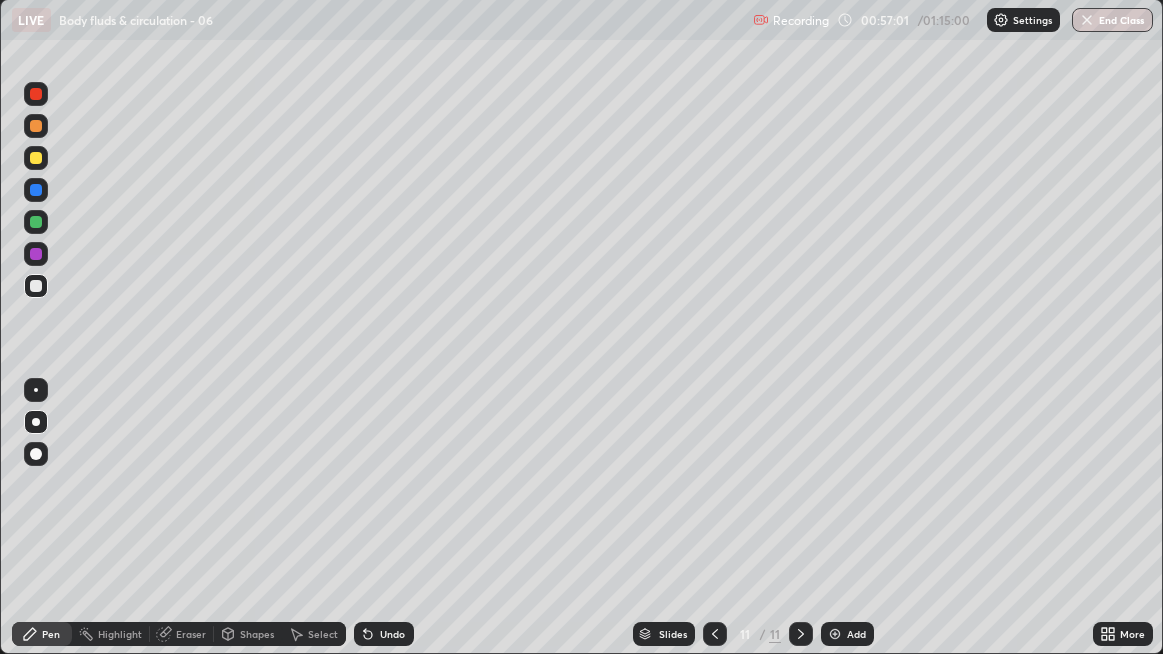 click at bounding box center [36, 286] 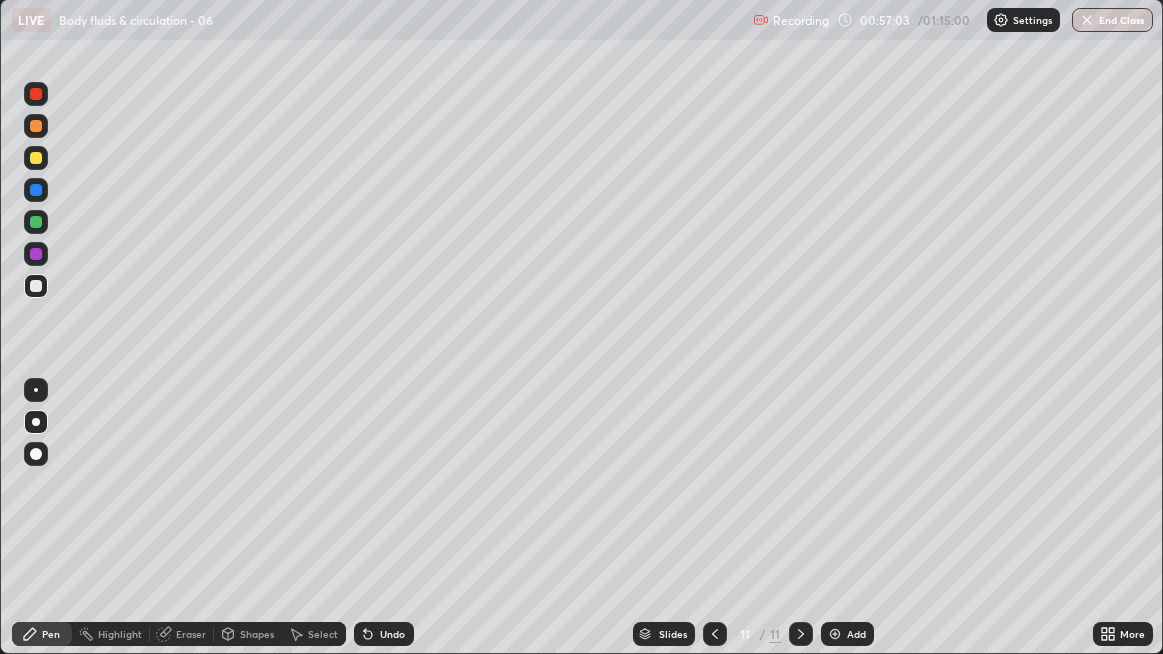 click at bounding box center (36, 286) 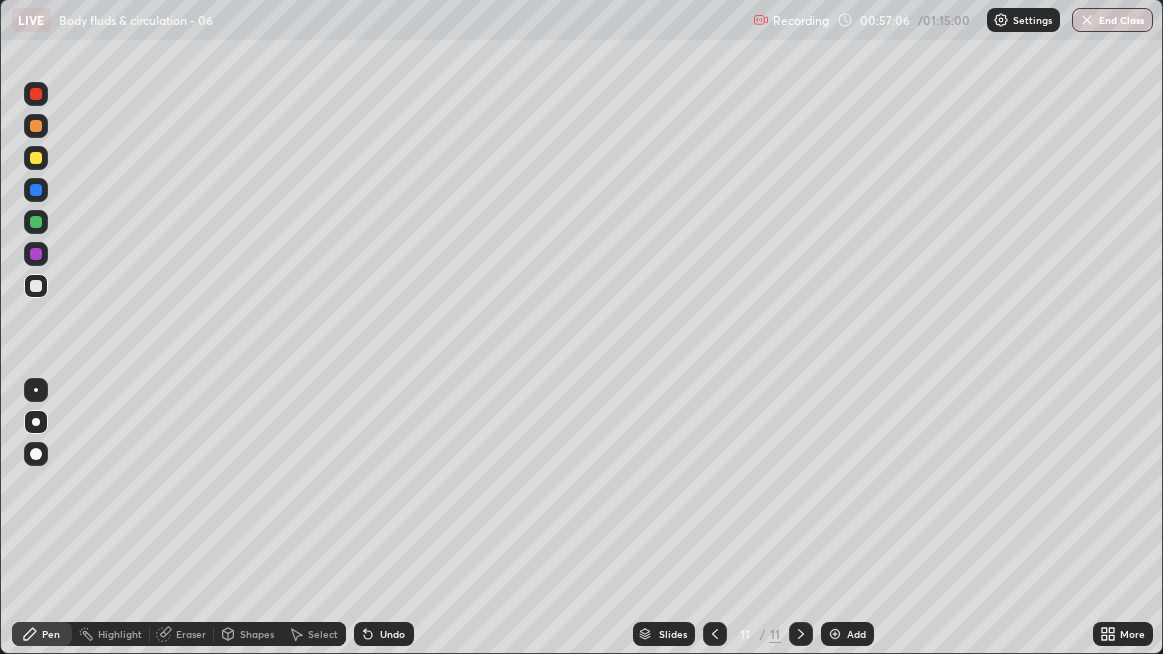 click at bounding box center (36, 286) 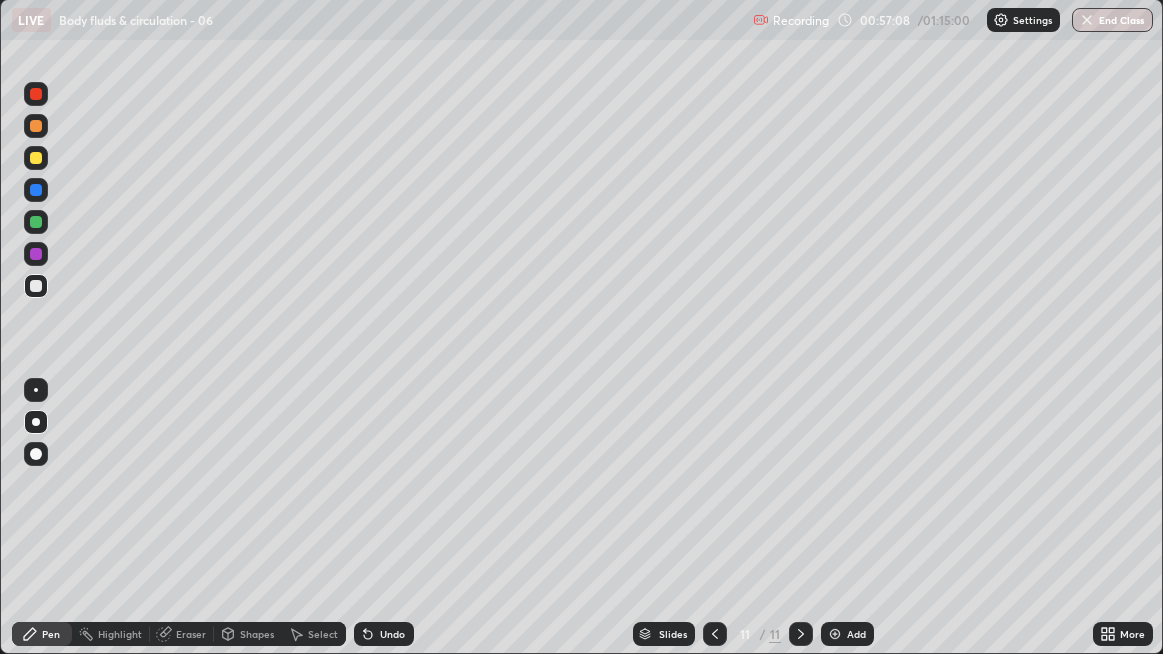 click 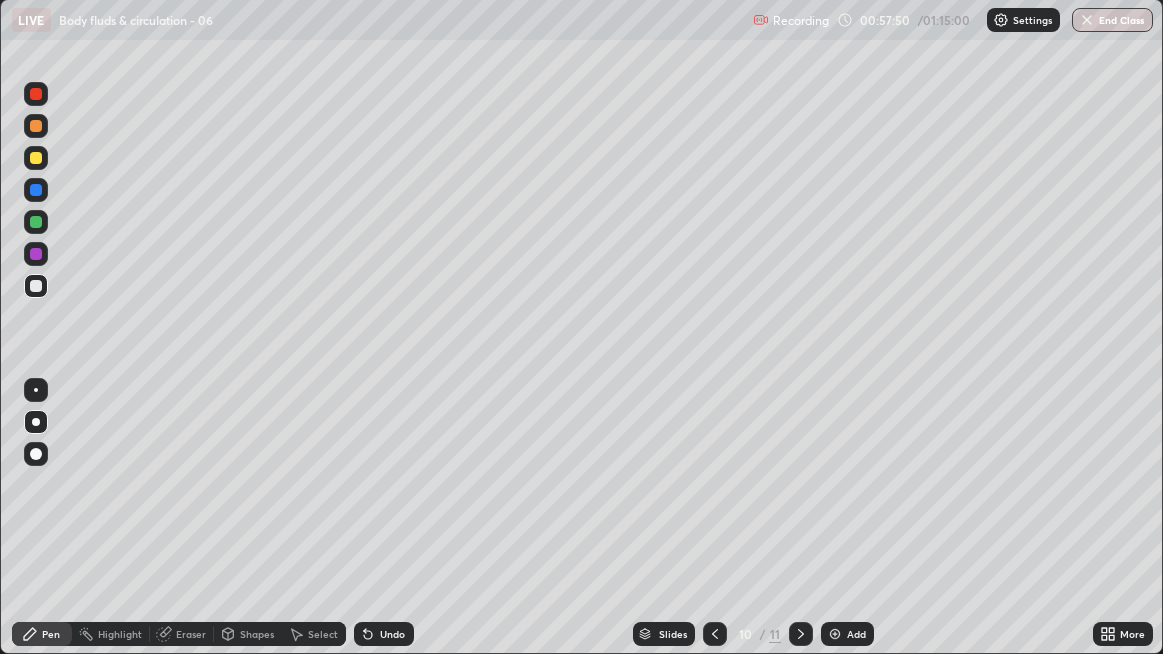click 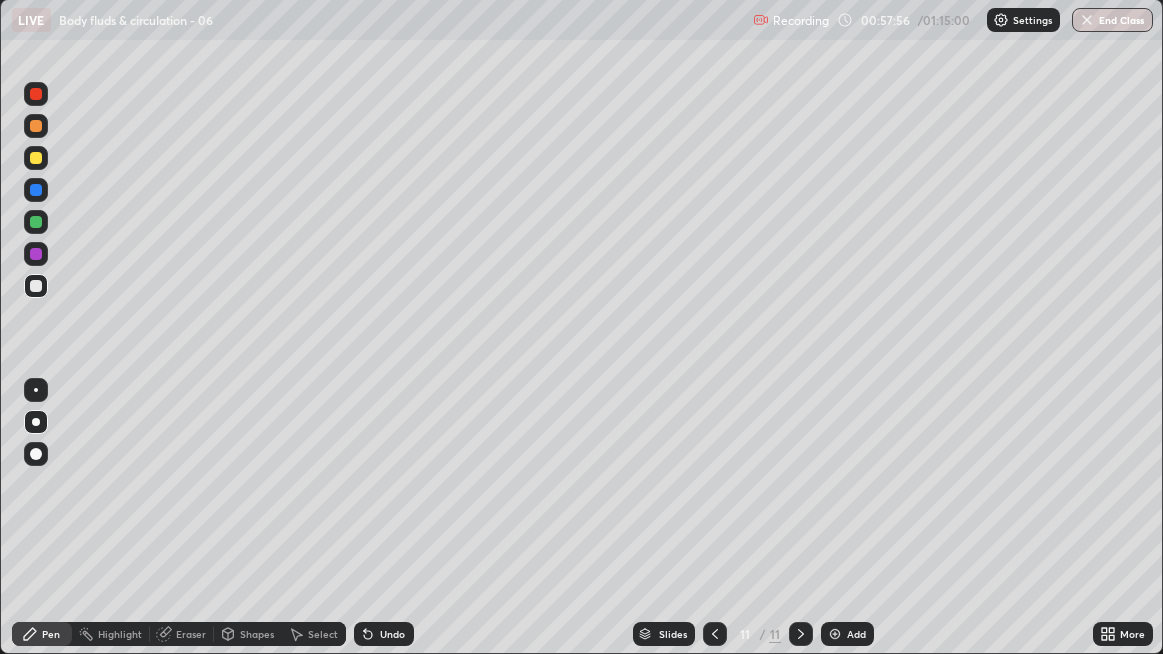 click at bounding box center [36, 286] 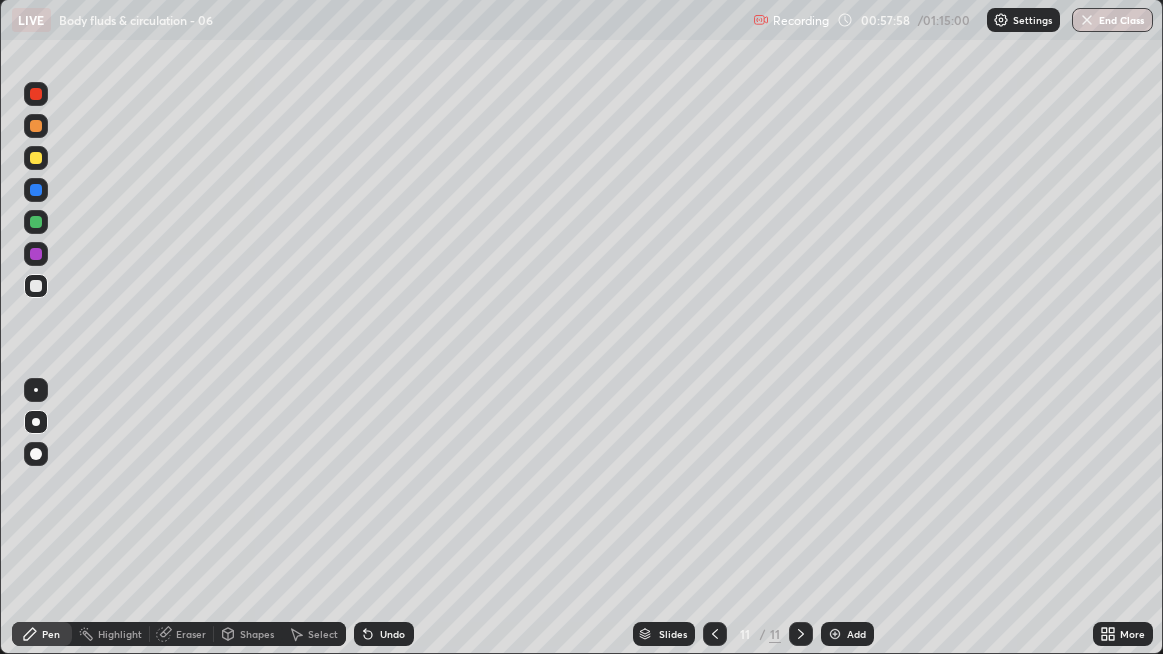 click at bounding box center (36, 286) 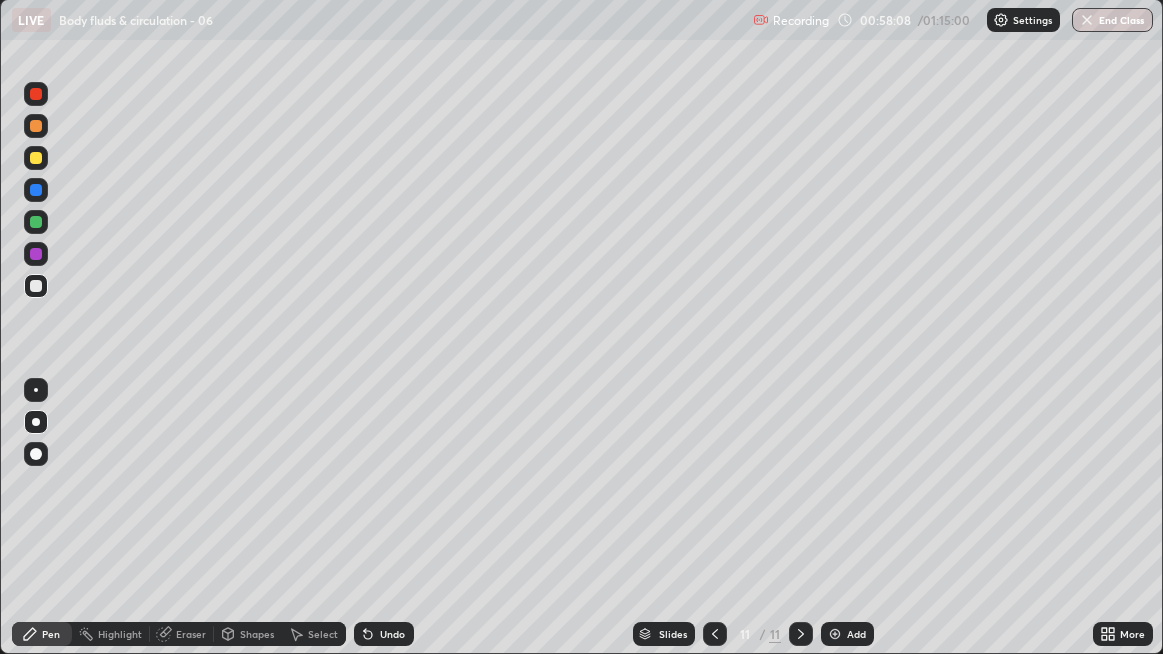 click at bounding box center (36, 286) 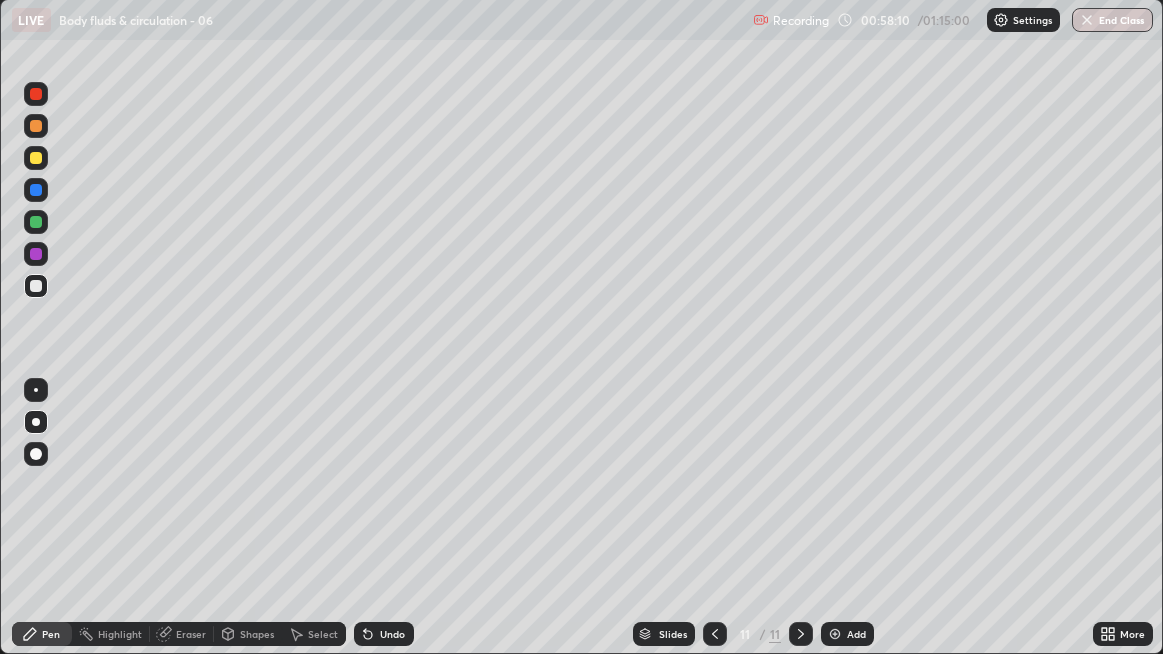click at bounding box center [835, 634] 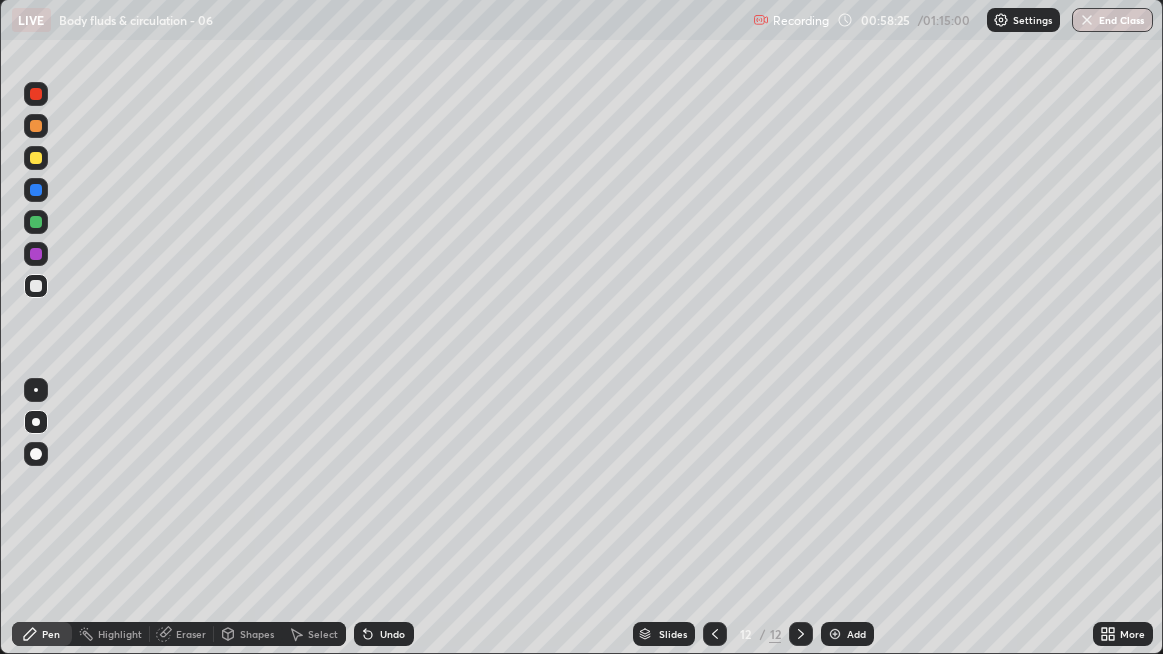 click at bounding box center [36, 286] 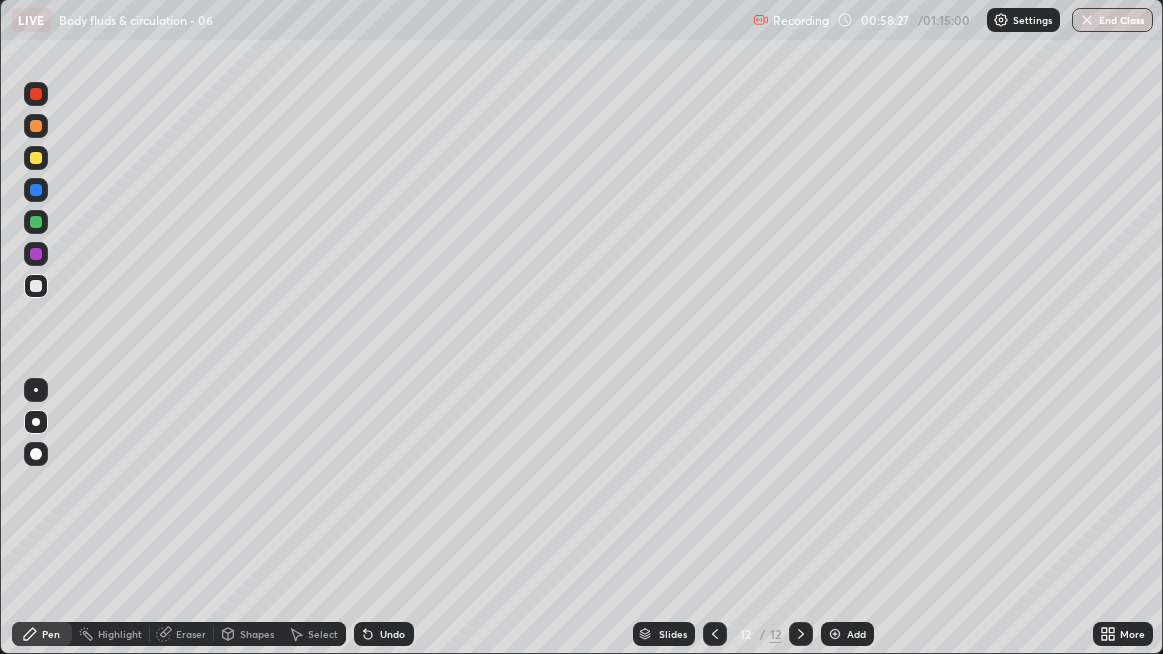 click at bounding box center [36, 286] 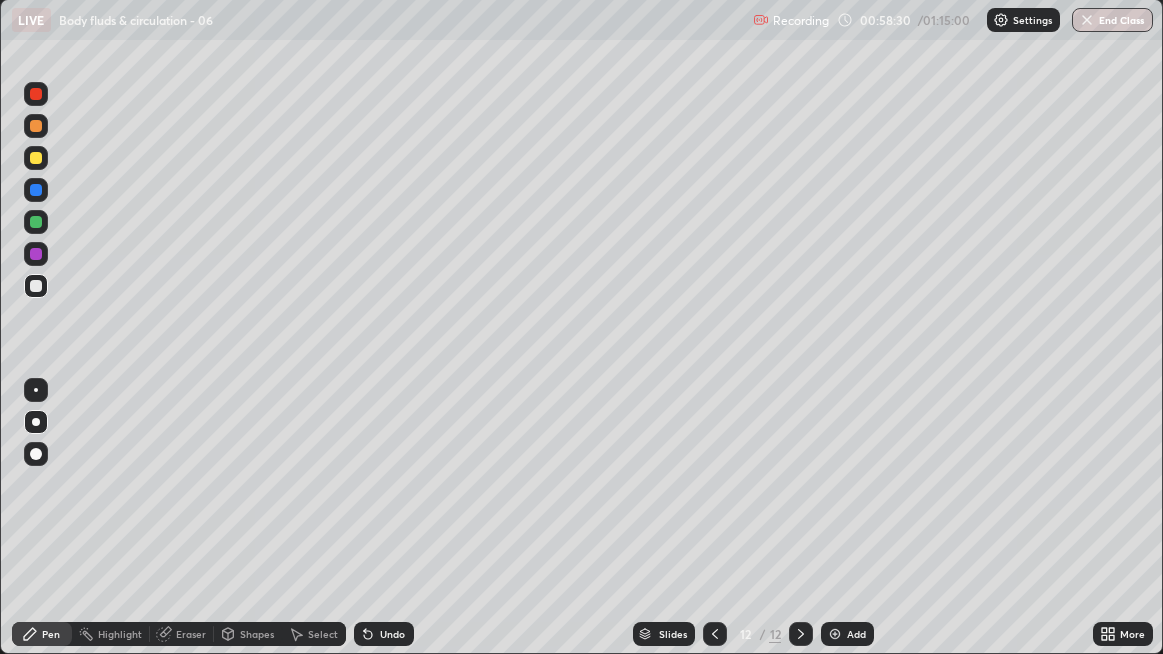 click 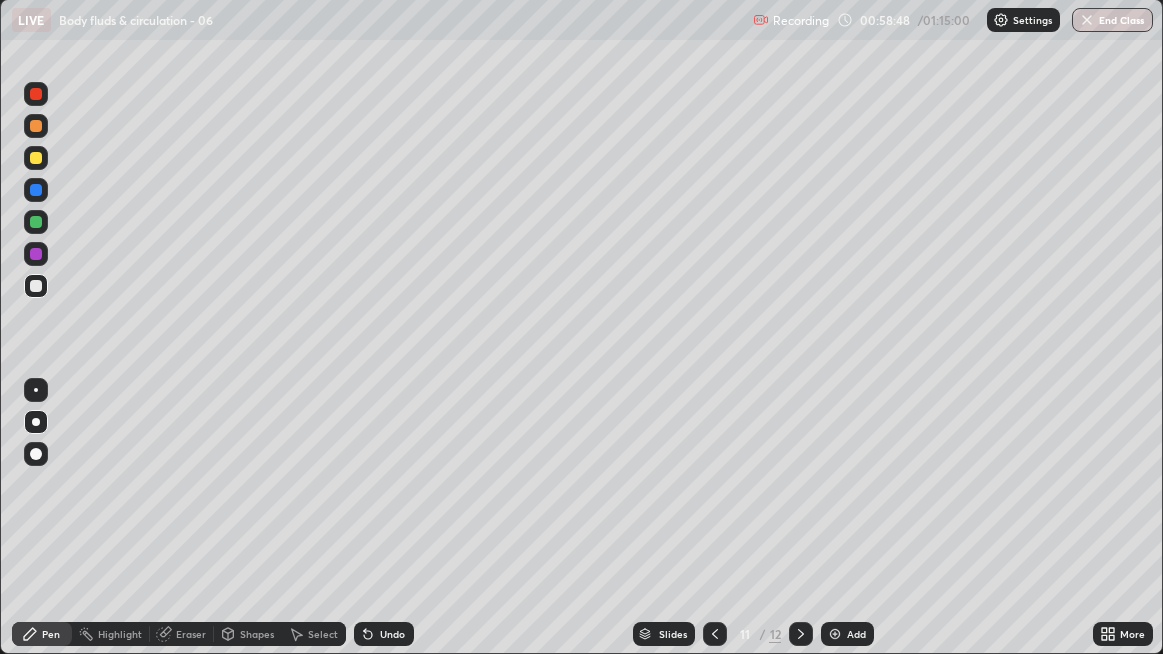 click at bounding box center [36, 286] 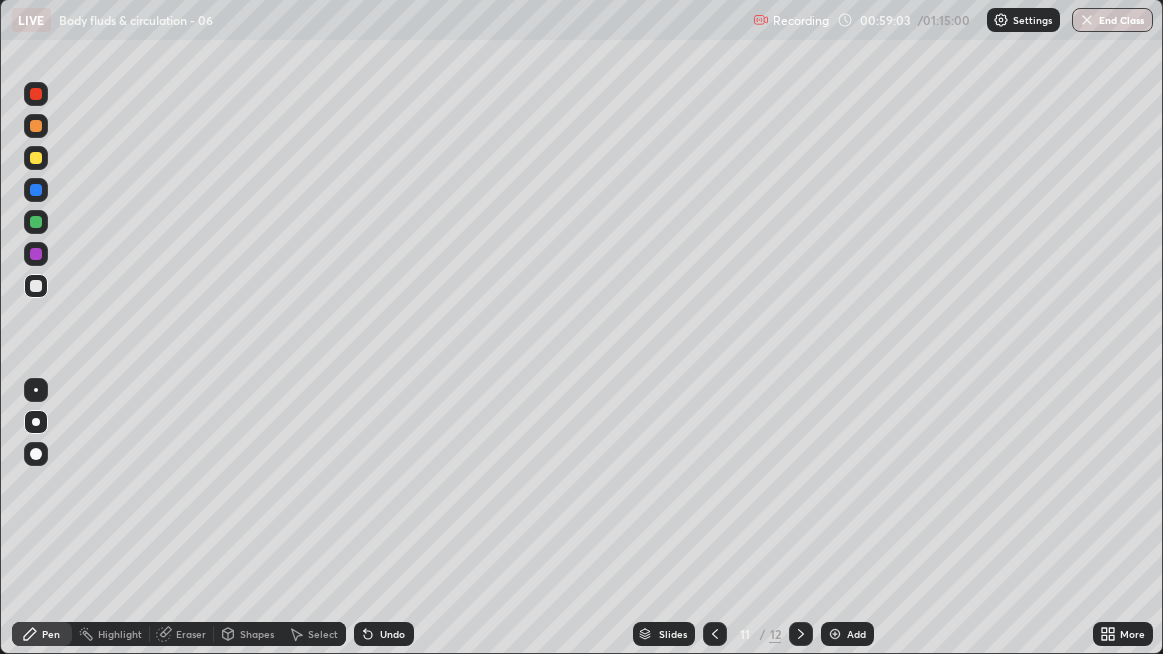 click 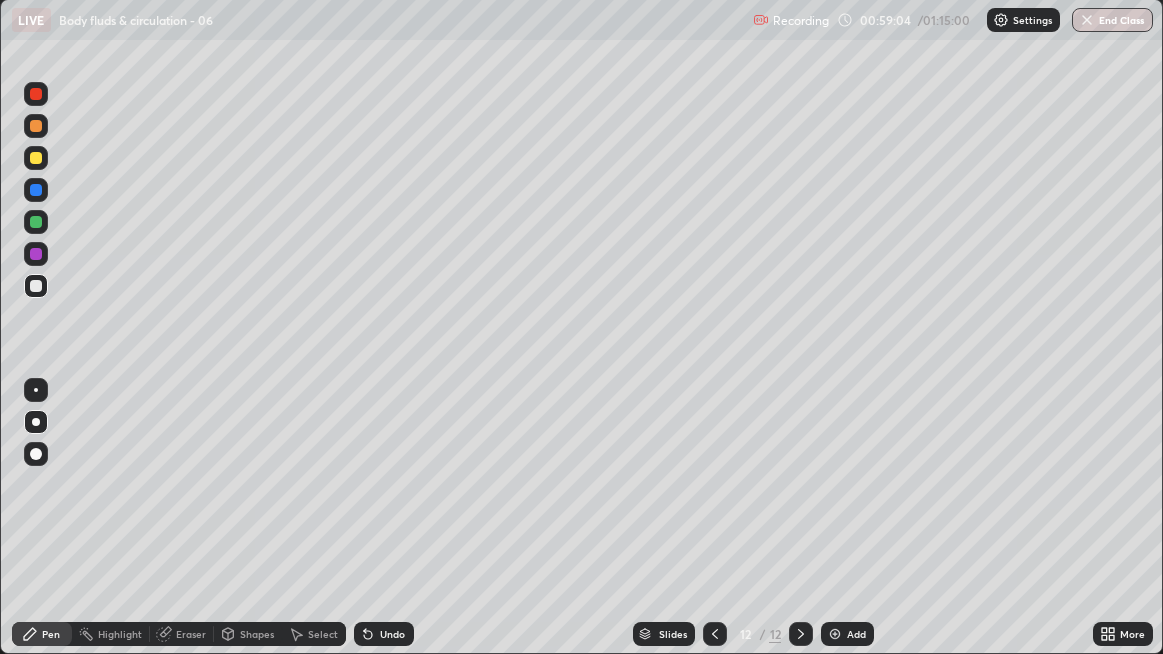 click at bounding box center [36, 190] 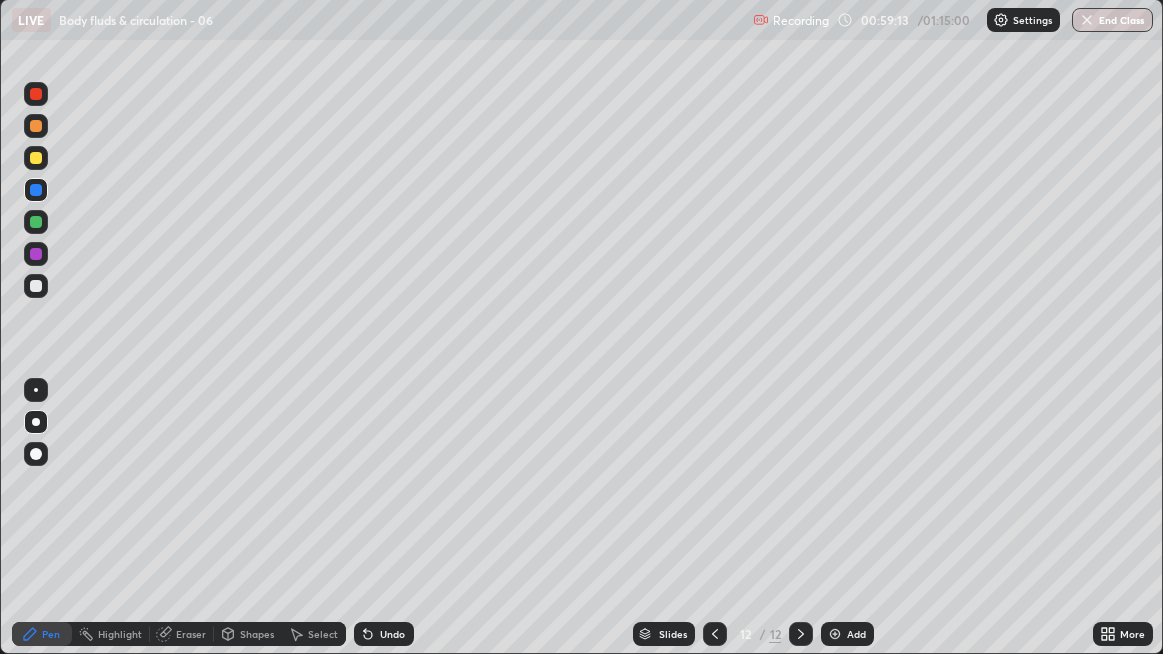 click at bounding box center [36, 286] 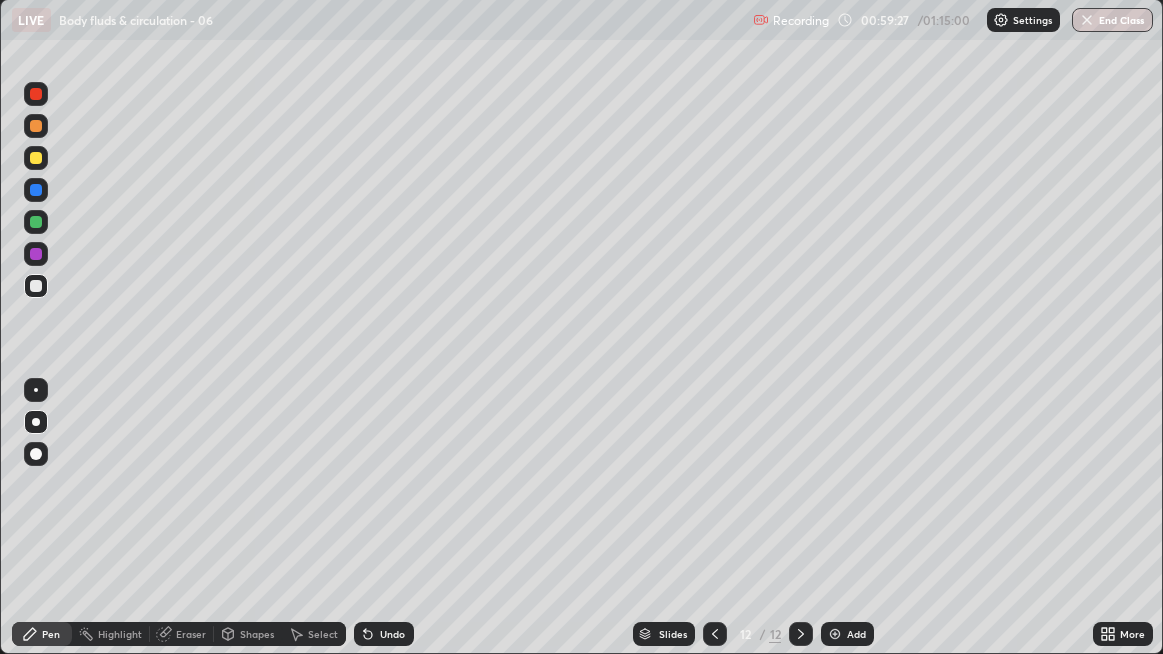 click at bounding box center [36, 286] 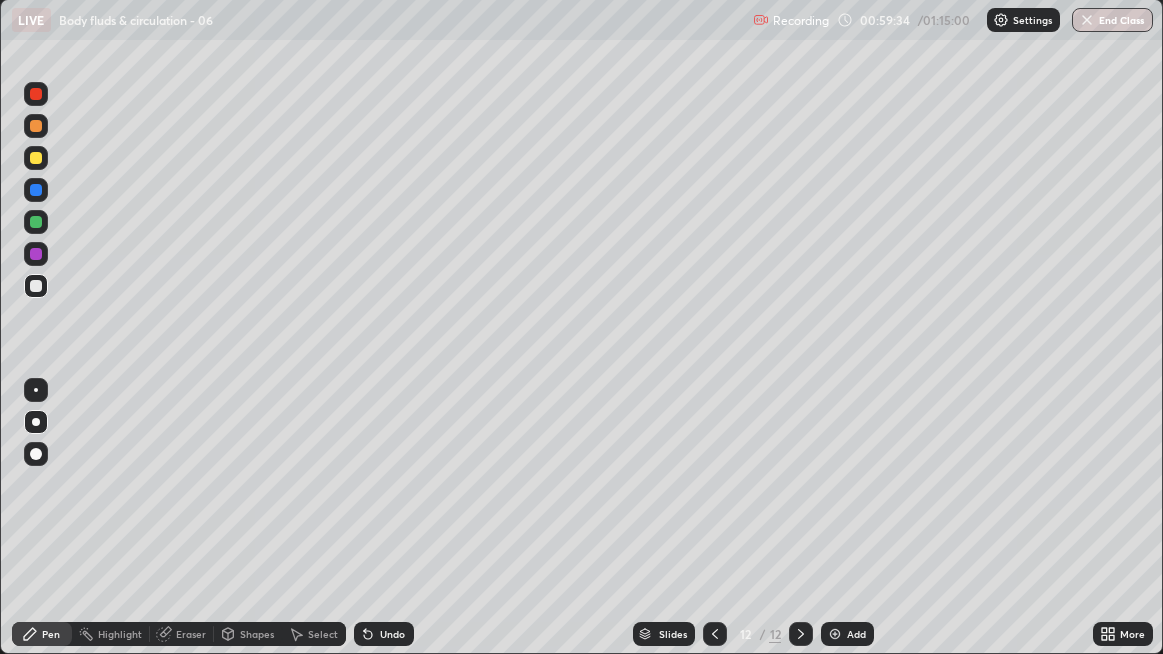 click at bounding box center (36, 286) 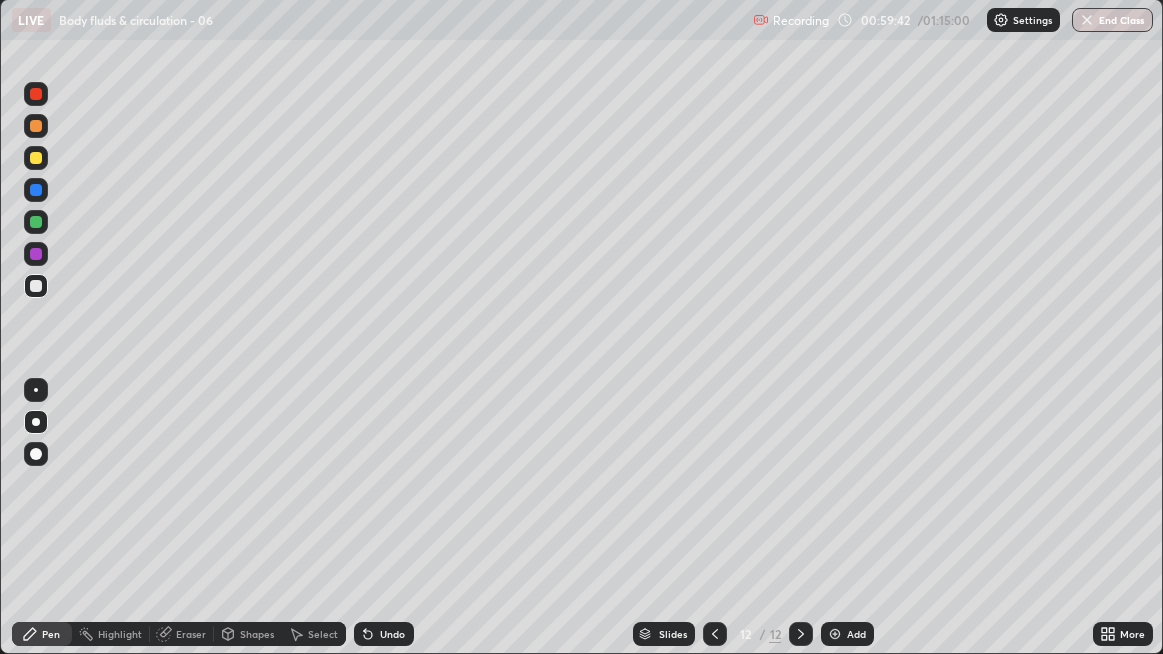 click at bounding box center (36, 286) 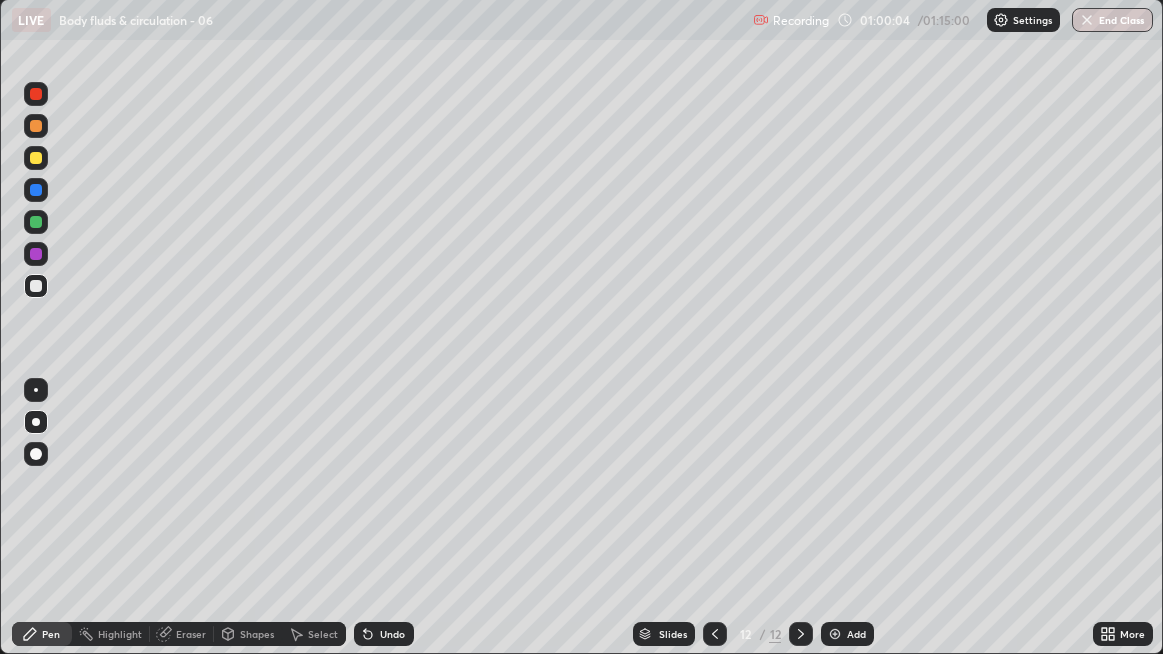 click at bounding box center (36, 286) 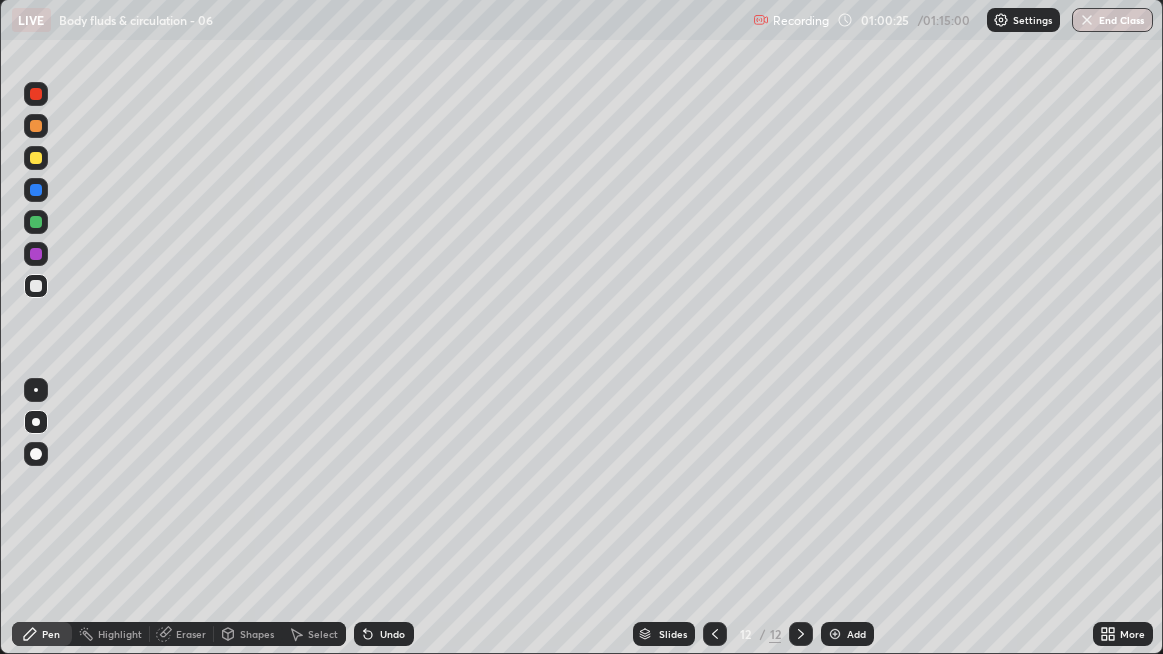 click at bounding box center [36, 286] 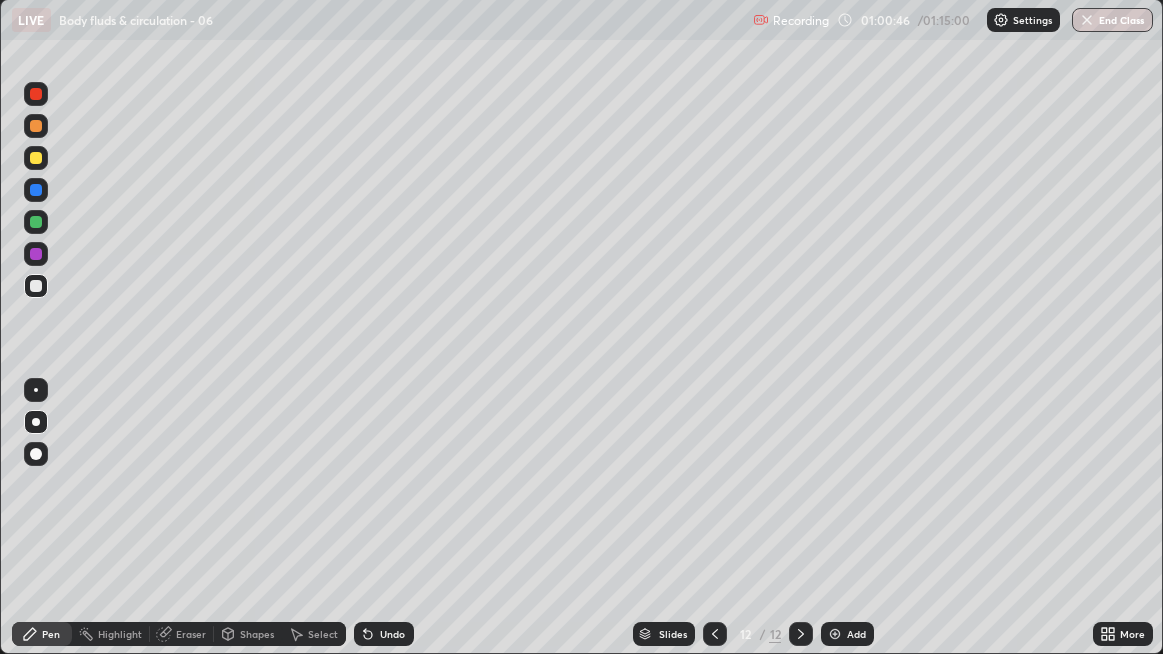click at bounding box center [36, 286] 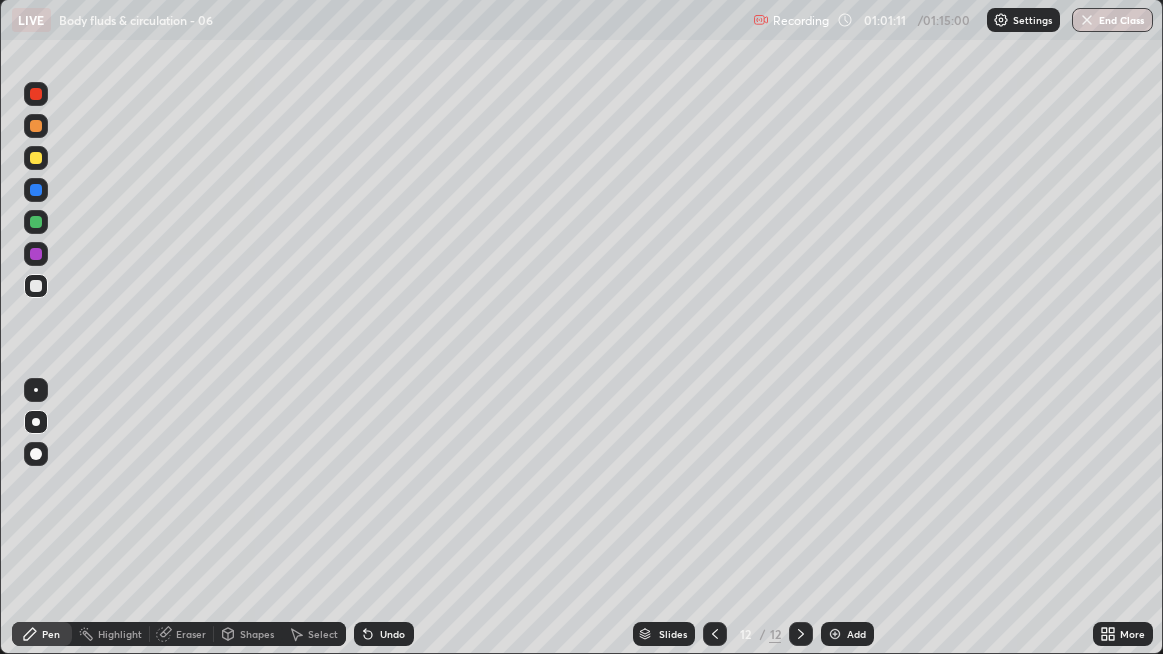 click at bounding box center [36, 286] 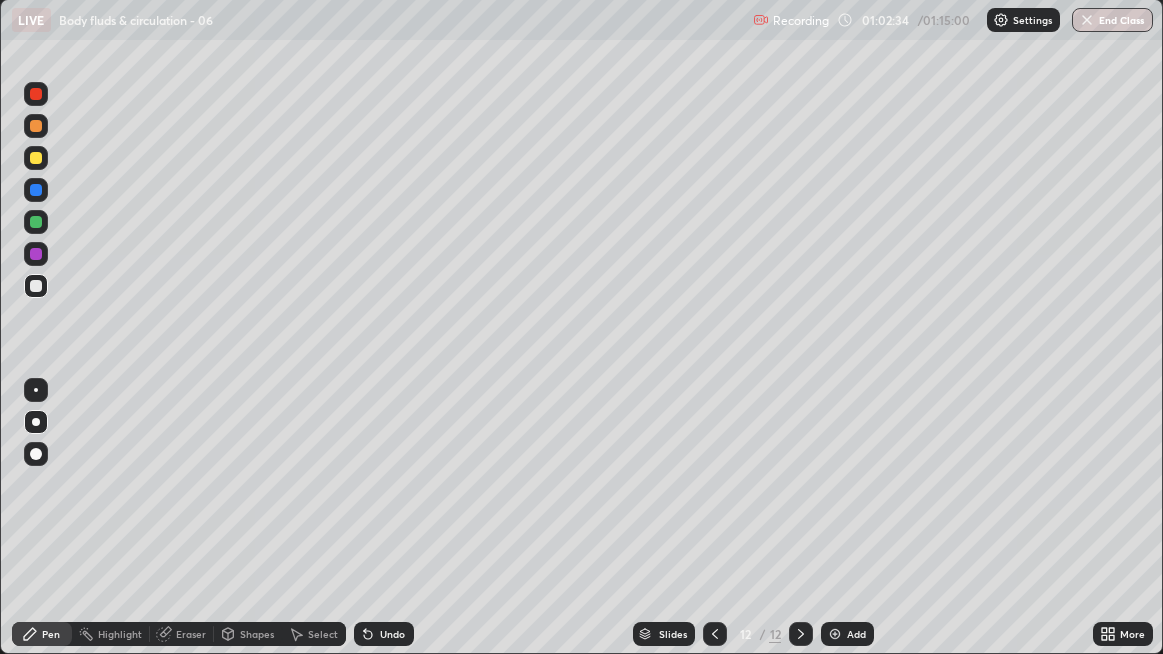 click 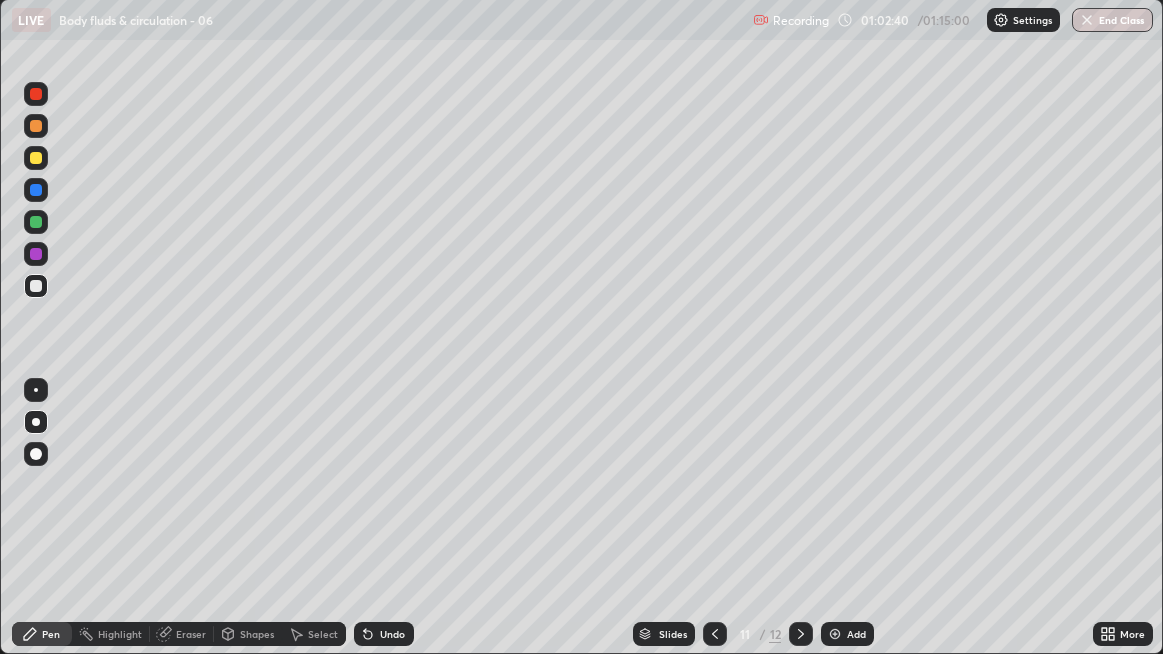 click 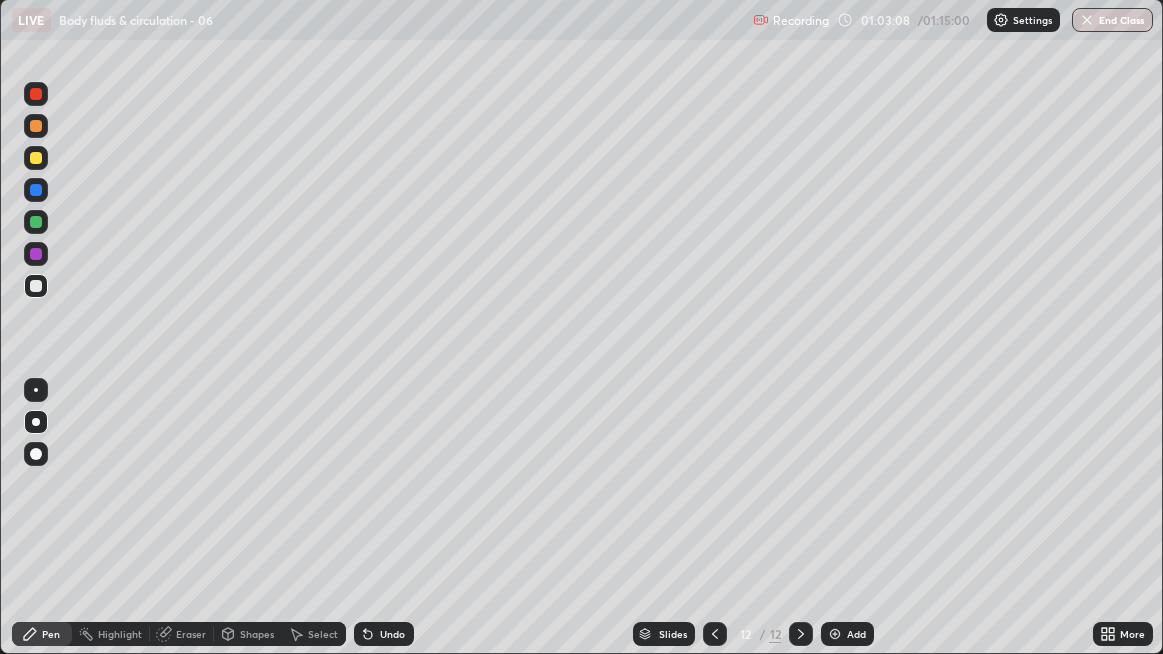 click at bounding box center (36, 286) 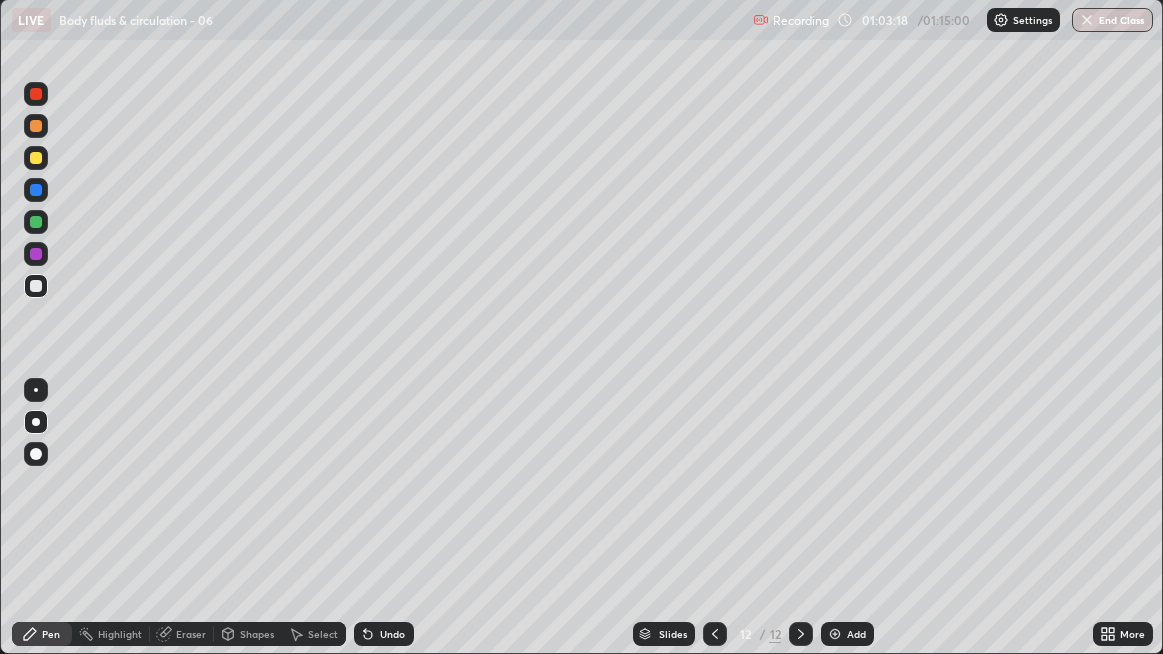click at bounding box center [36, 286] 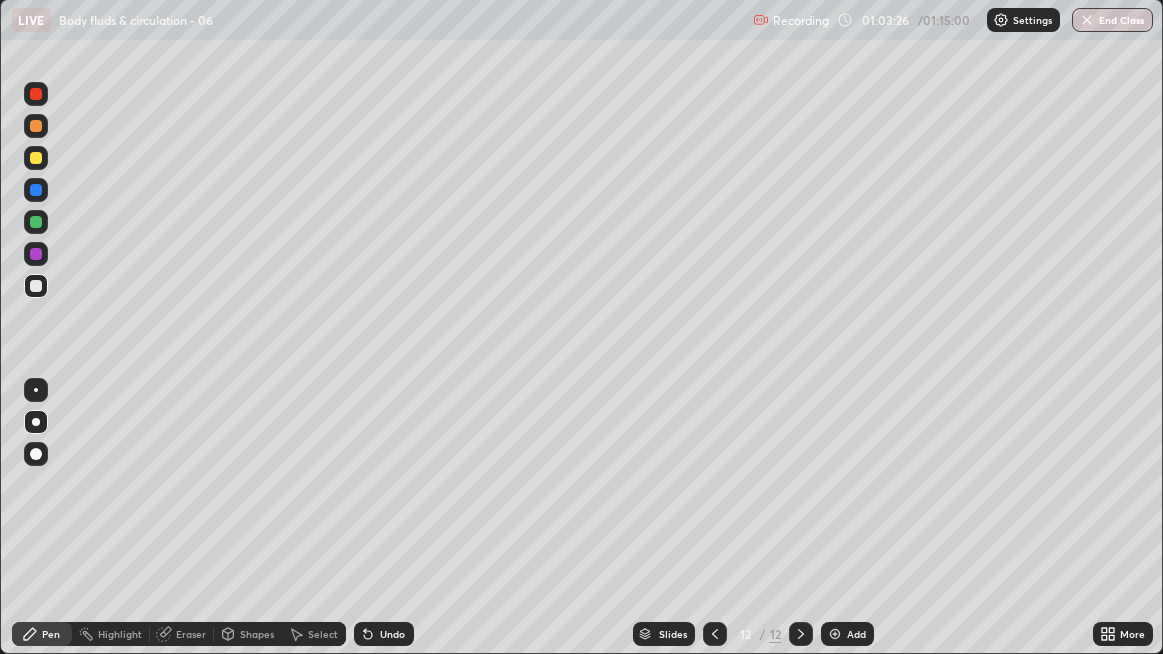 click at bounding box center [36, 286] 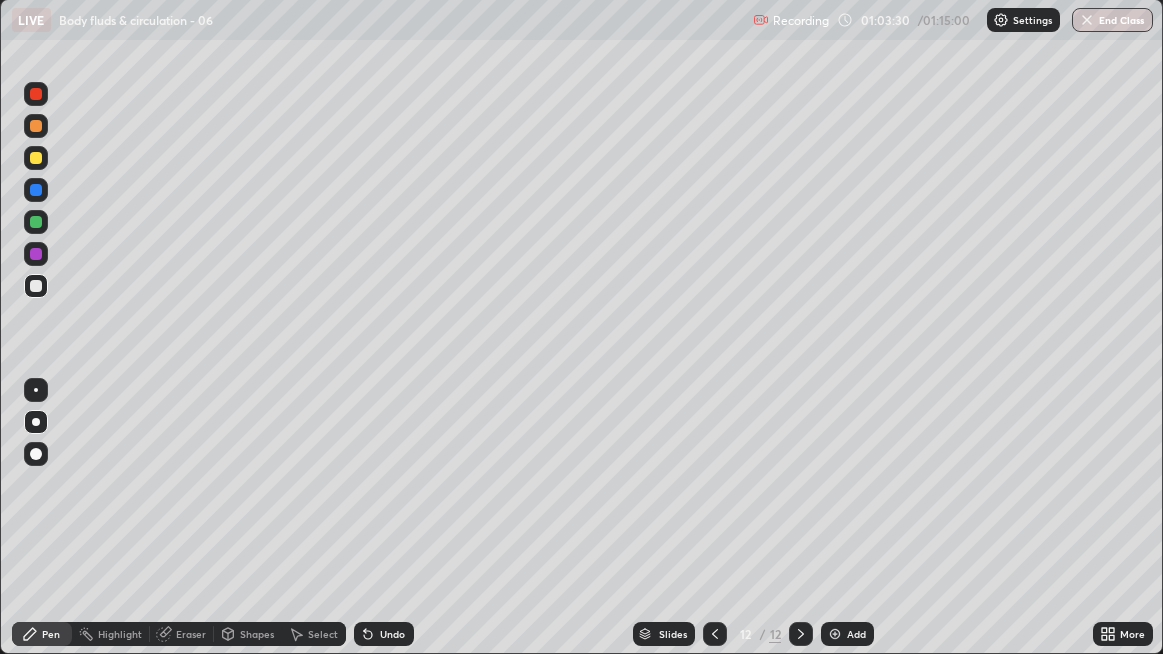 click at bounding box center (36, 286) 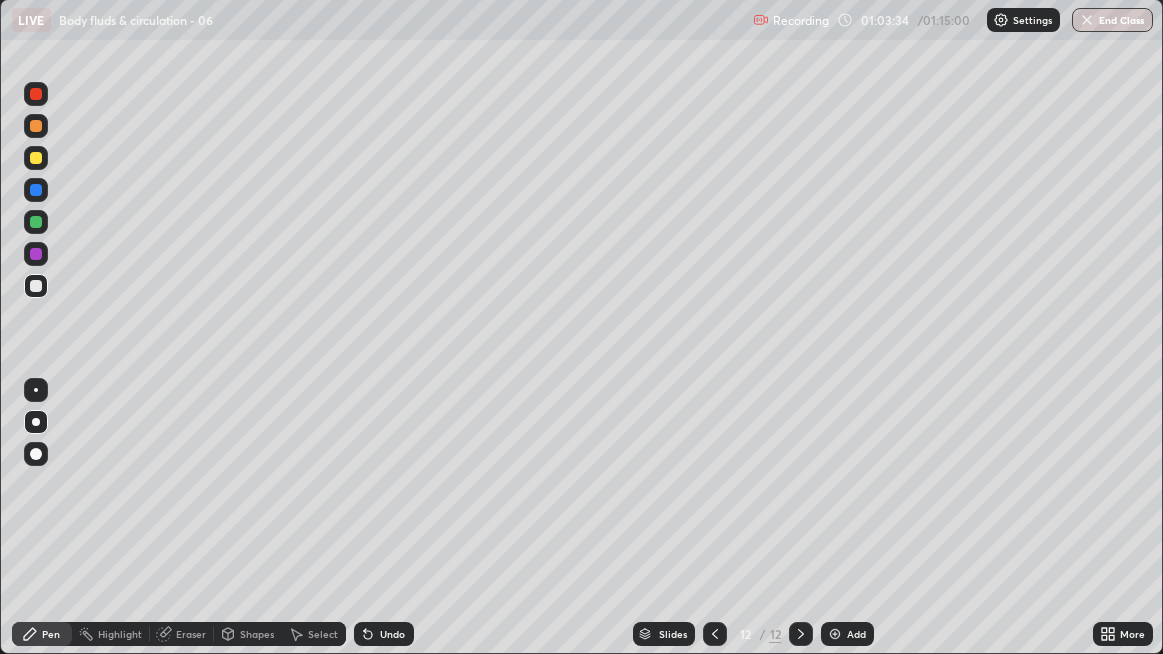 click at bounding box center (36, 286) 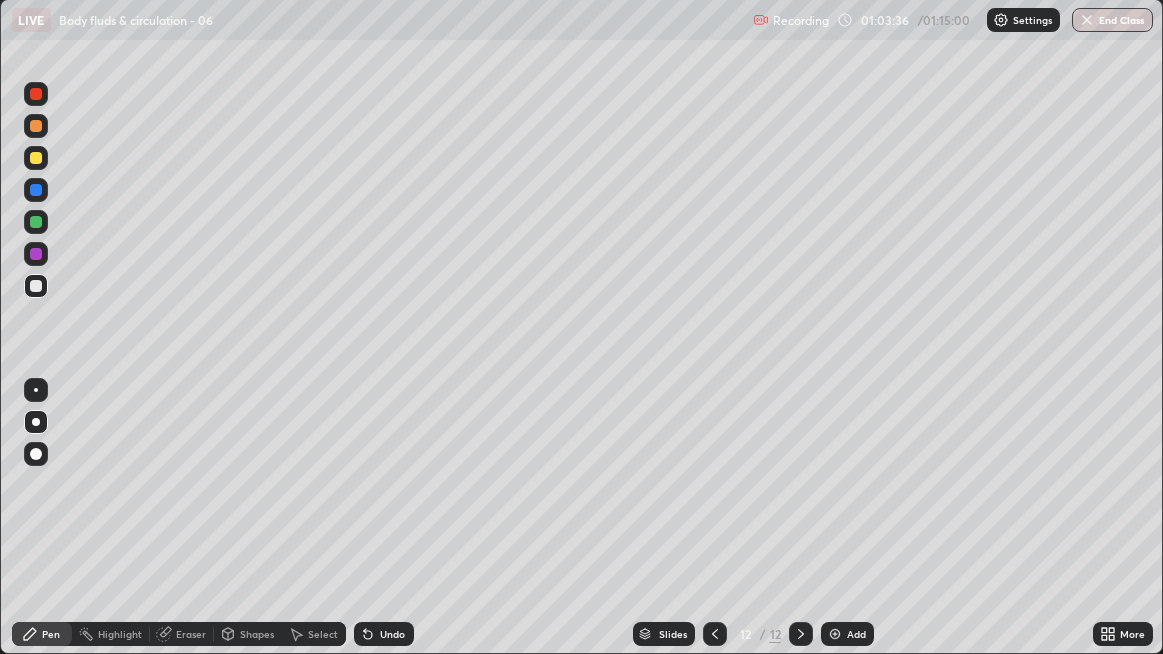 click on "Add" at bounding box center [856, 634] 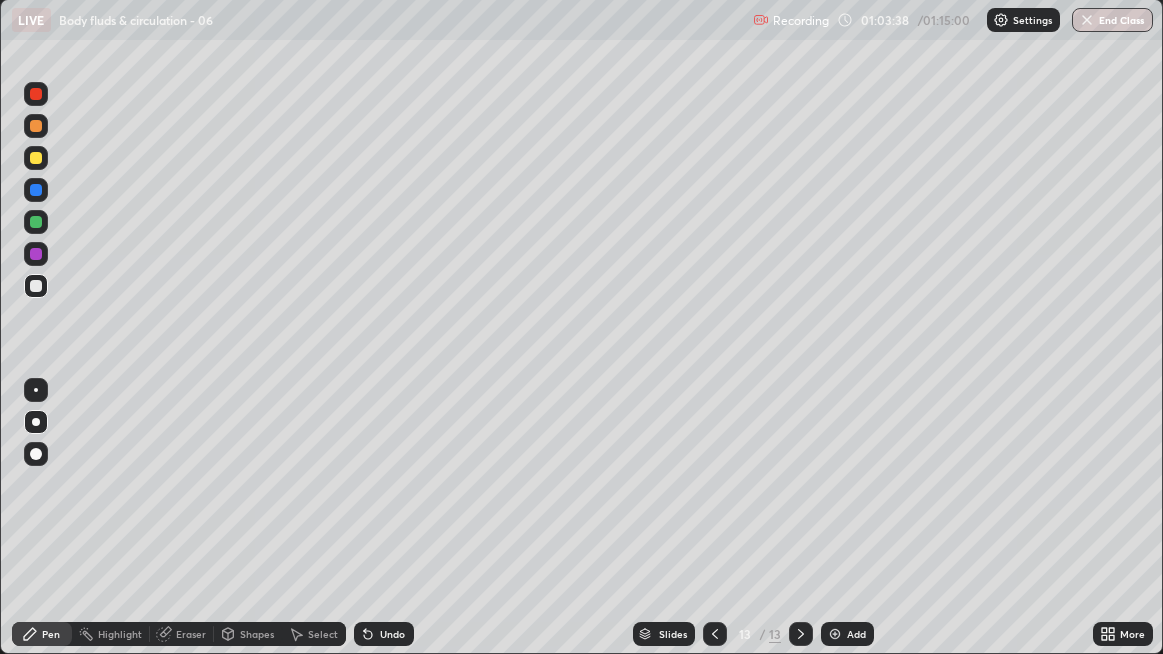 click at bounding box center [36, 222] 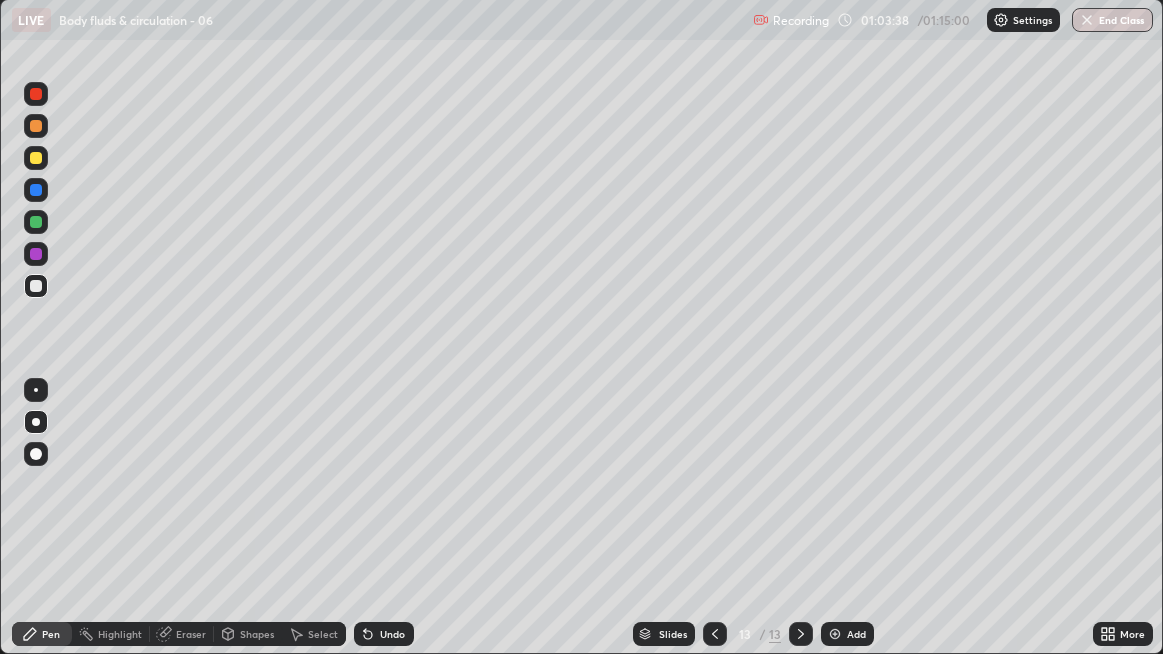 click at bounding box center [36, 190] 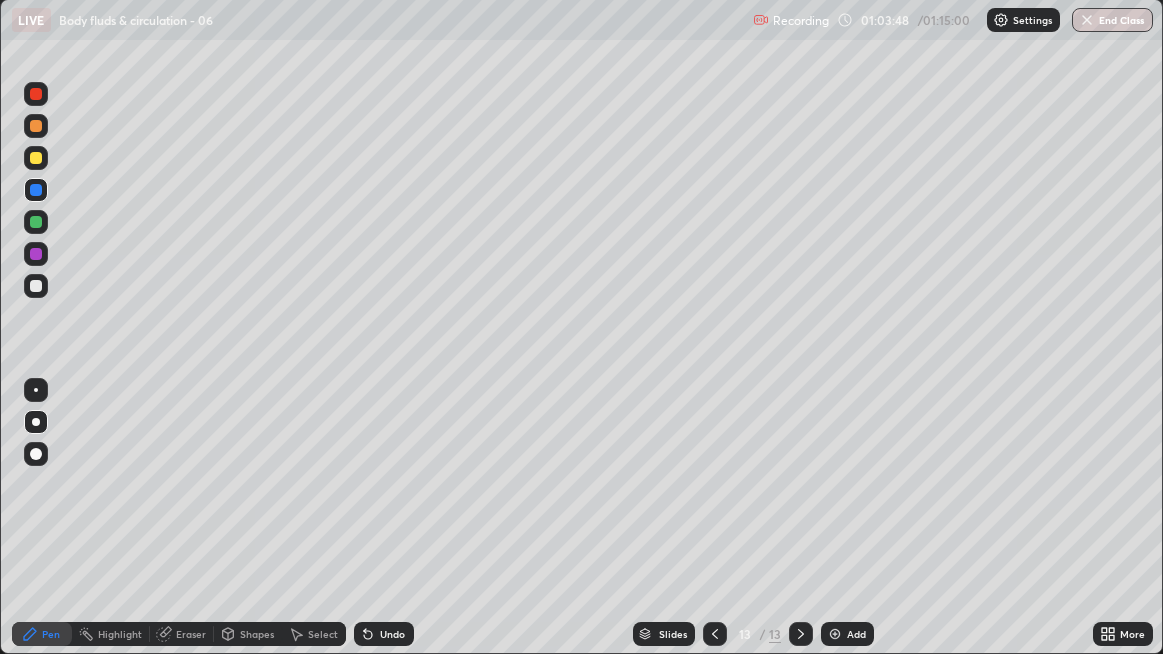 click at bounding box center [36, 286] 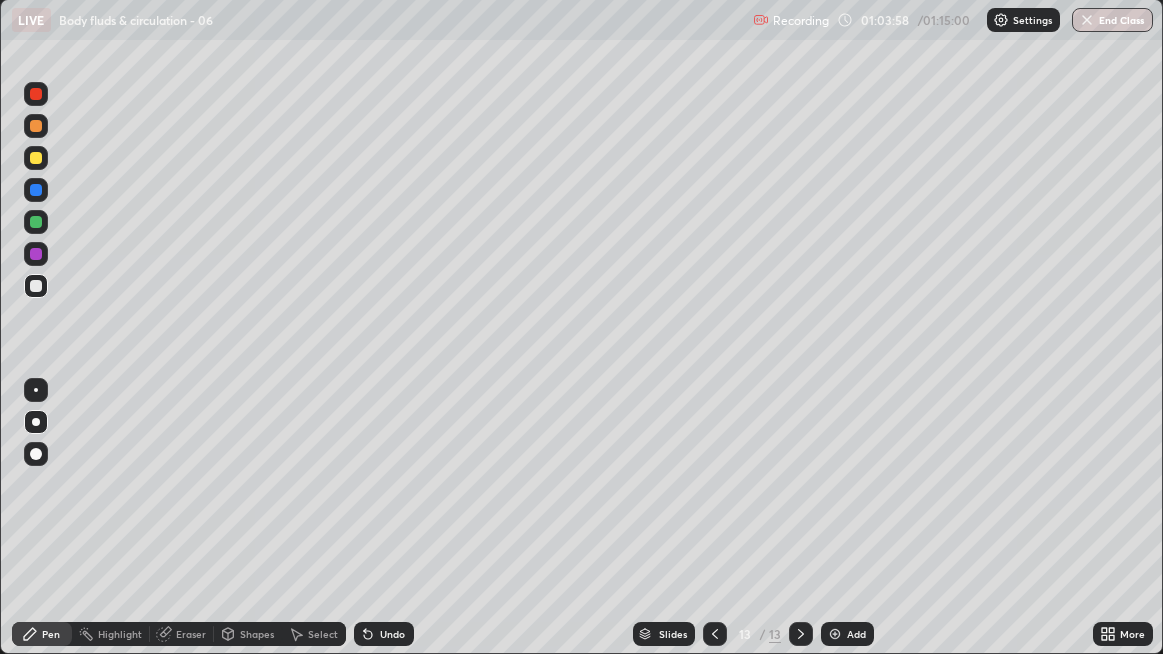 click at bounding box center [36, 286] 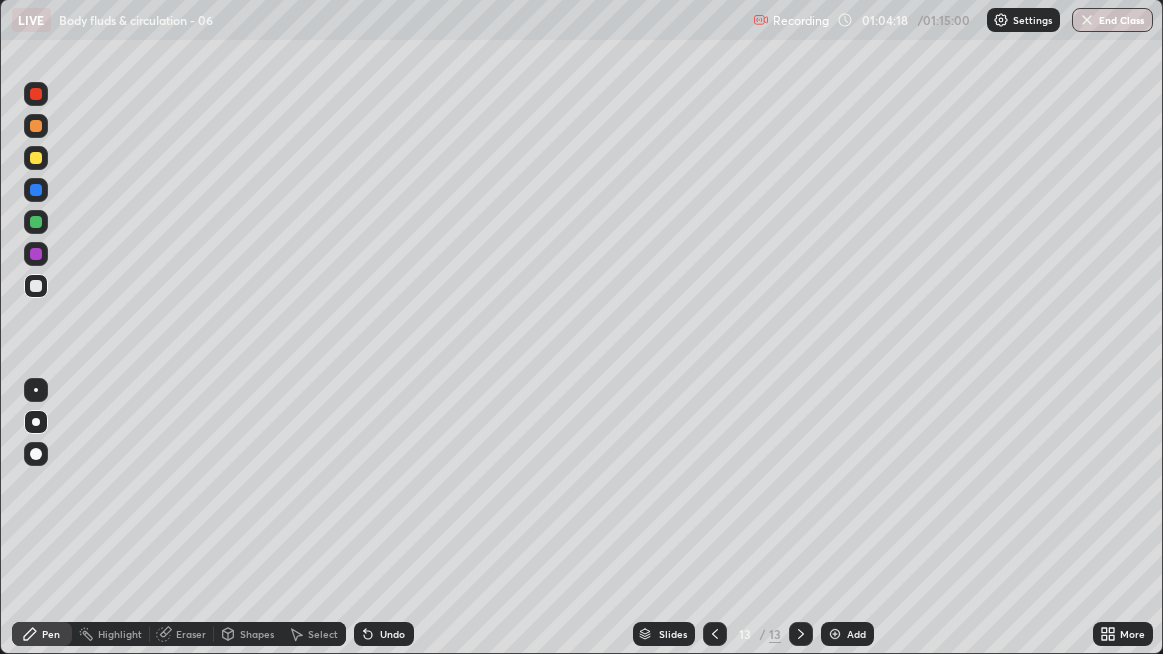 click at bounding box center [36, 286] 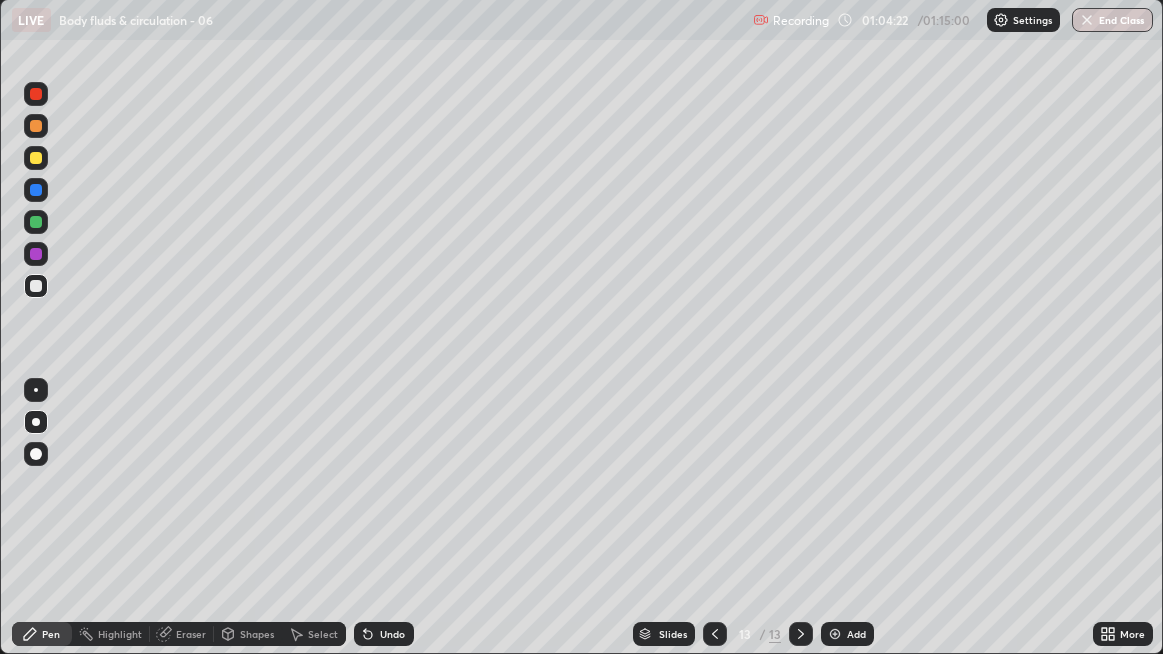 click at bounding box center (36, 286) 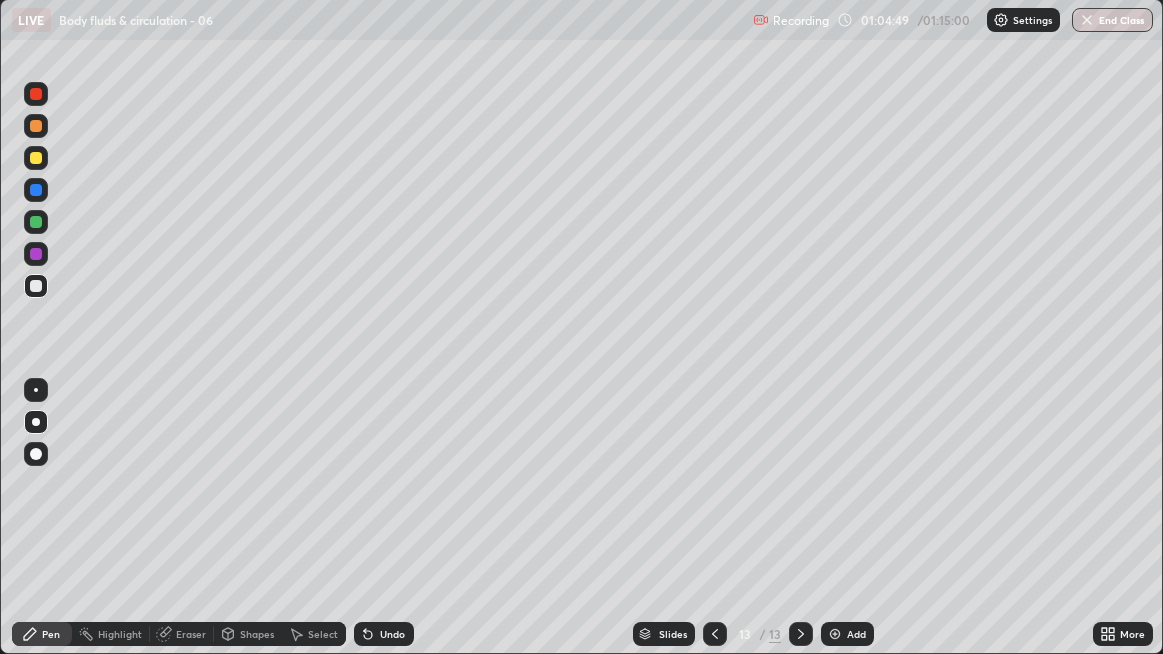 click 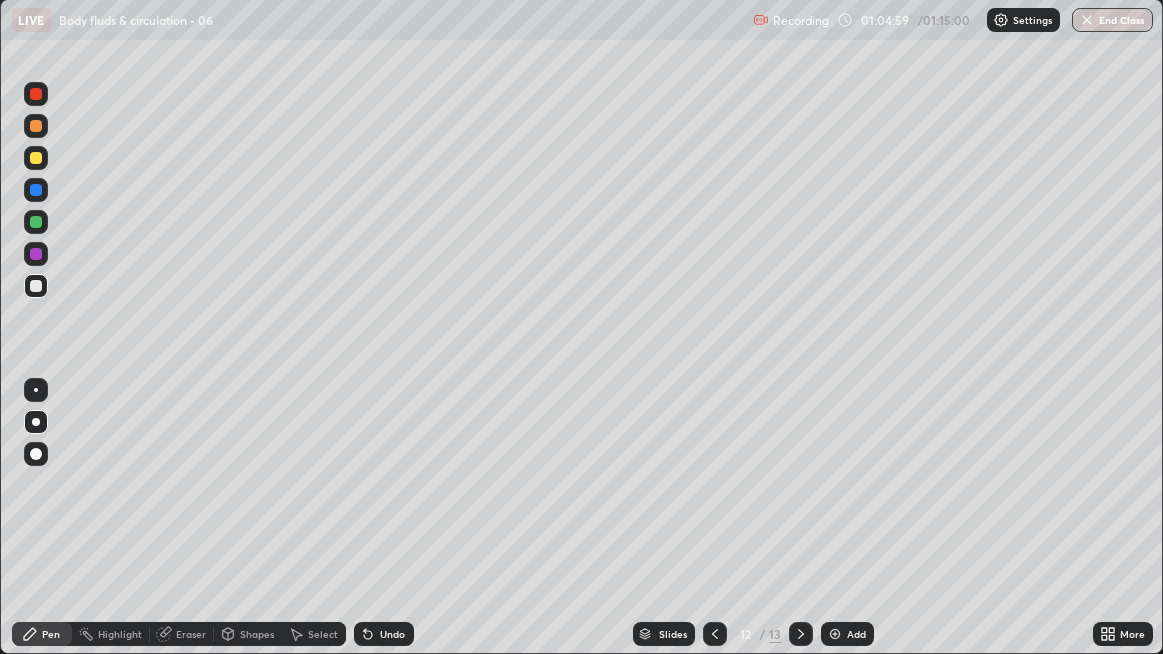 click at bounding box center [36, 254] 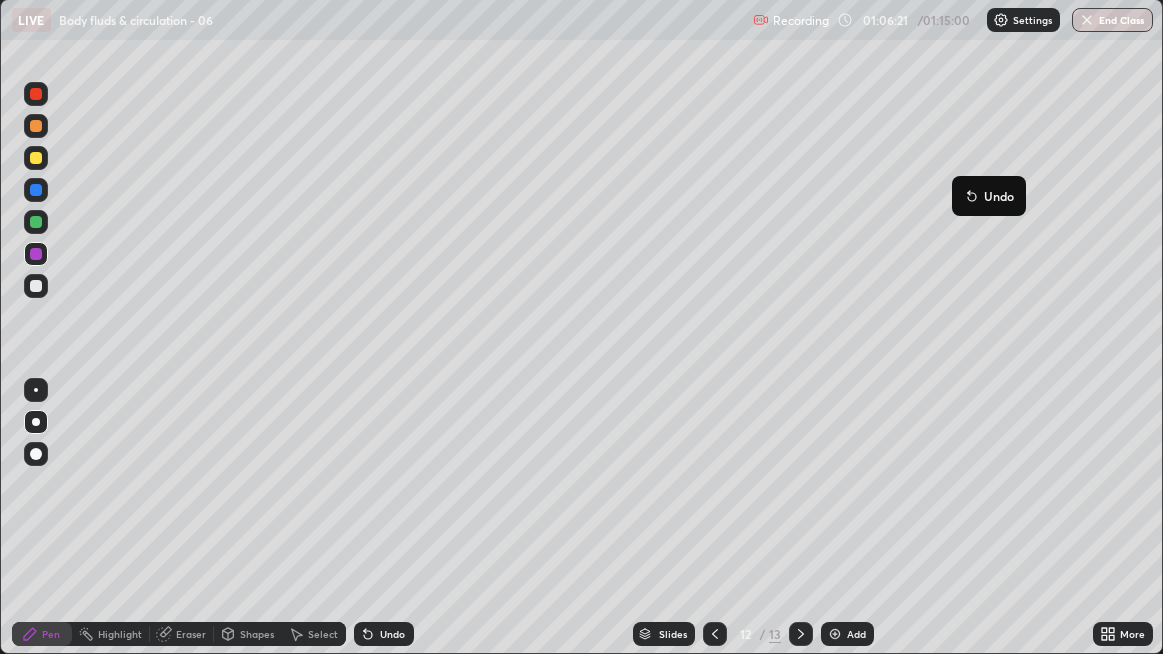 click 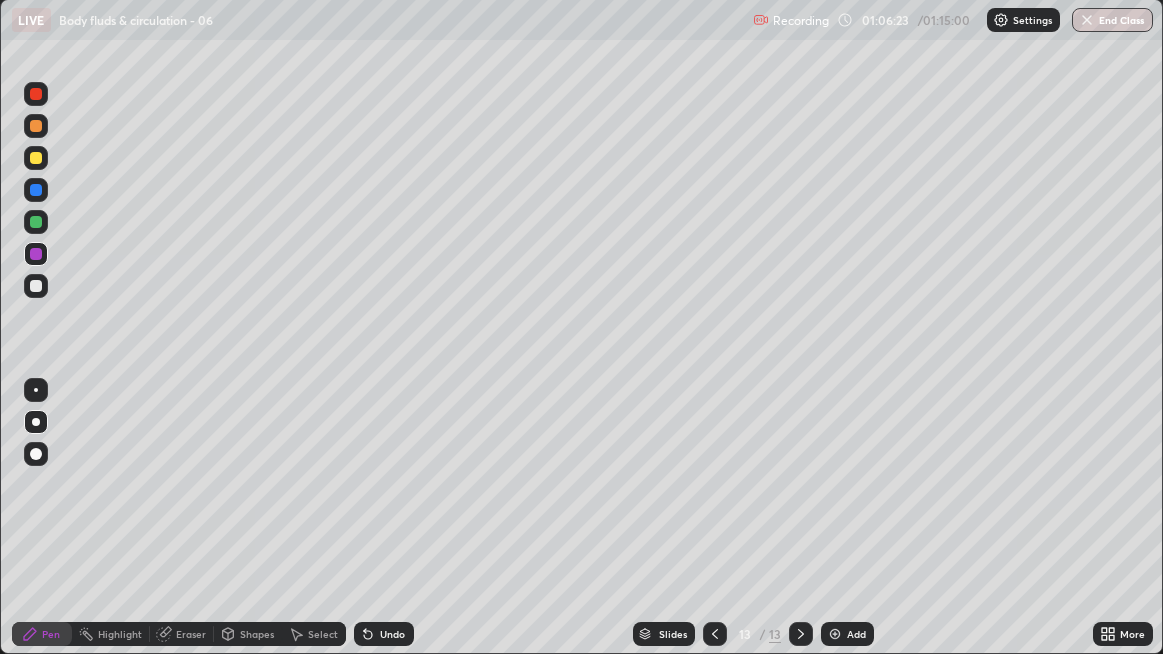 click at bounding box center (36, 286) 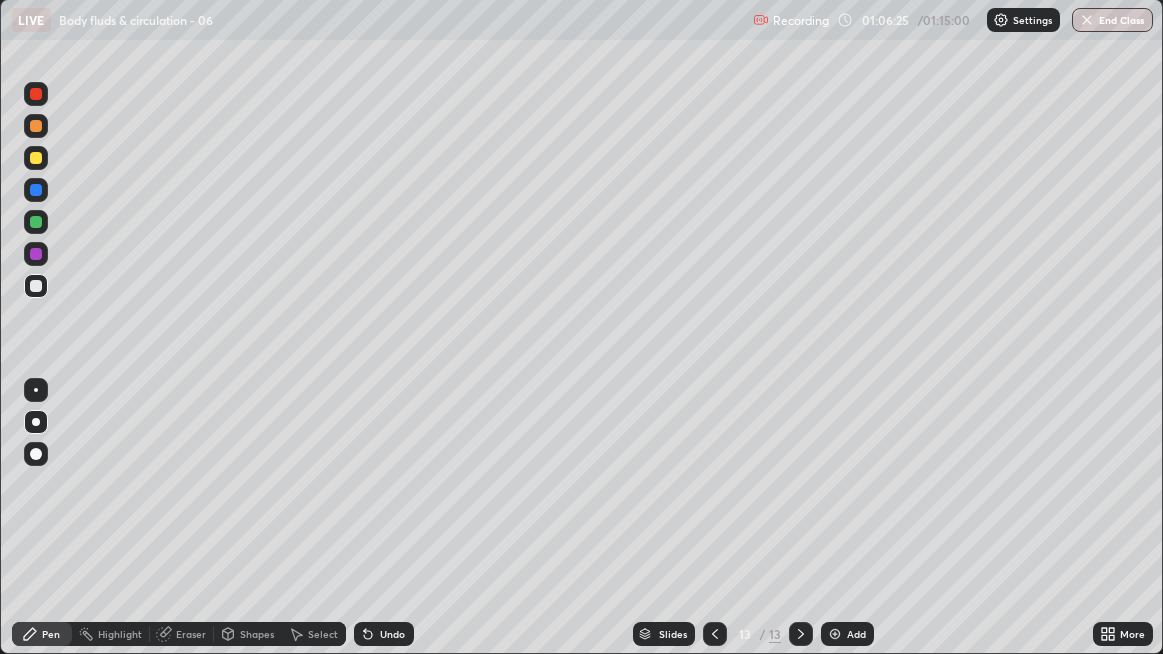 click at bounding box center [36, 286] 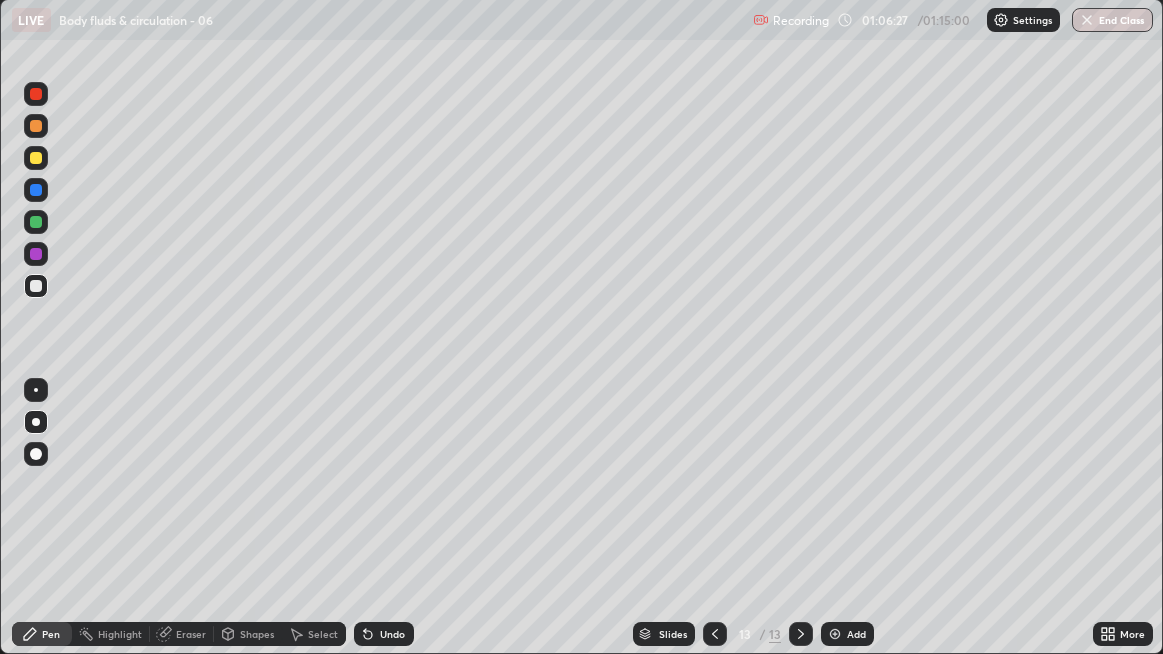 click at bounding box center [36, 286] 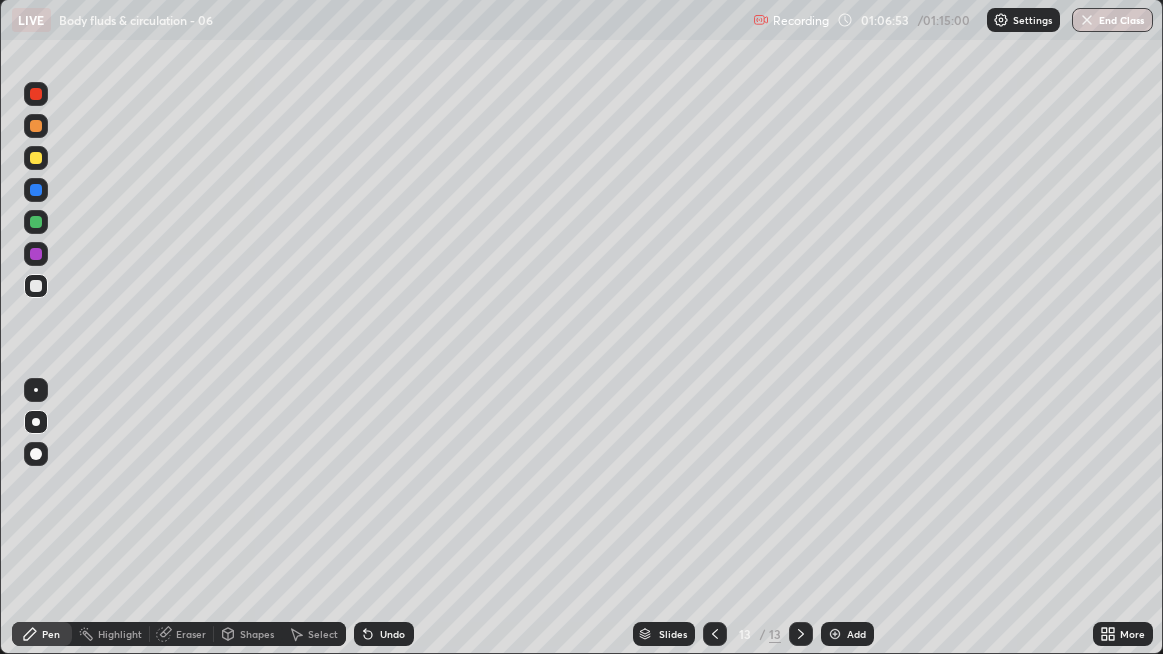 click at bounding box center (36, 286) 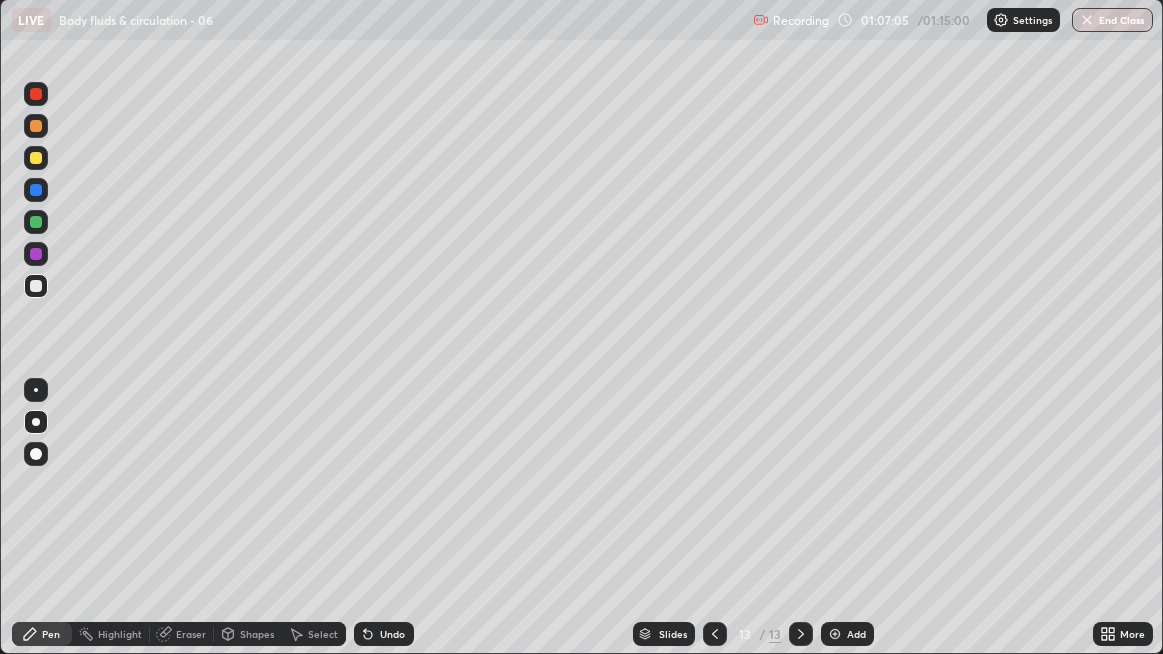 click on "Undo" at bounding box center [392, 634] 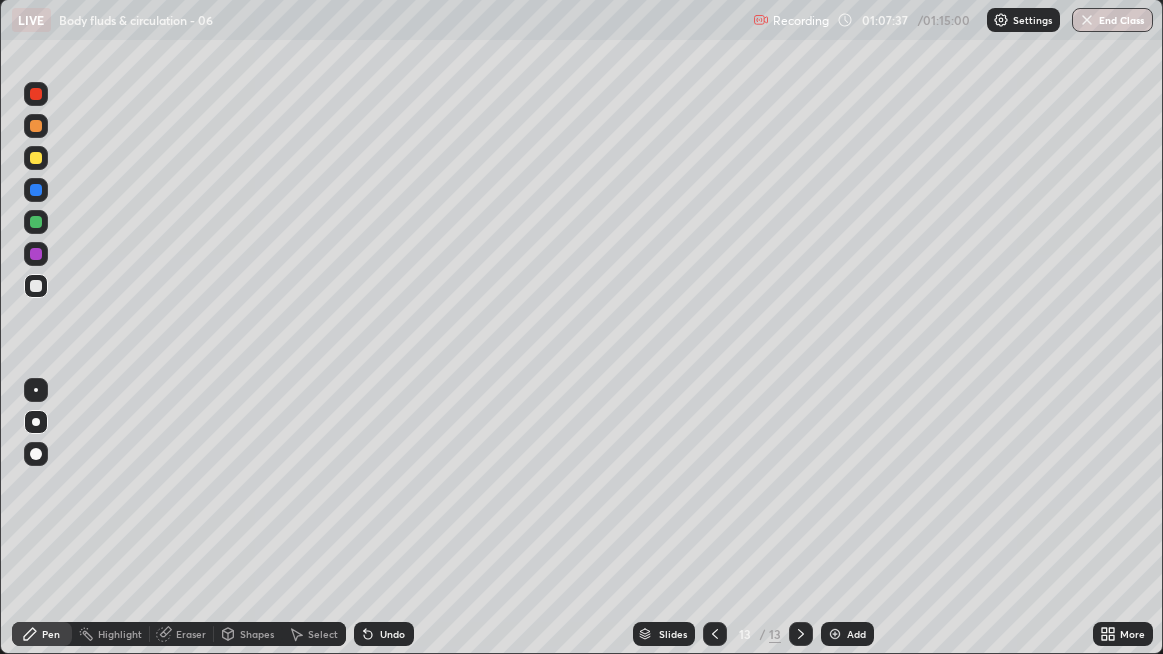 click 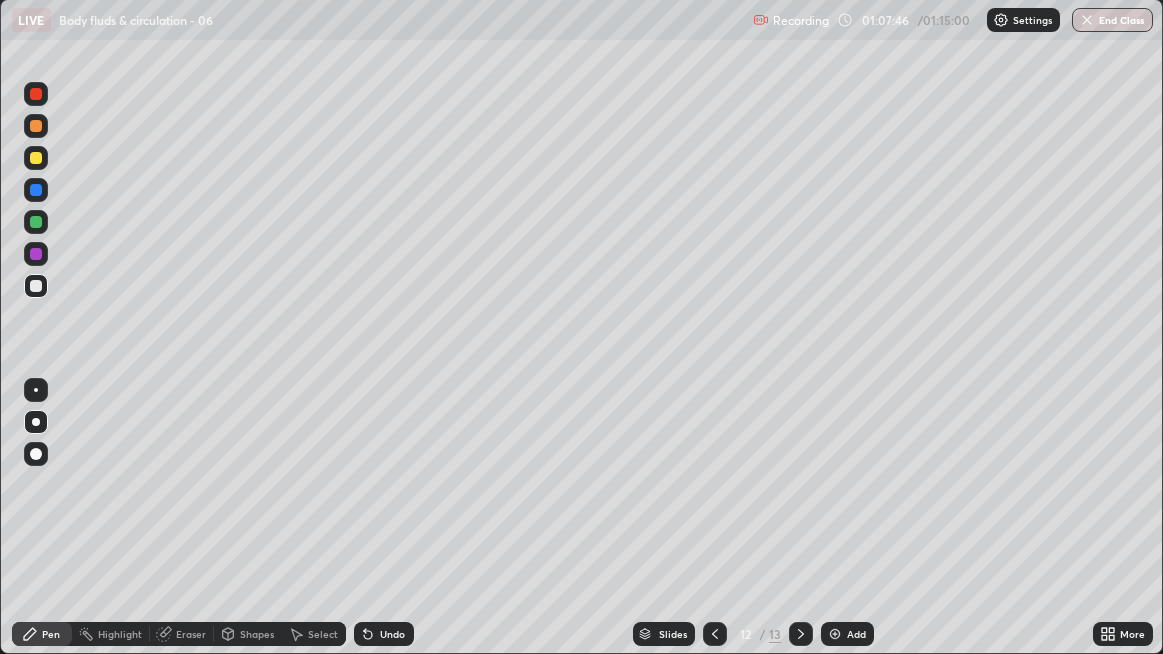 click 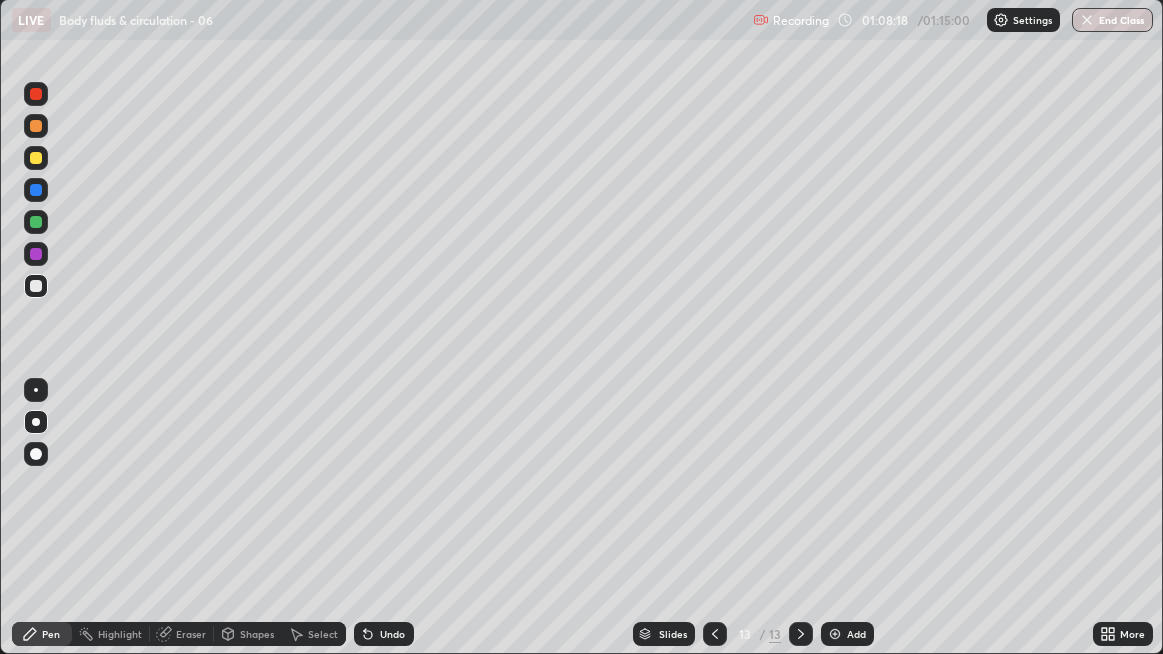 click 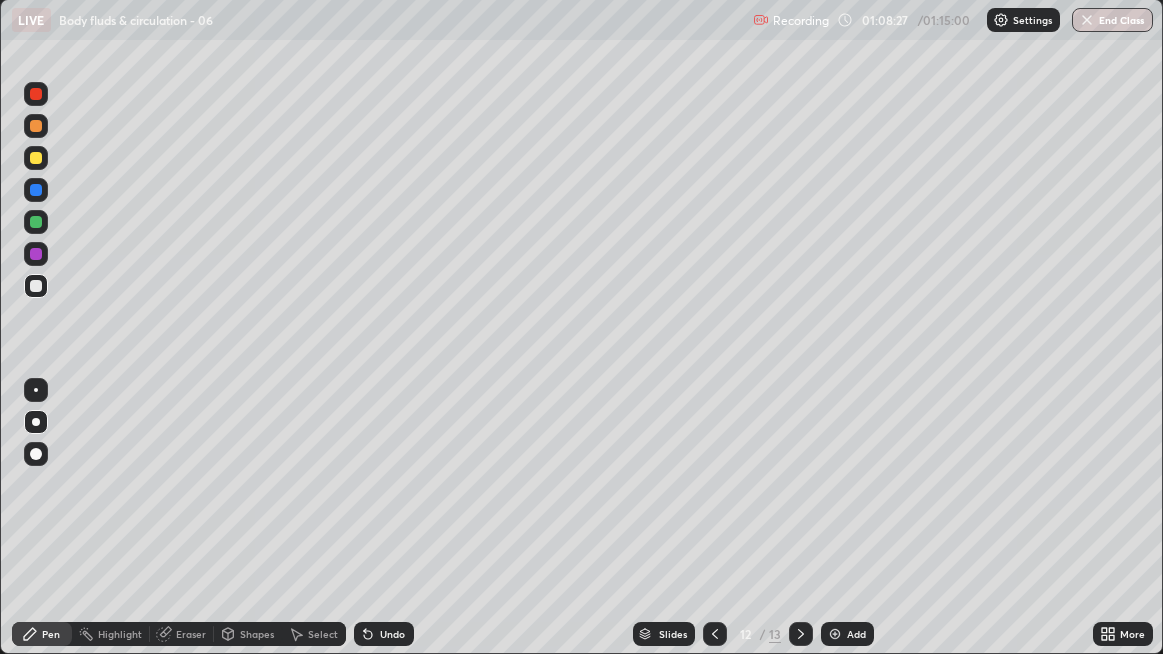 click at bounding box center [801, 634] 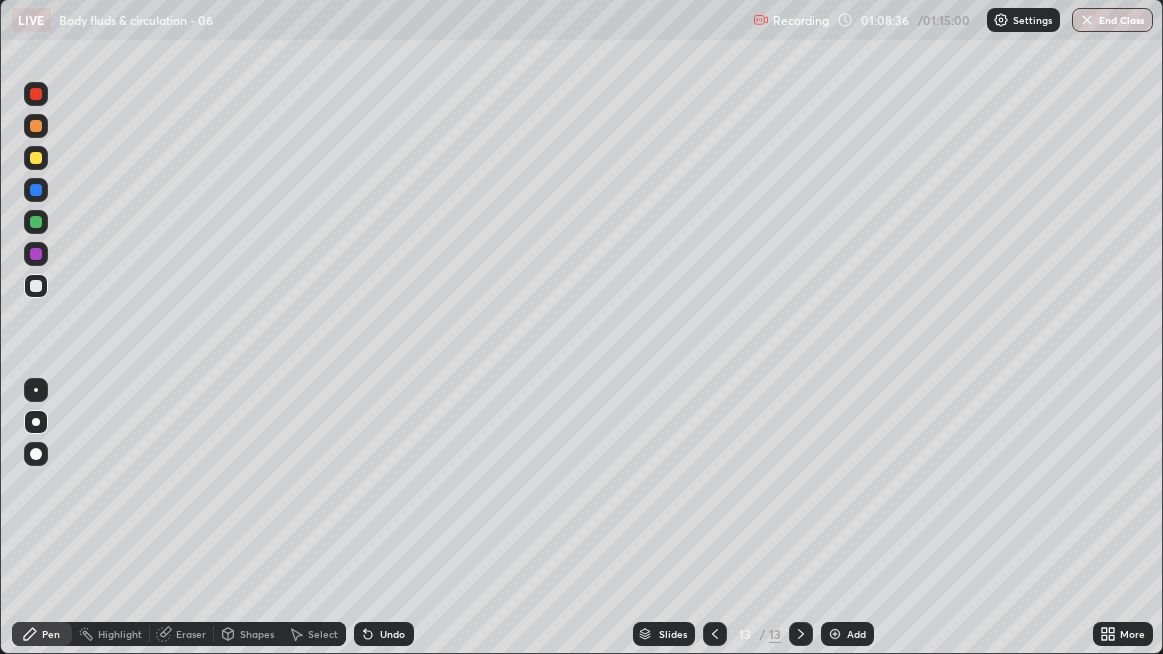 click at bounding box center [36, 286] 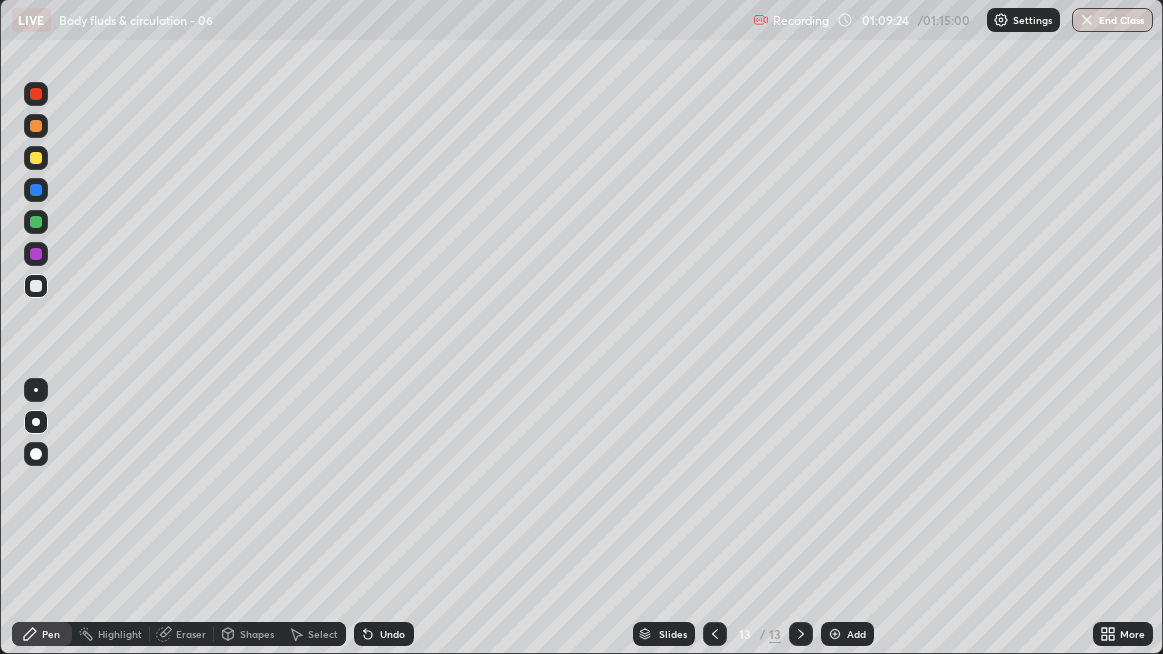 click at bounding box center (36, 286) 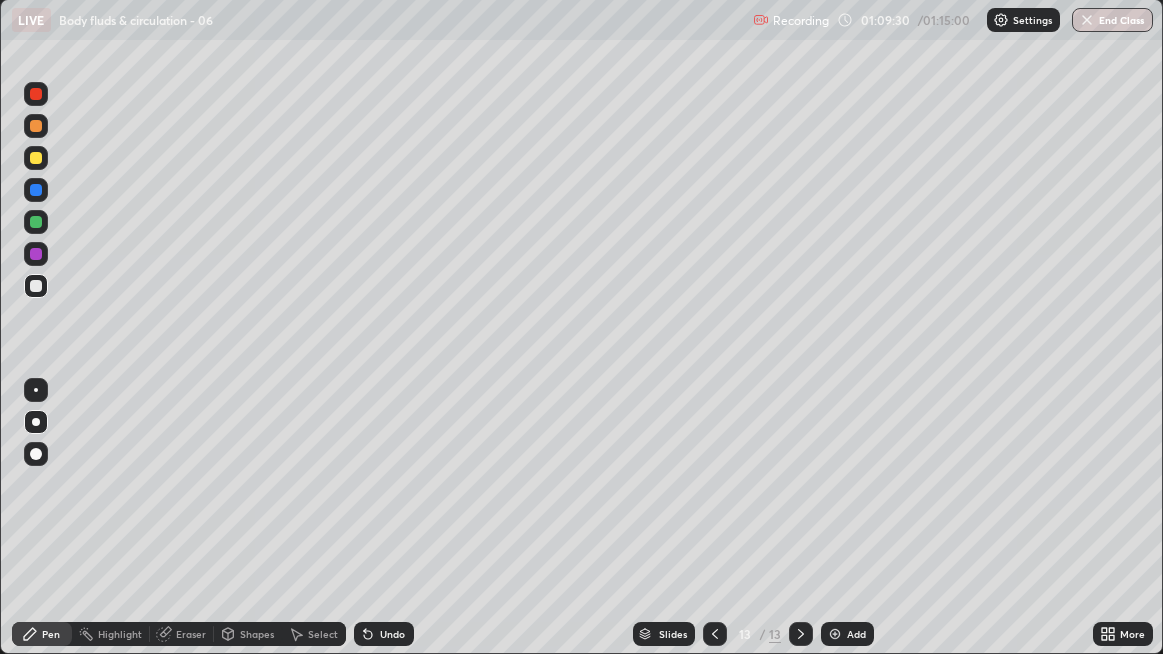 click 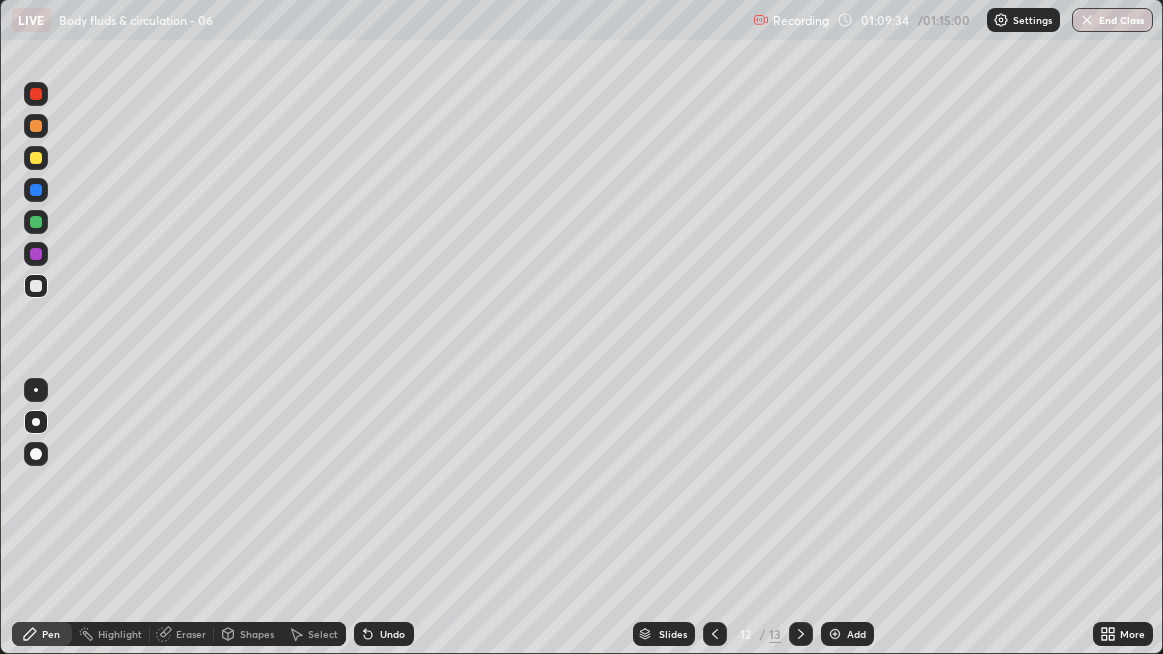 click 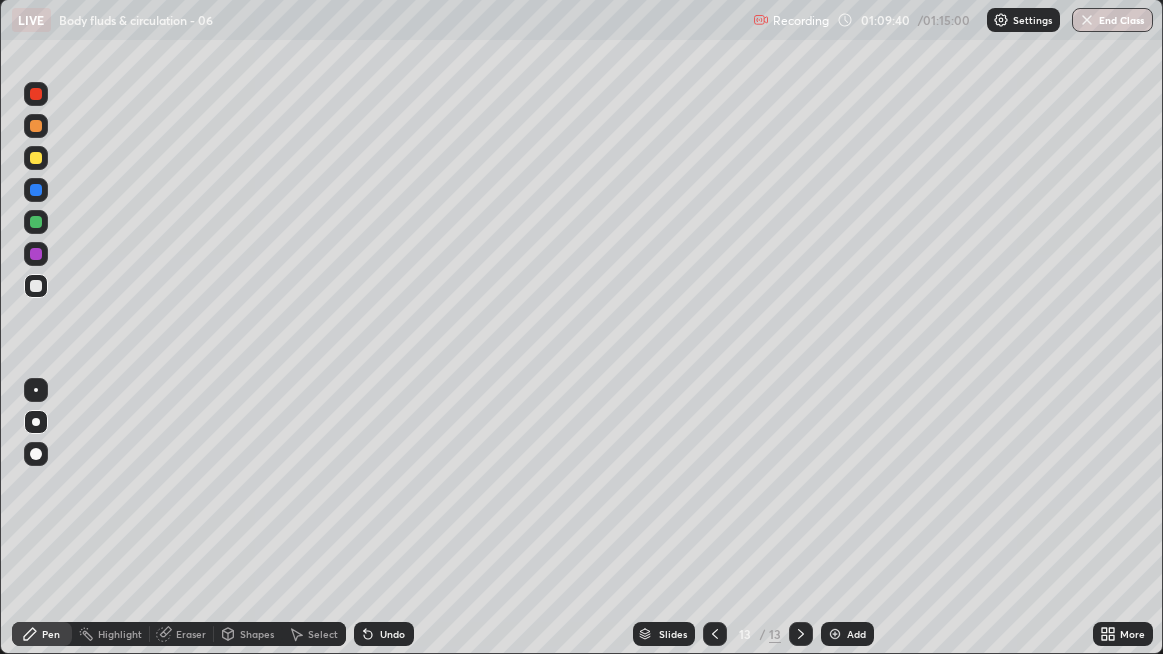 click on "Add" at bounding box center [847, 634] 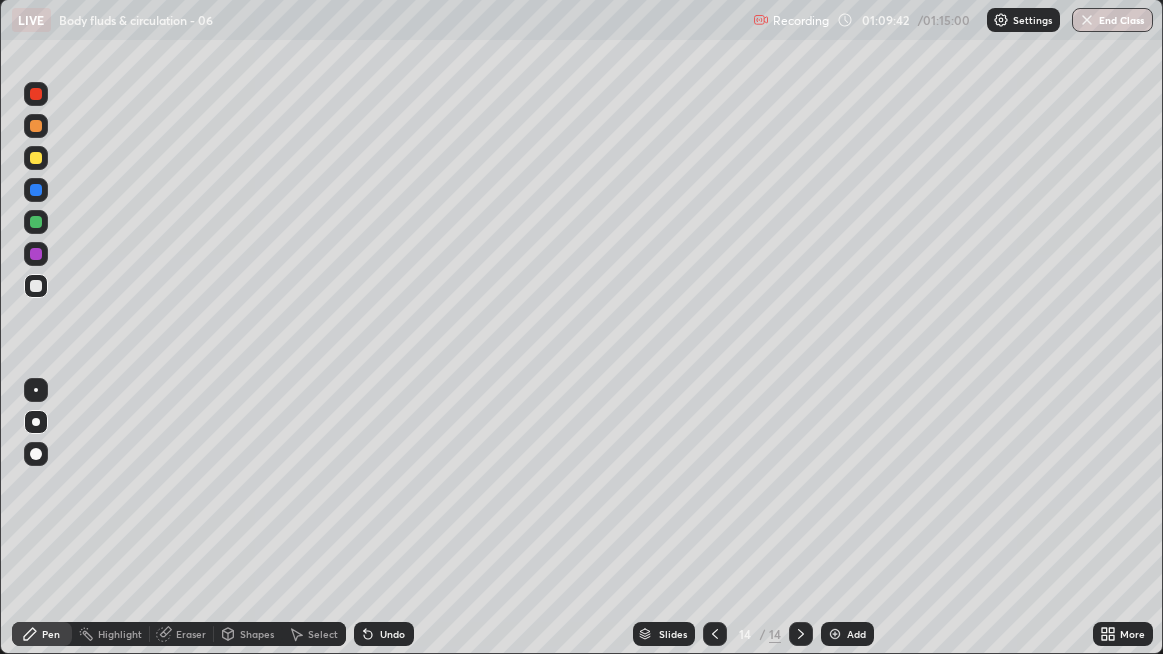 click at bounding box center (36, 286) 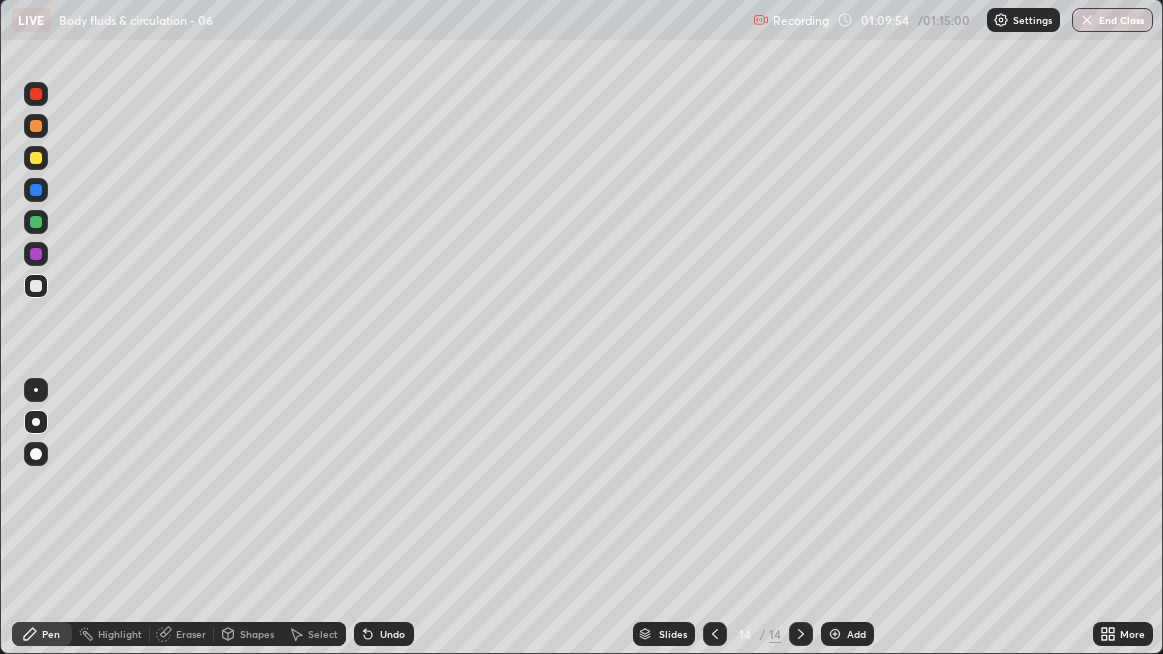 click at bounding box center [36, 286] 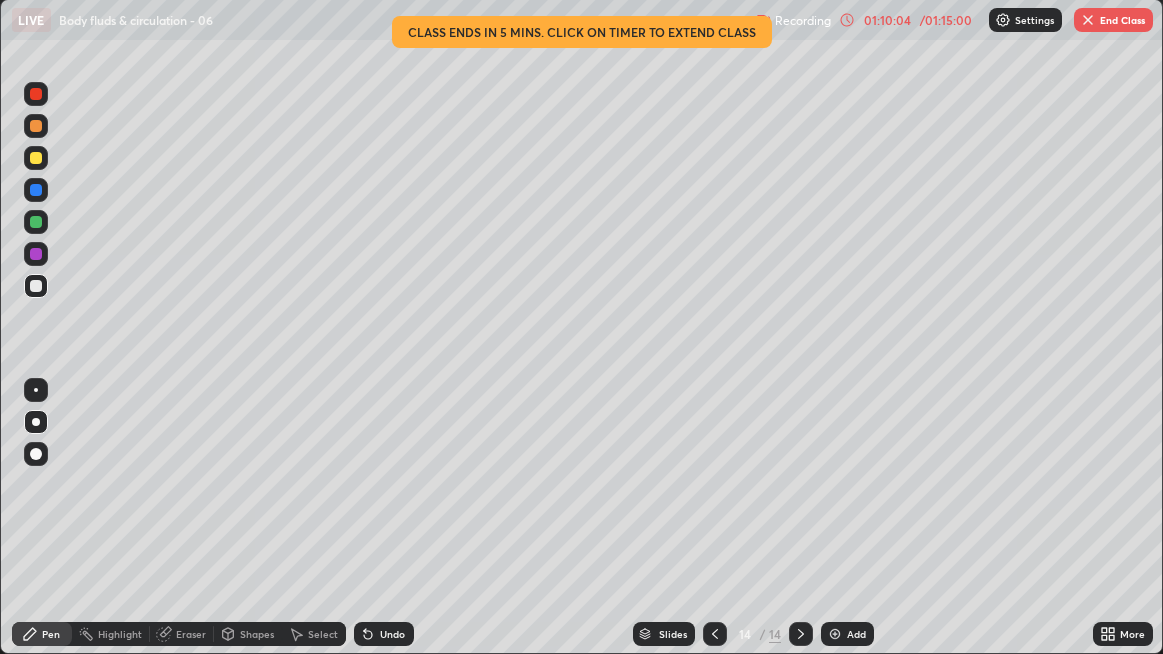 click at bounding box center (36, 286) 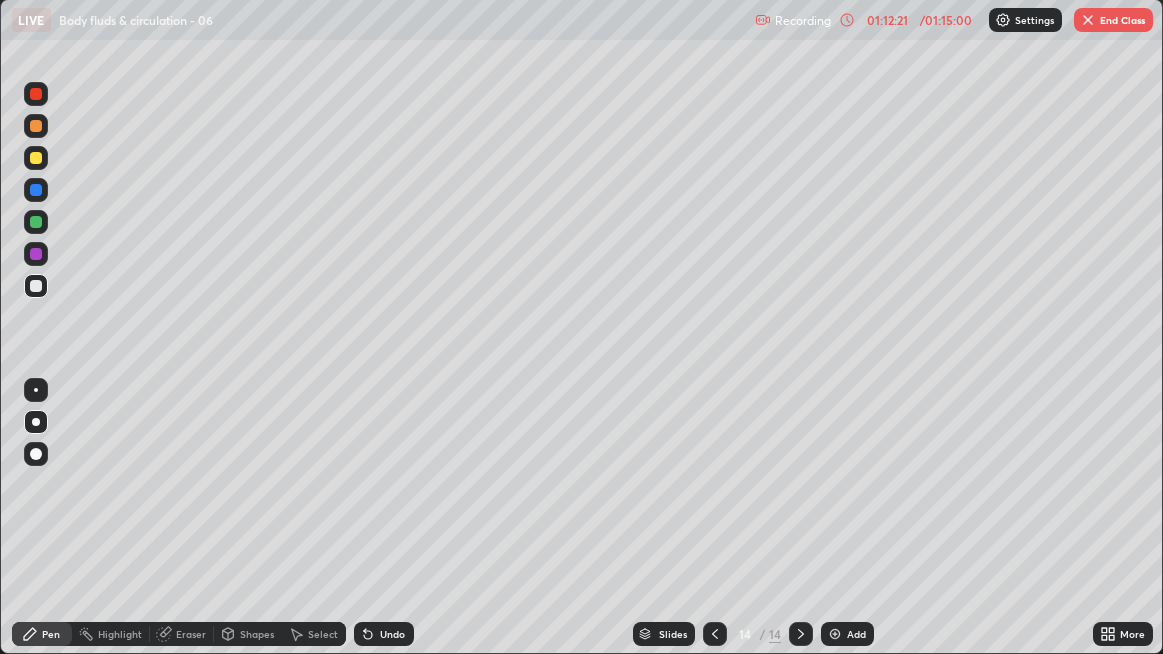 click on "End Class" at bounding box center (1113, 20) 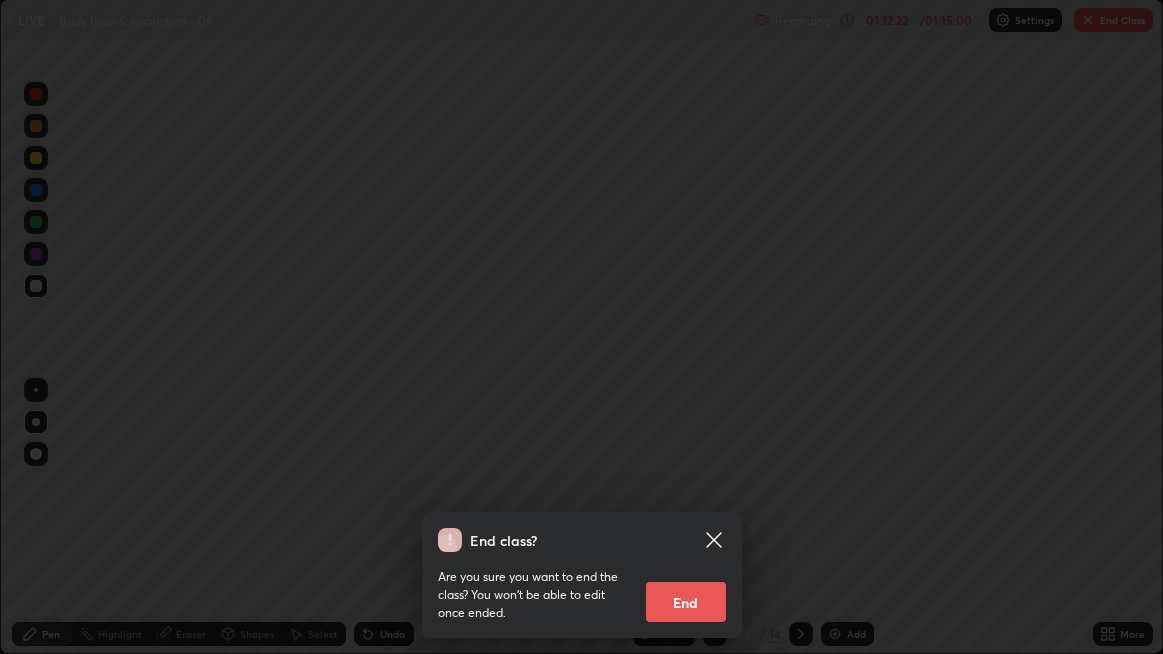 click on "End" at bounding box center [686, 602] 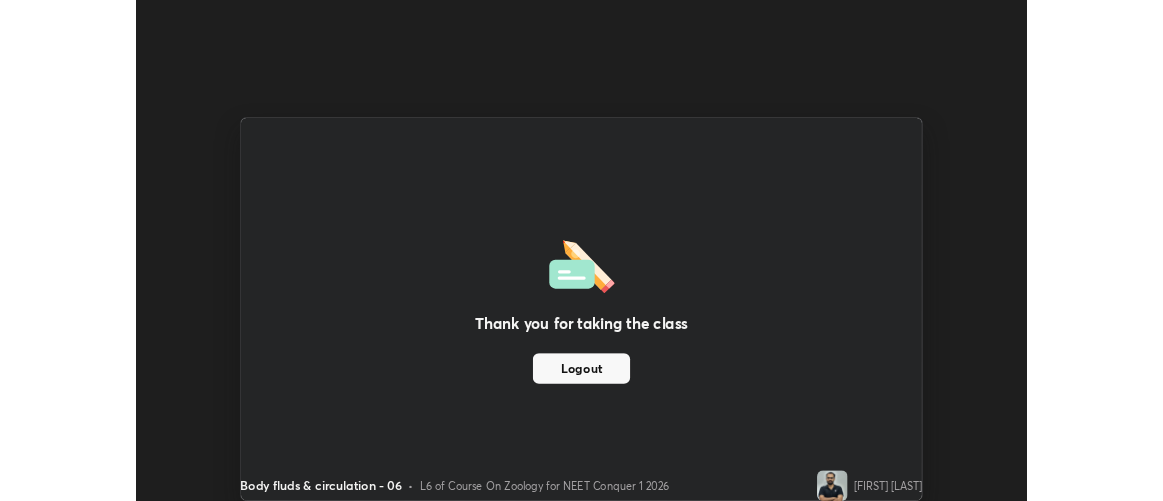 scroll, scrollTop: 500, scrollLeft: 1163, axis: both 